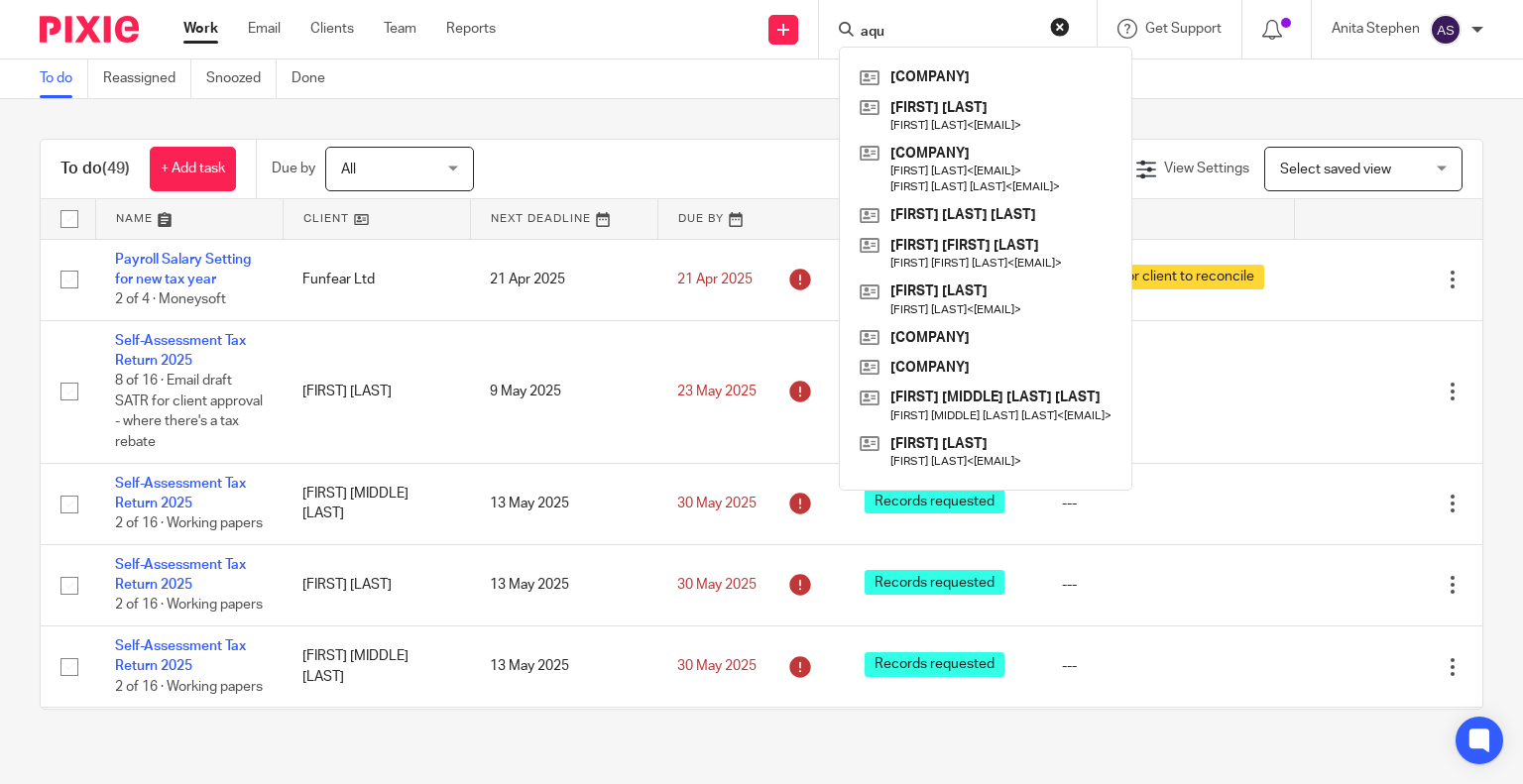 scroll, scrollTop: 0, scrollLeft: 0, axis: both 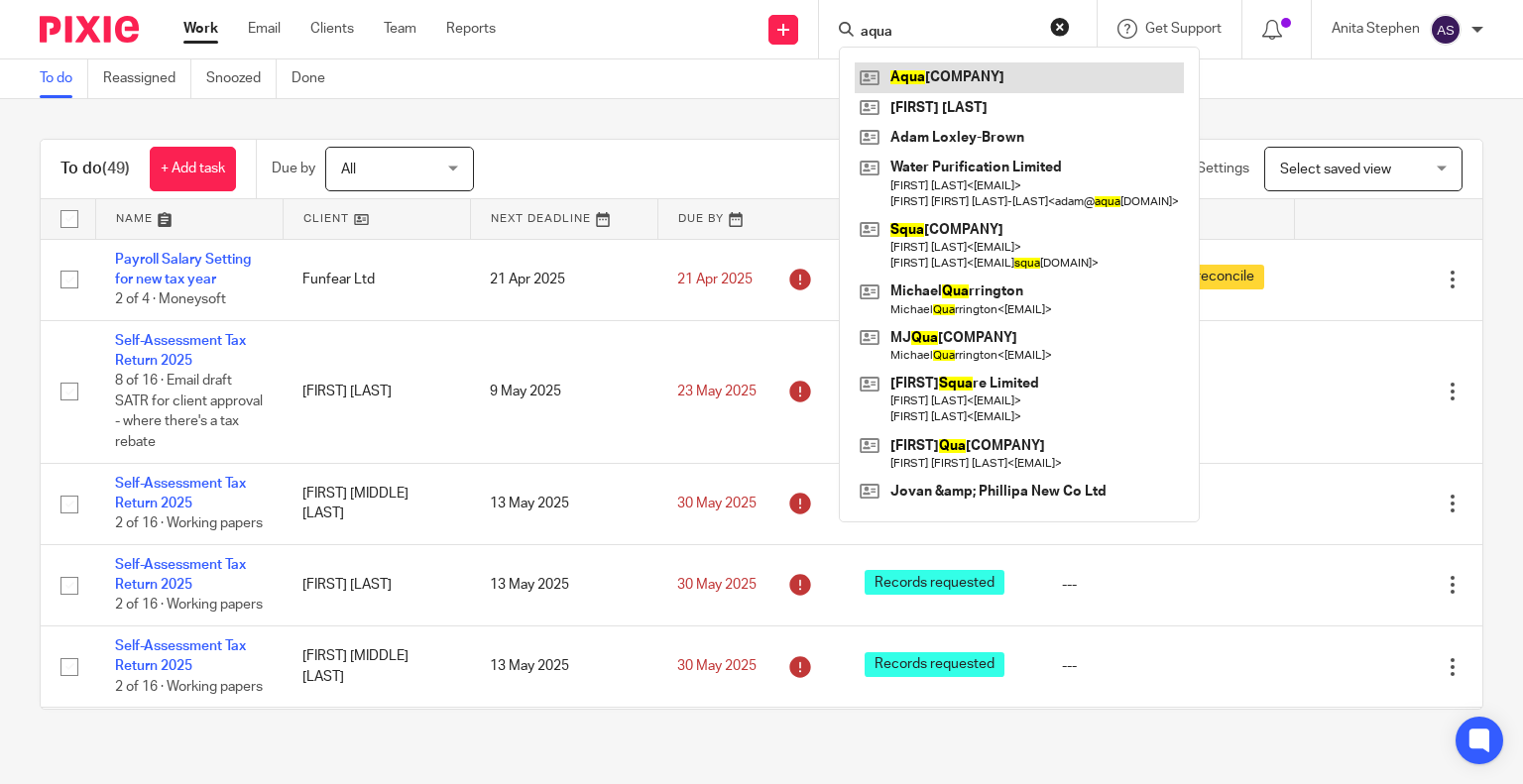 type on "aqua" 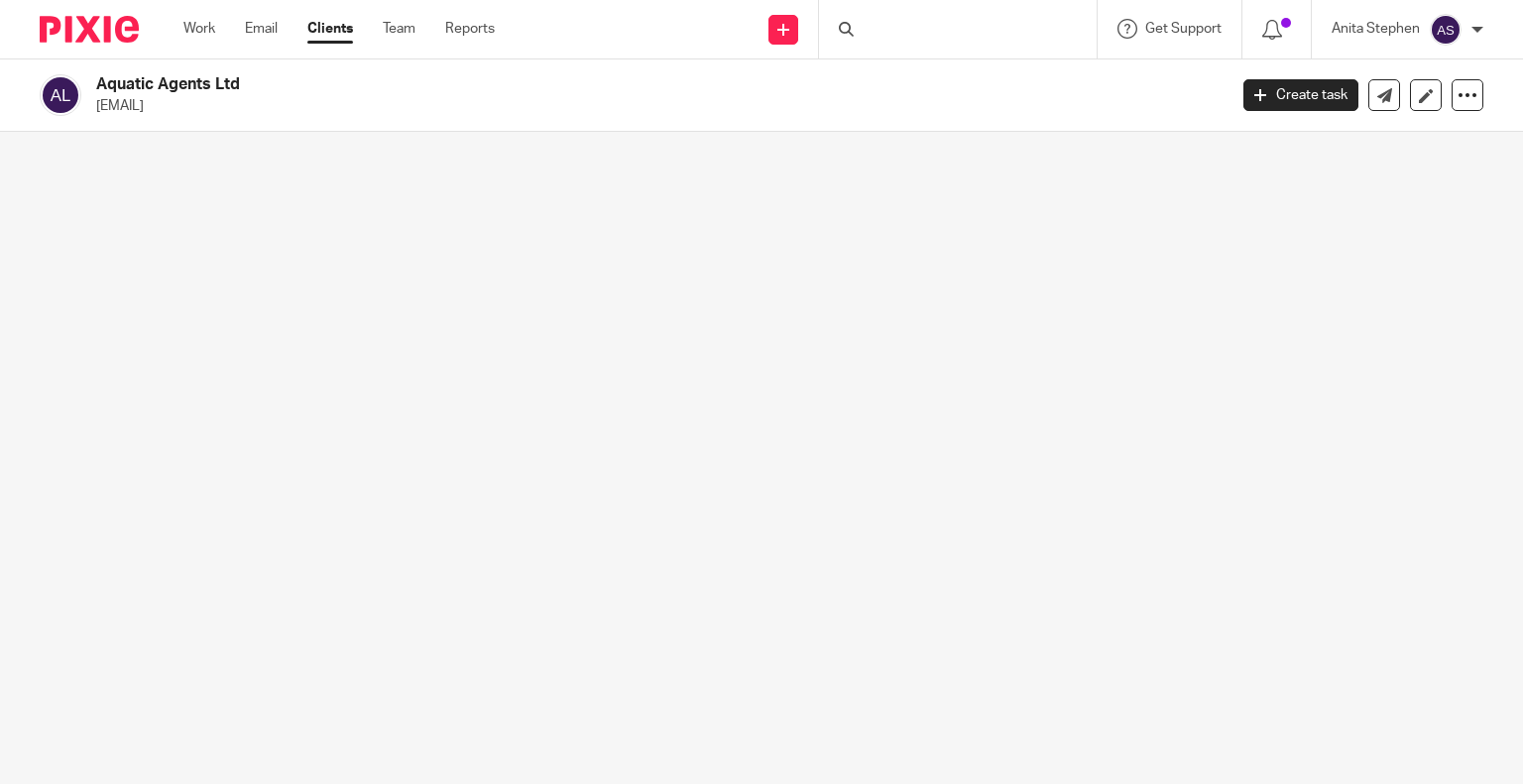 scroll, scrollTop: 0, scrollLeft: 0, axis: both 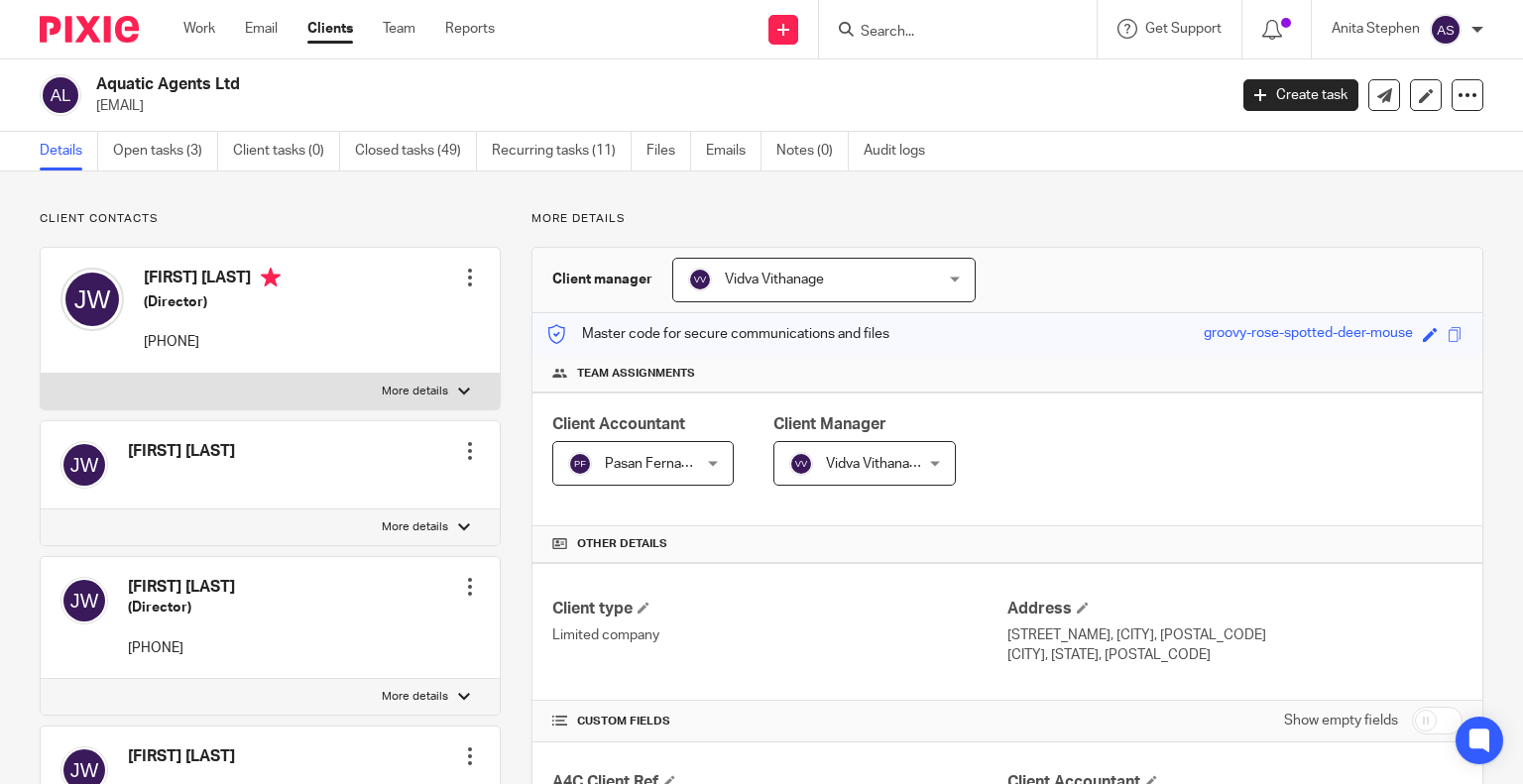 drag, startPoint x: 95, startPoint y: 78, endPoint x: 253, endPoint y: 74, distance: 158.05062 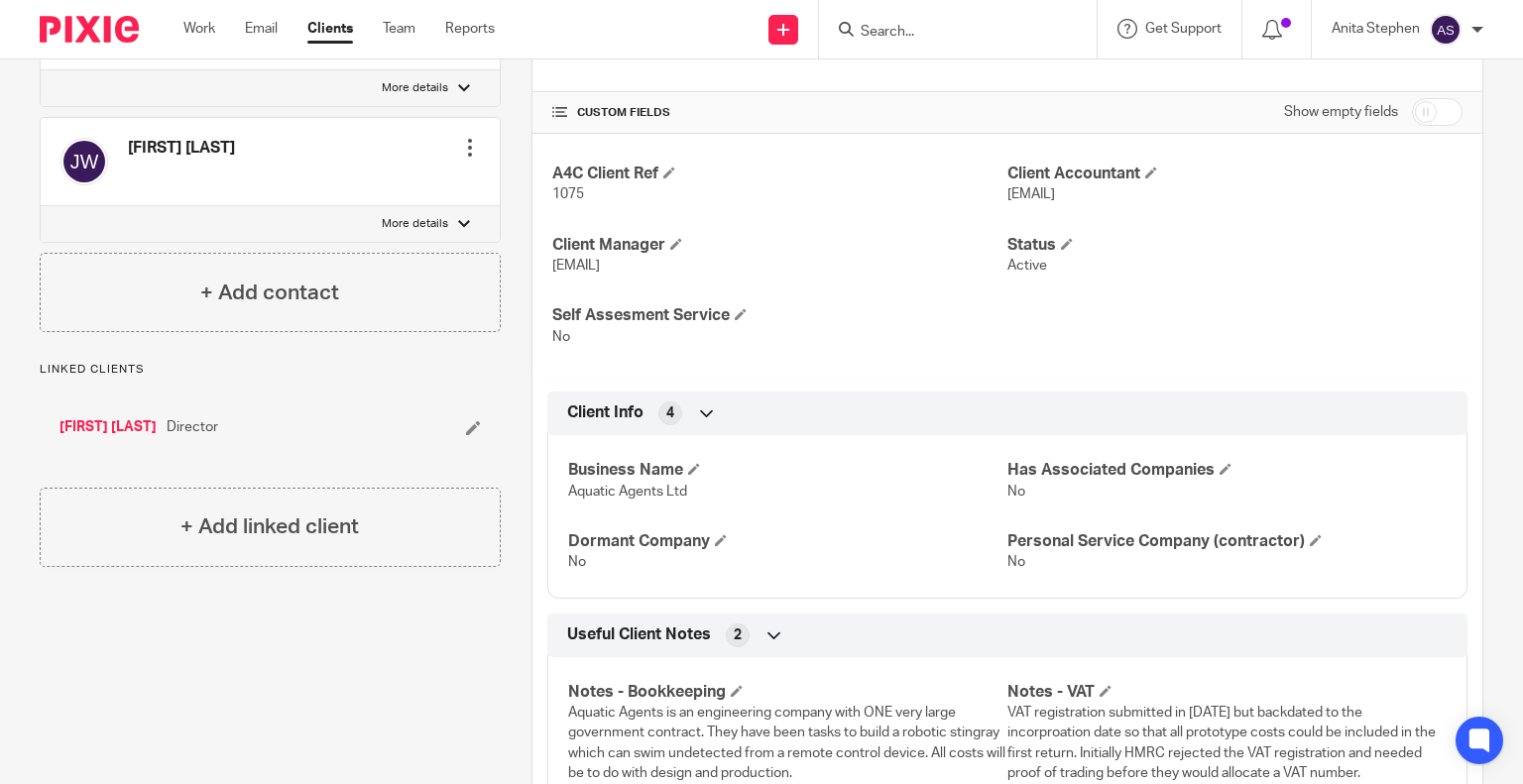 scroll, scrollTop: 0, scrollLeft: 0, axis: both 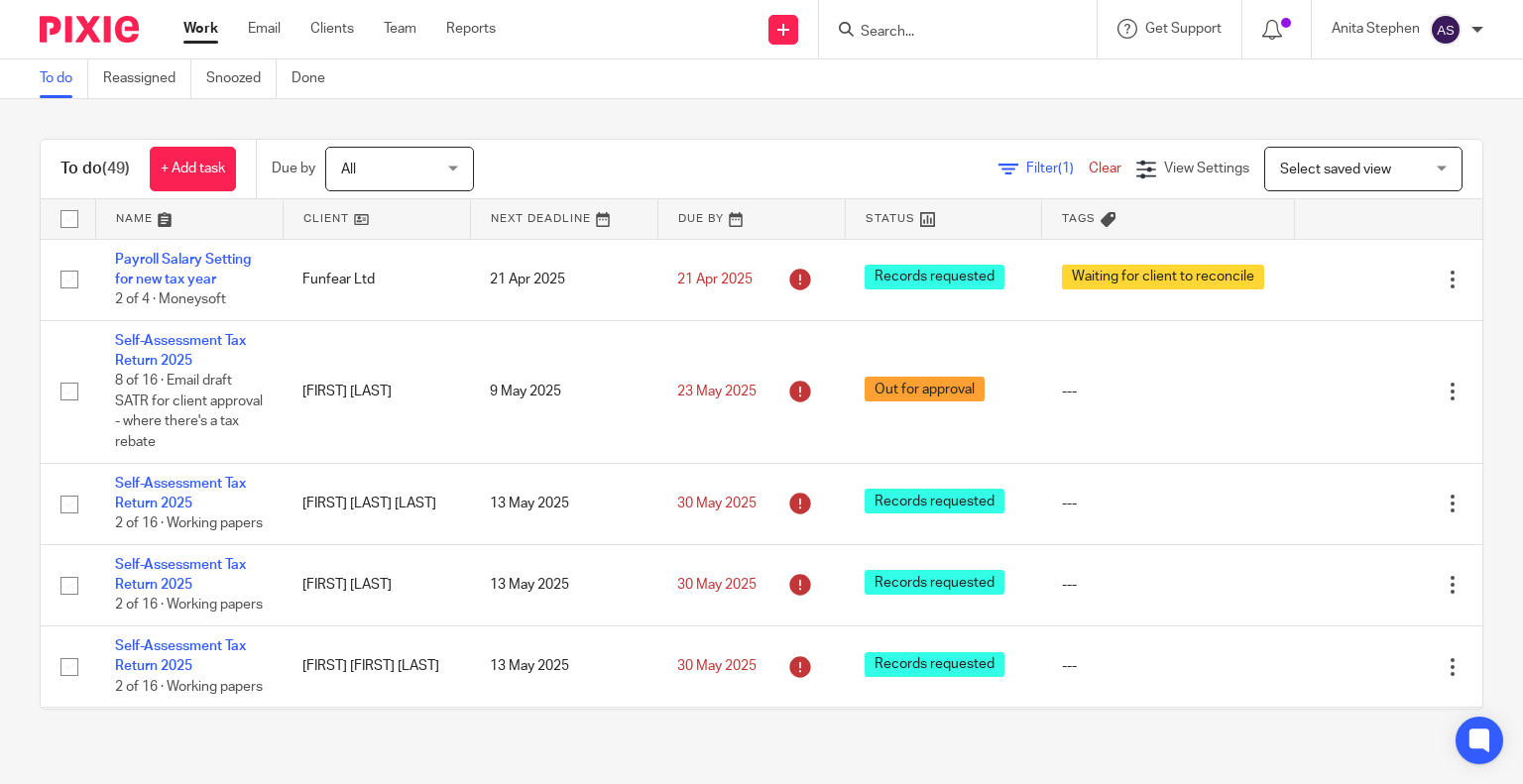 click at bounding box center (948, 33) 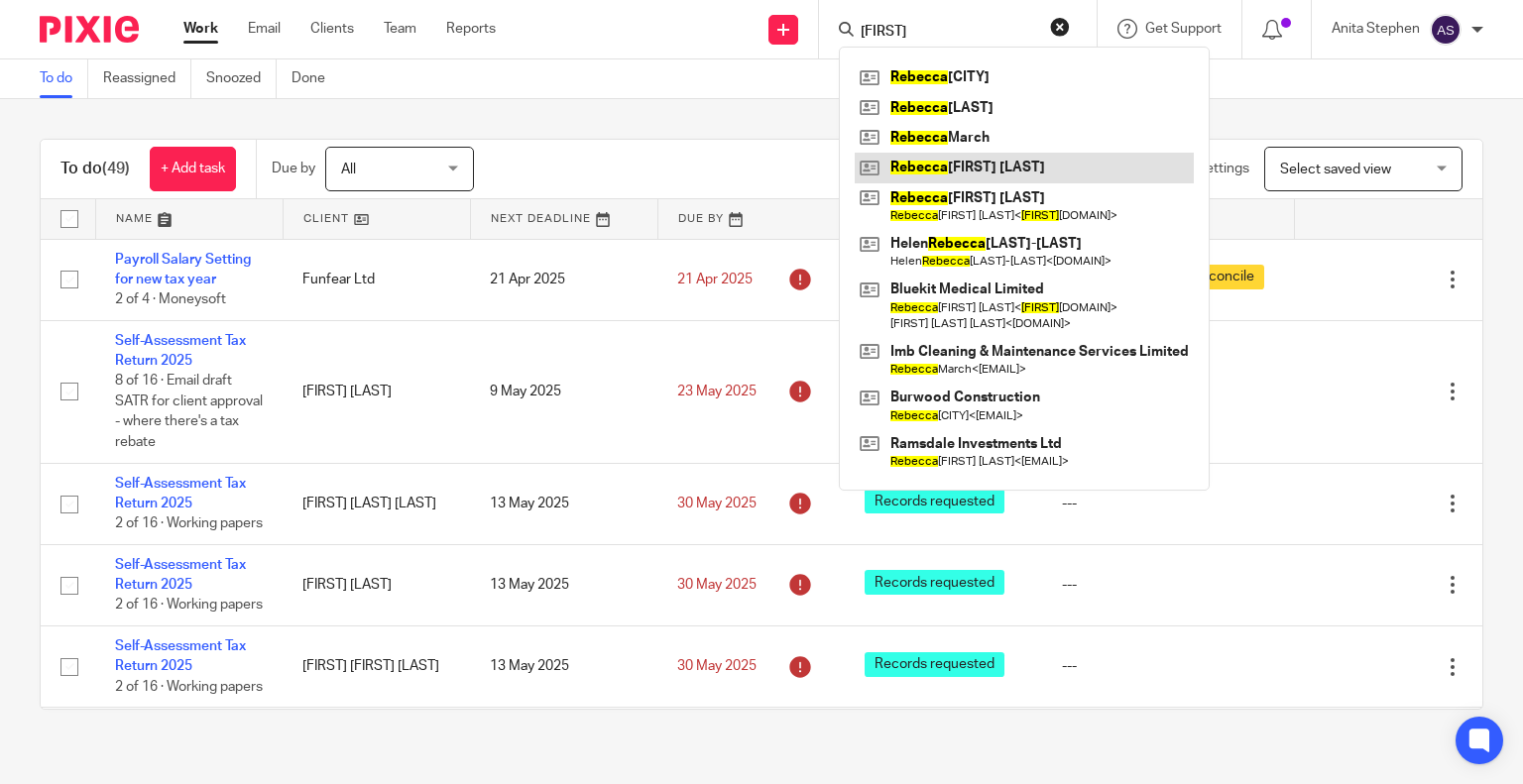 type on "rebecca" 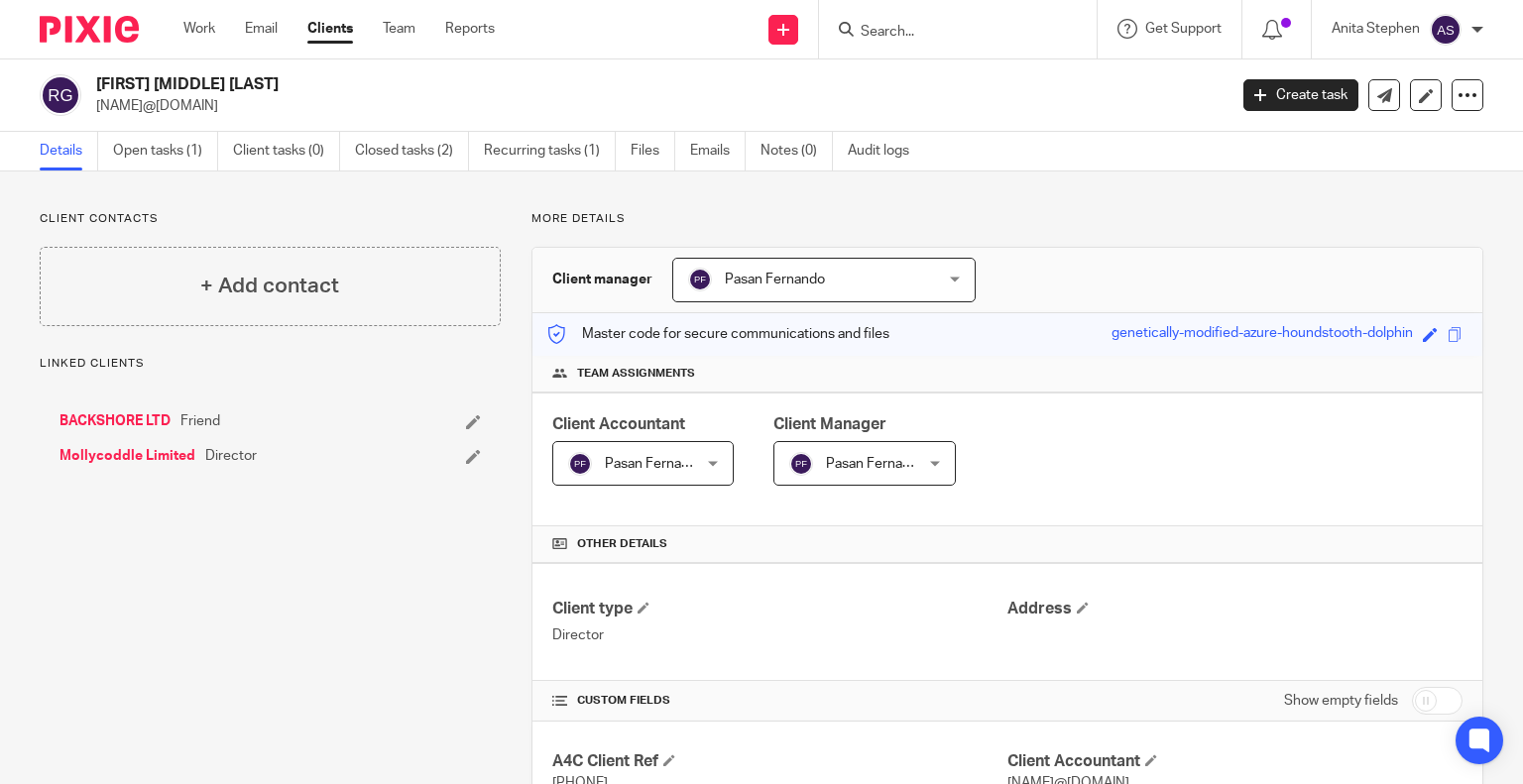scroll, scrollTop: 0, scrollLeft: 0, axis: both 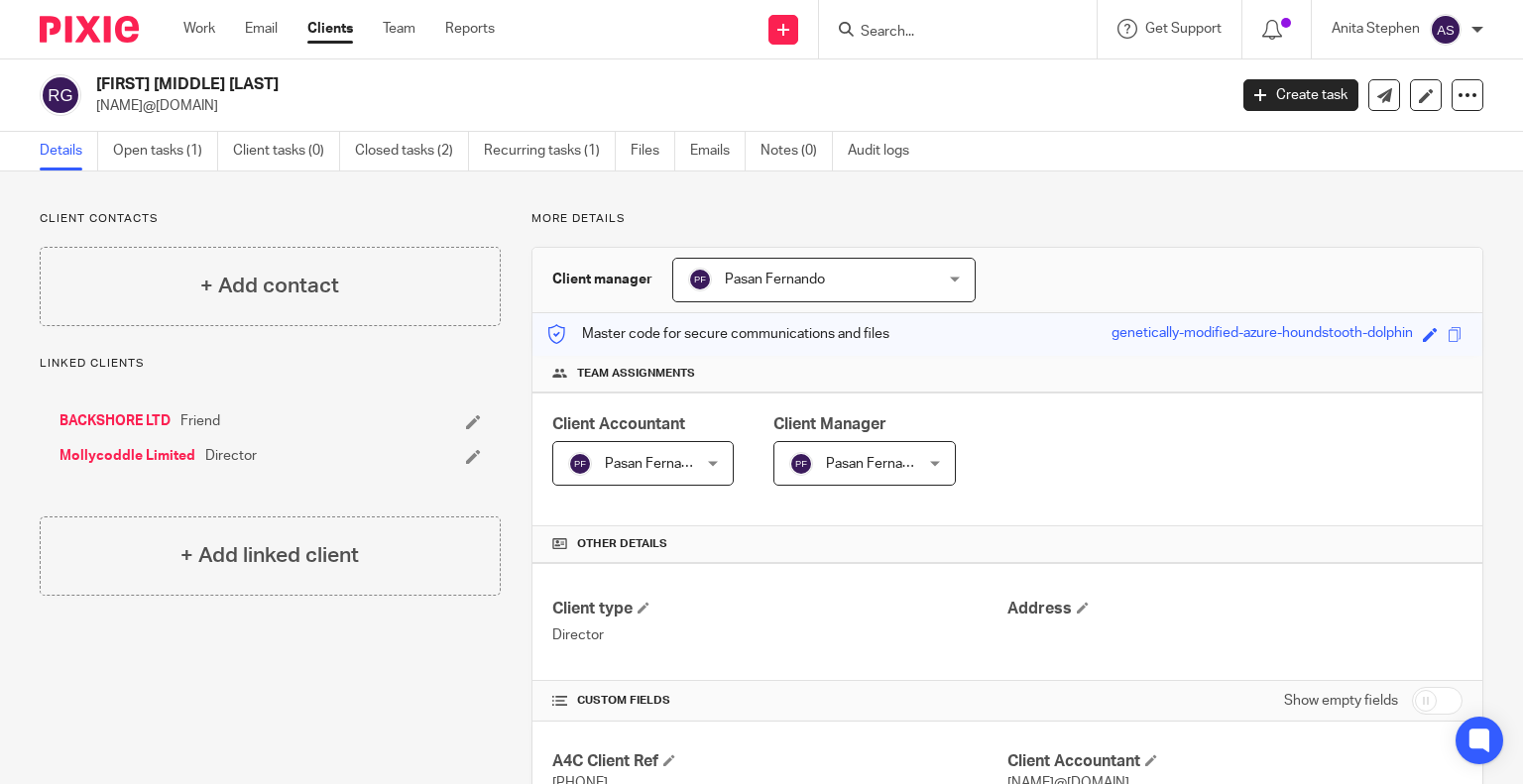 drag, startPoint x: 252, startPoint y: 103, endPoint x: 236, endPoint y: 89, distance: 21.260292 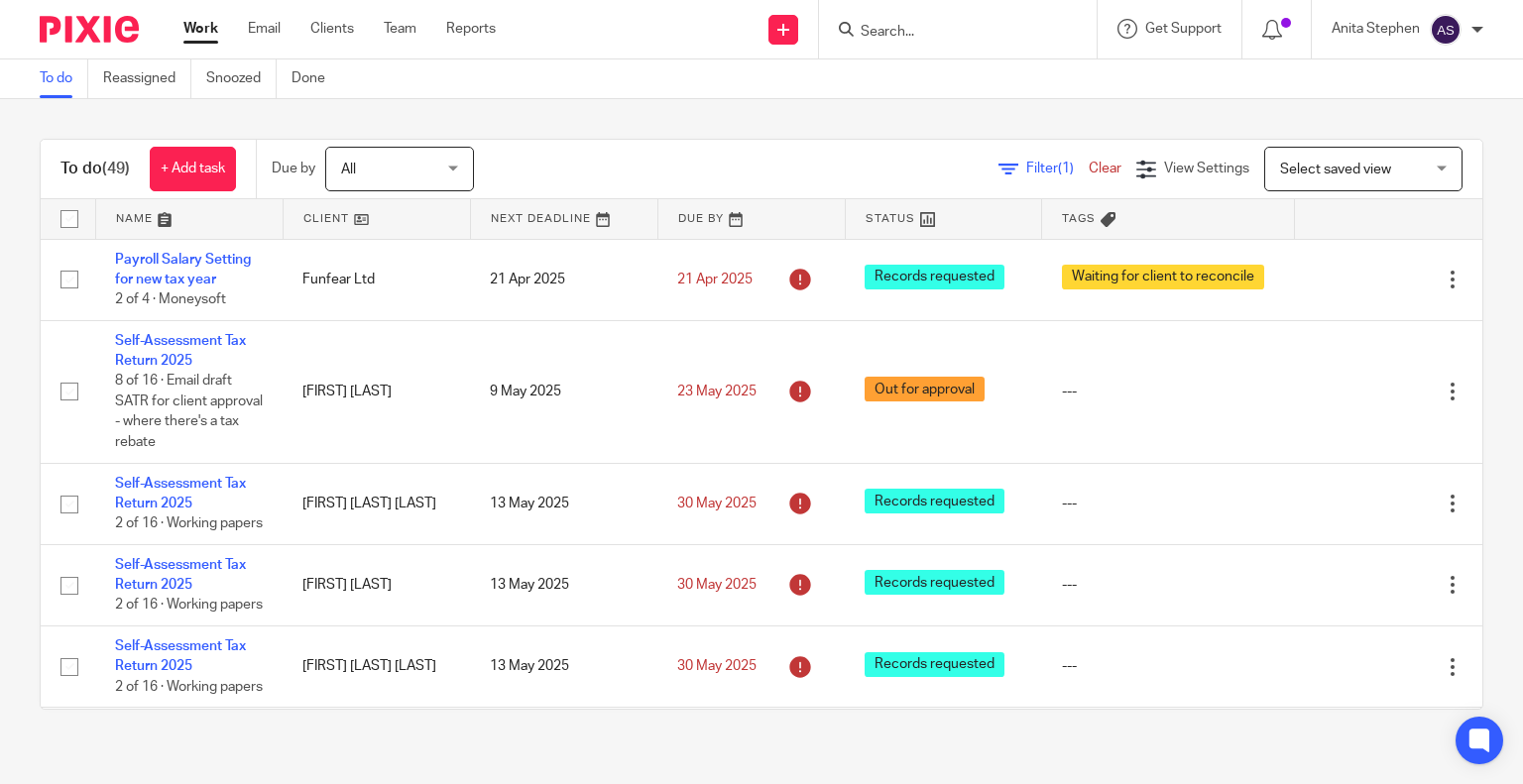 scroll, scrollTop: 0, scrollLeft: 0, axis: both 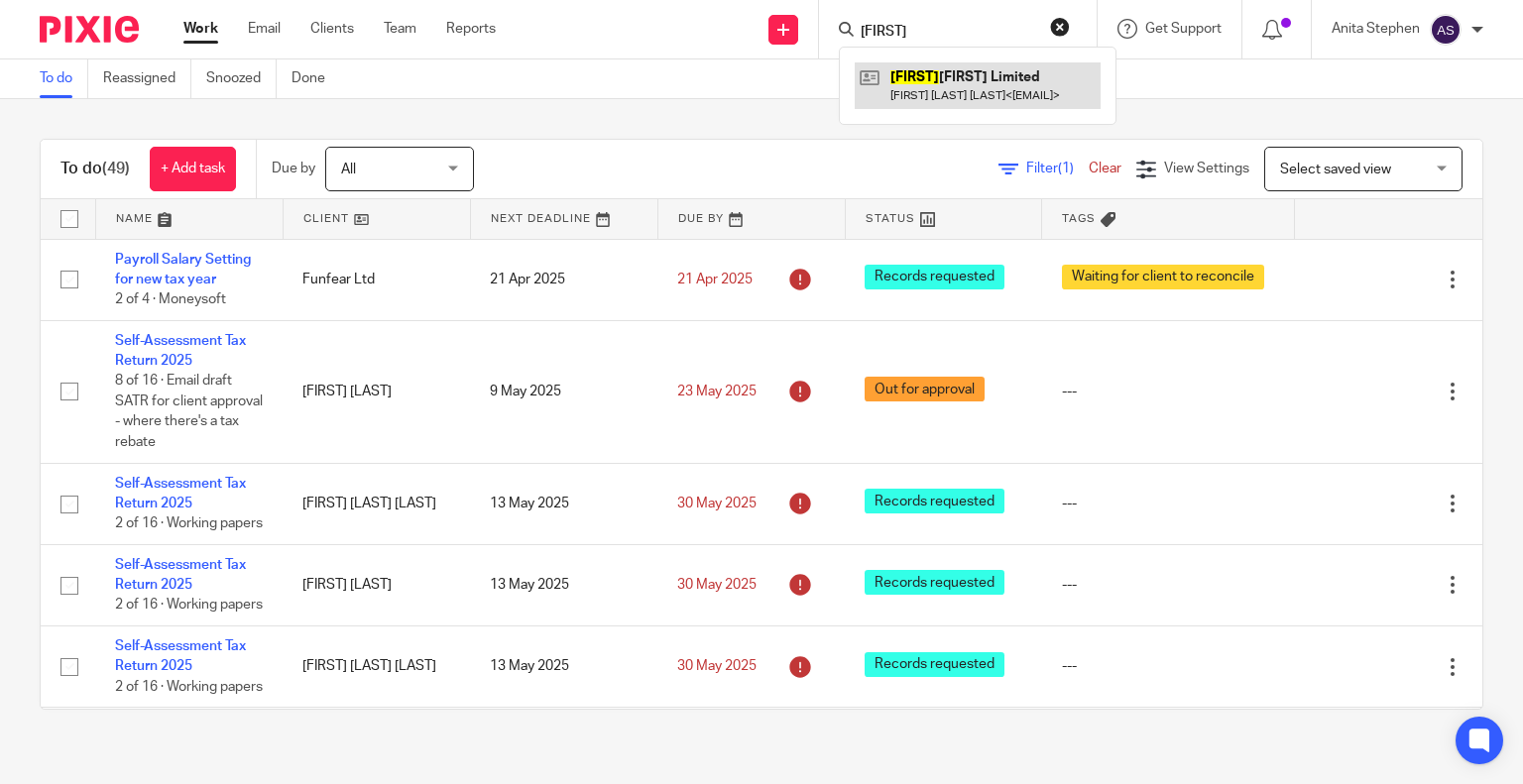 type on "Mollyc" 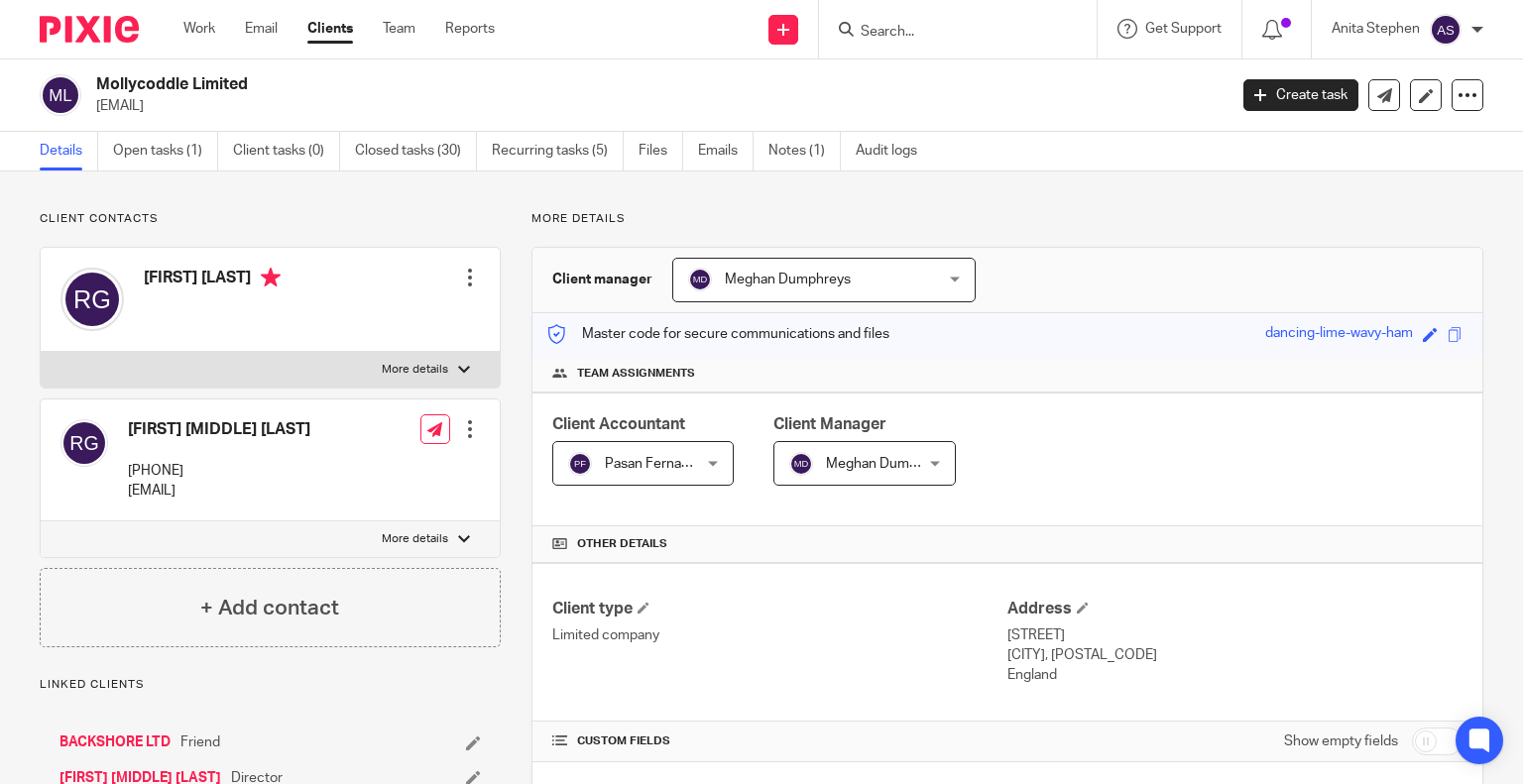 scroll, scrollTop: 0, scrollLeft: 0, axis: both 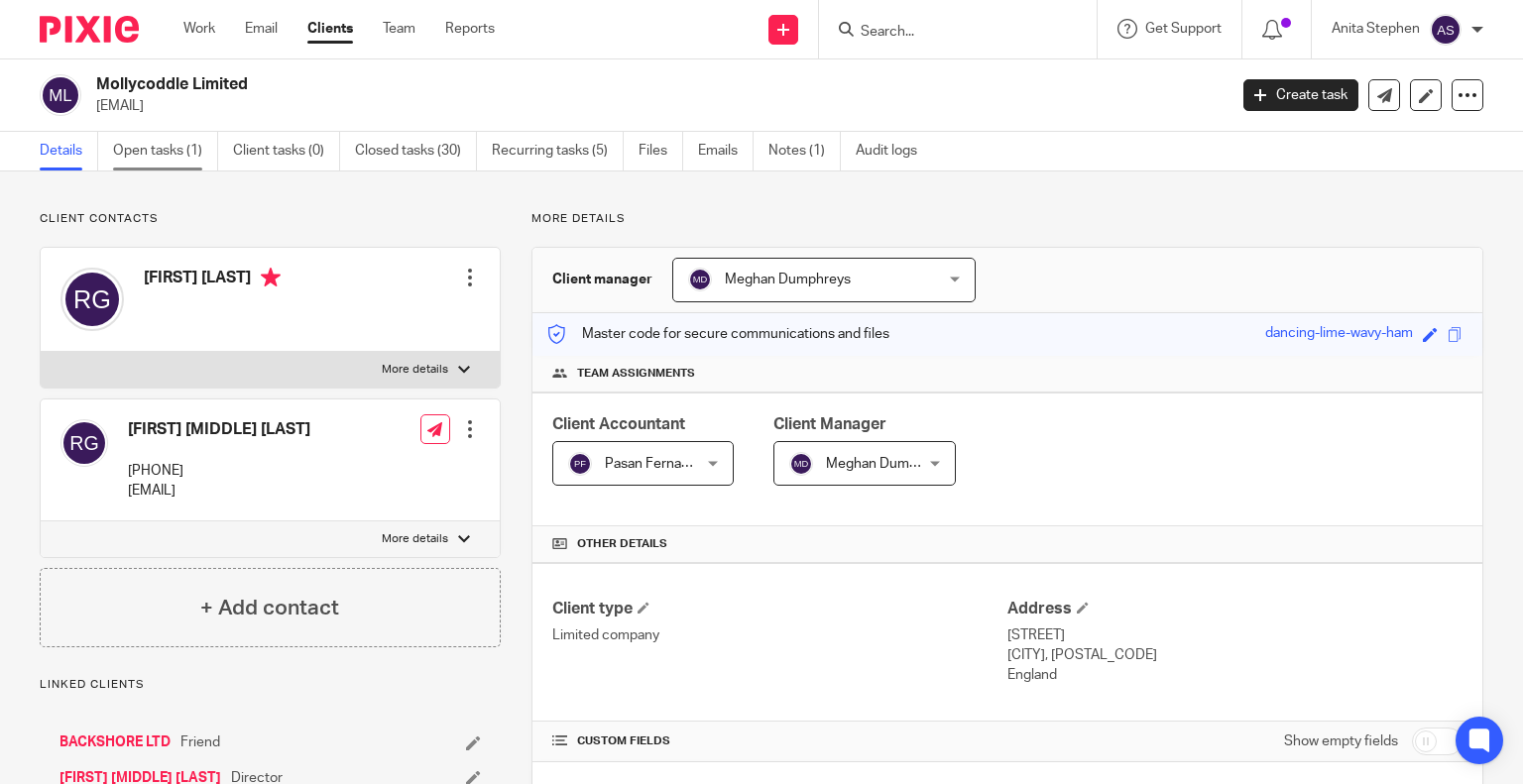 click on "Open tasks (1)" at bounding box center [166, 151] 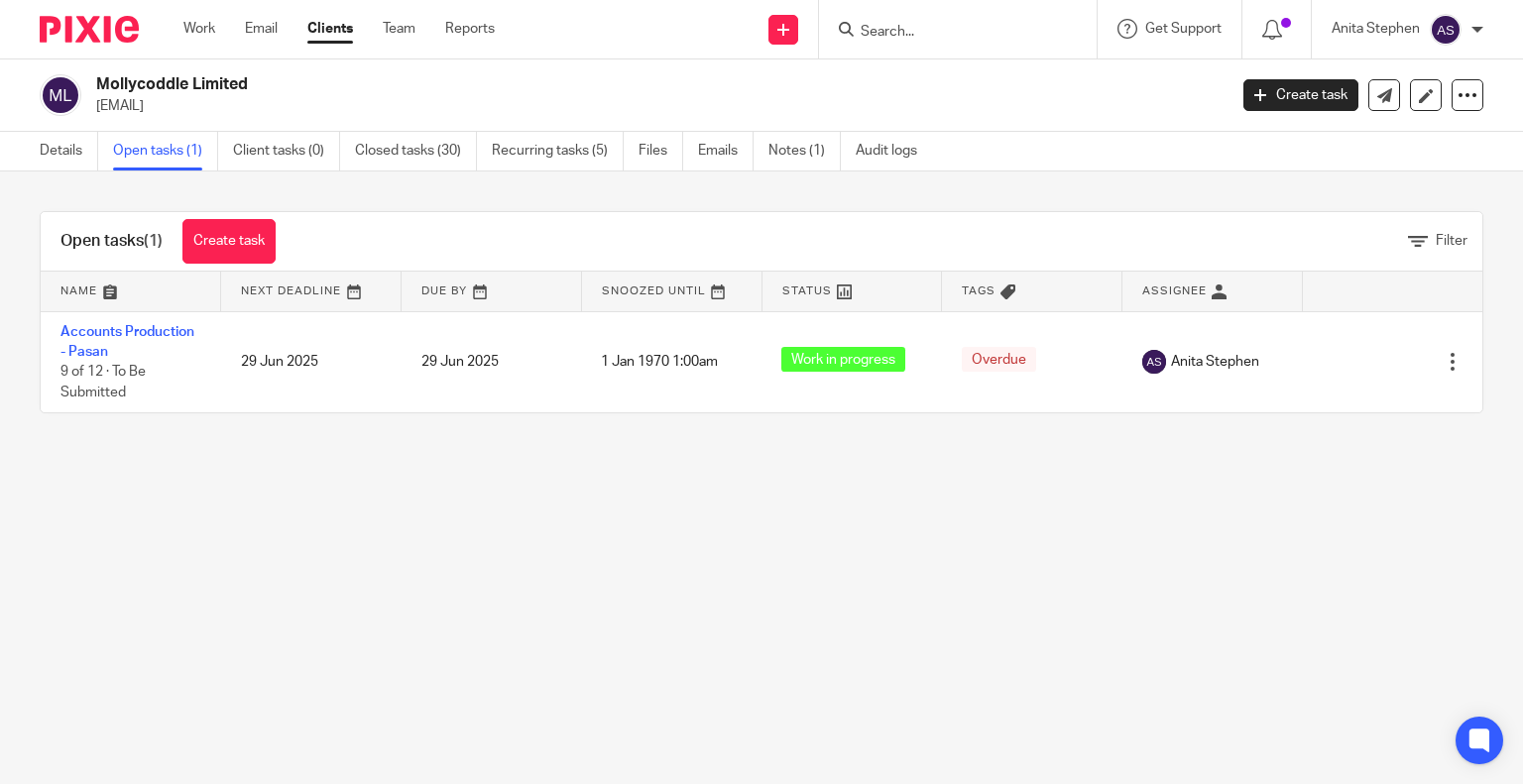 scroll, scrollTop: 0, scrollLeft: 0, axis: both 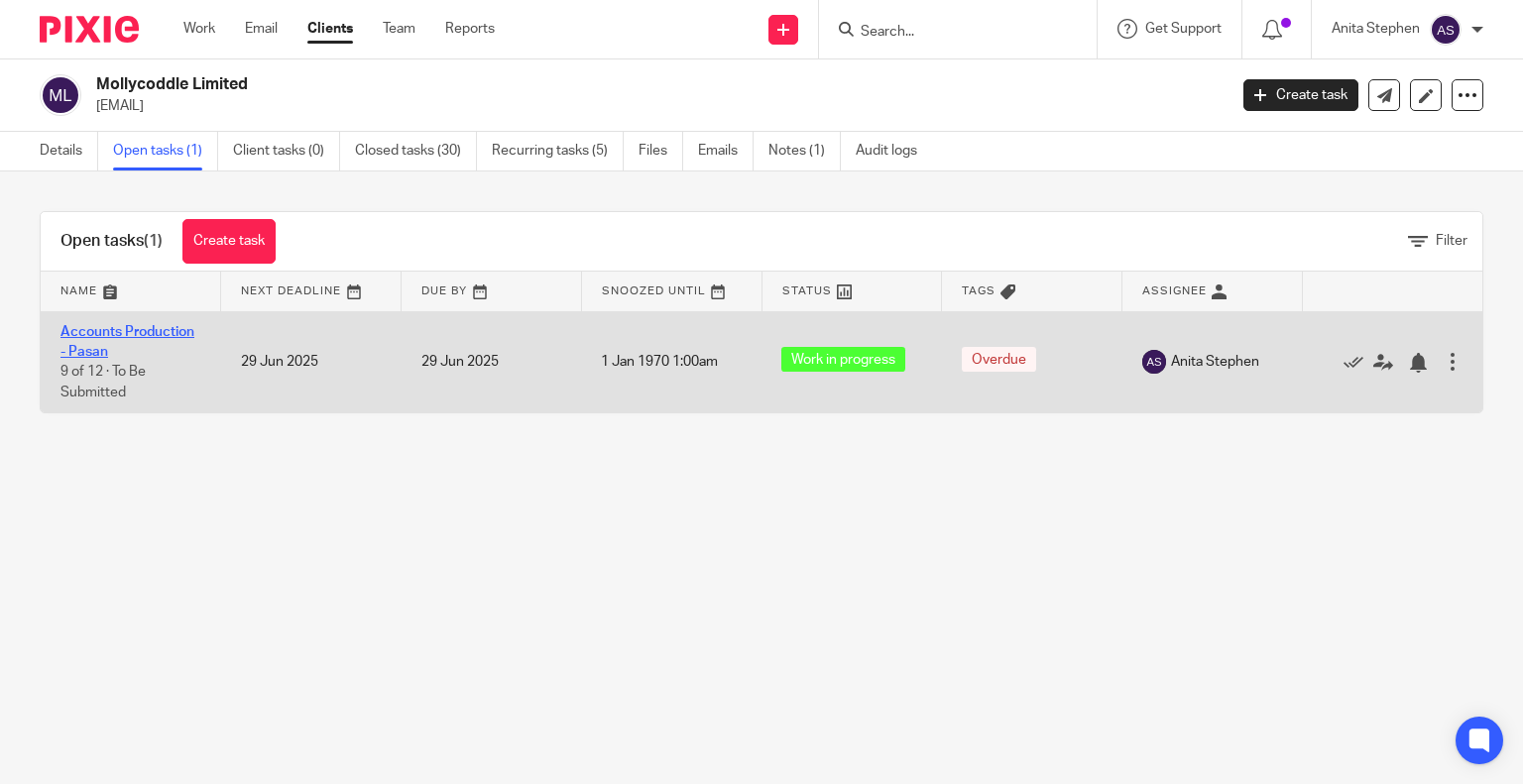 click on "Accounts Production - Pasan" at bounding box center (127, 342) 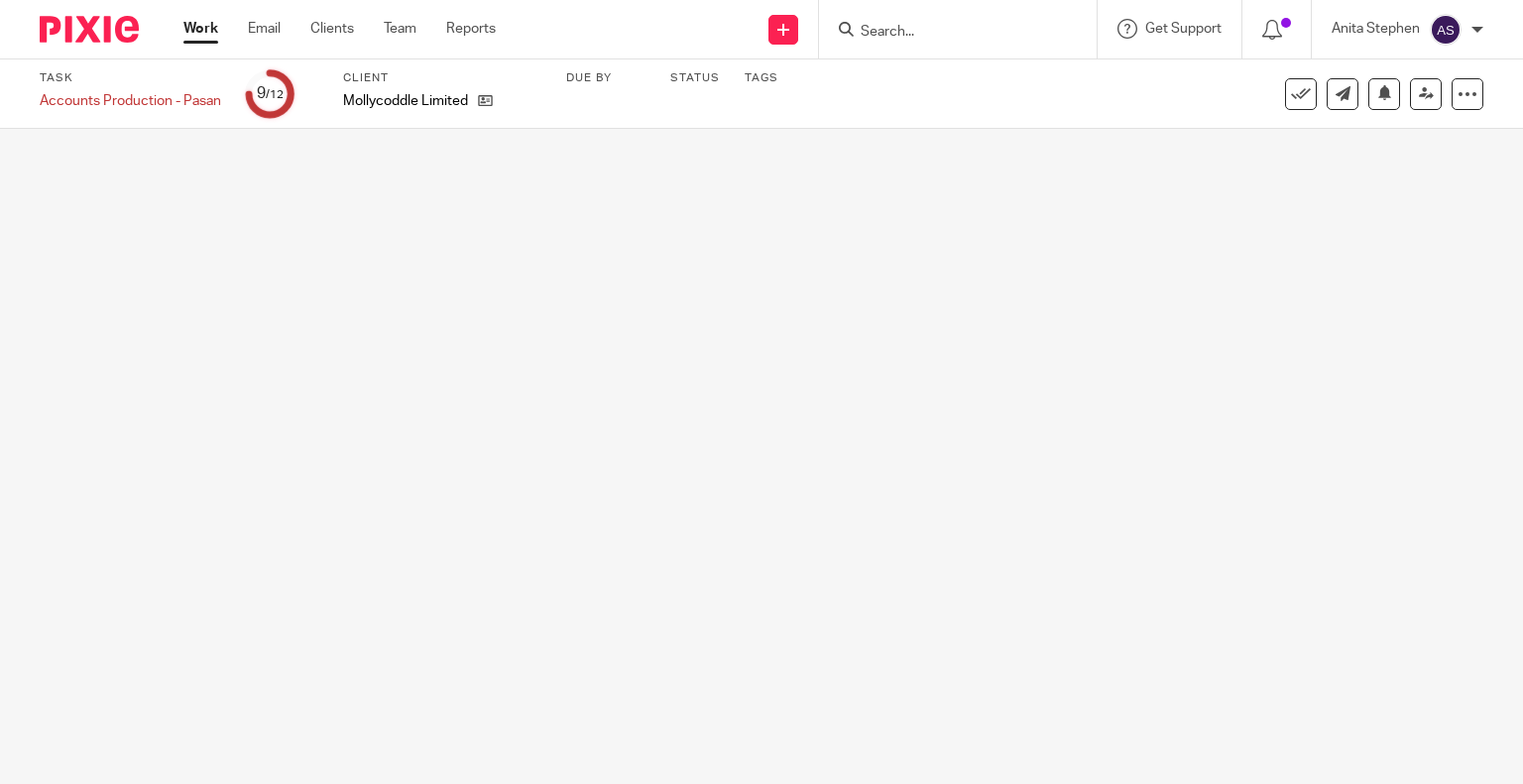 scroll, scrollTop: 0, scrollLeft: 0, axis: both 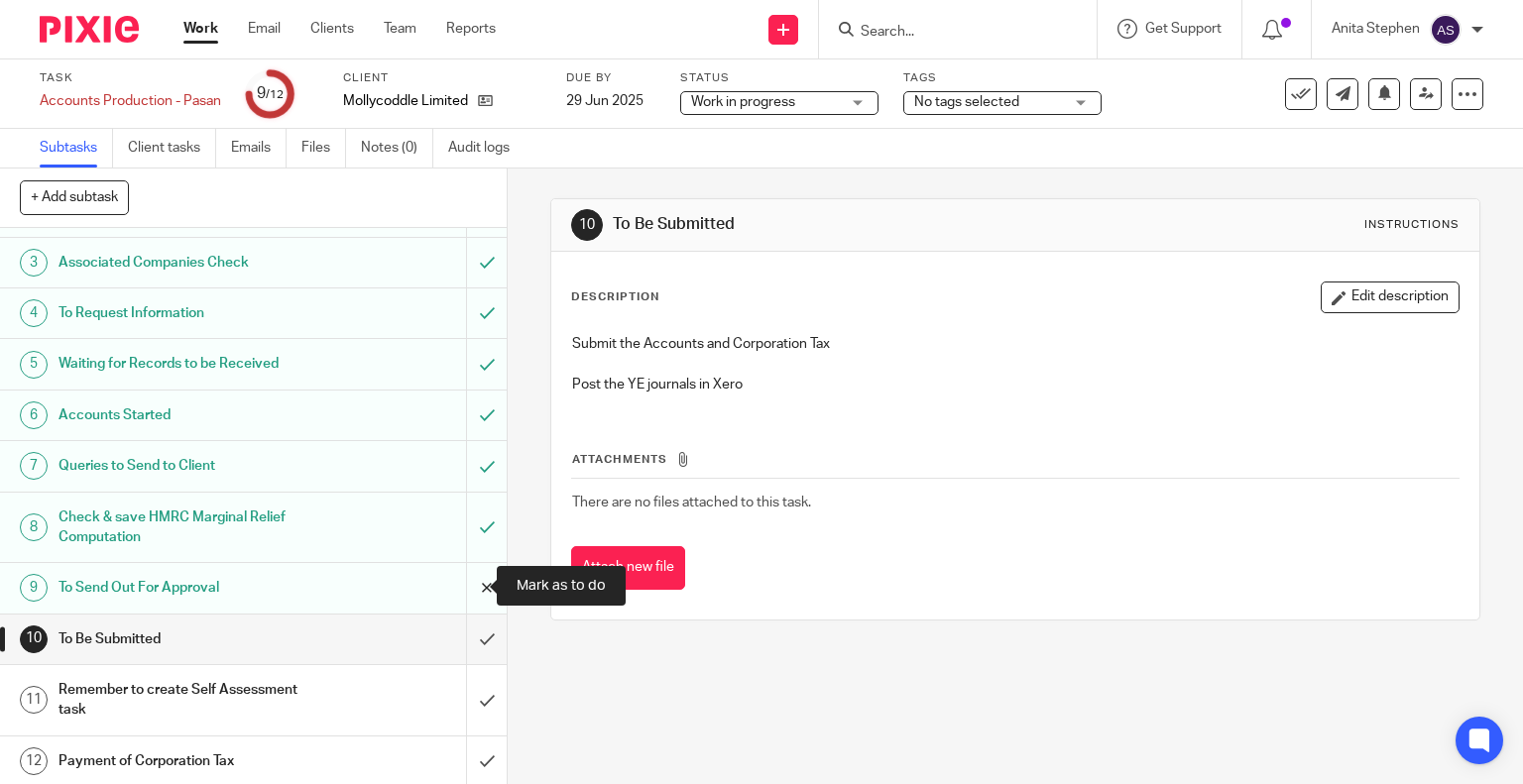 click at bounding box center (253, 588) 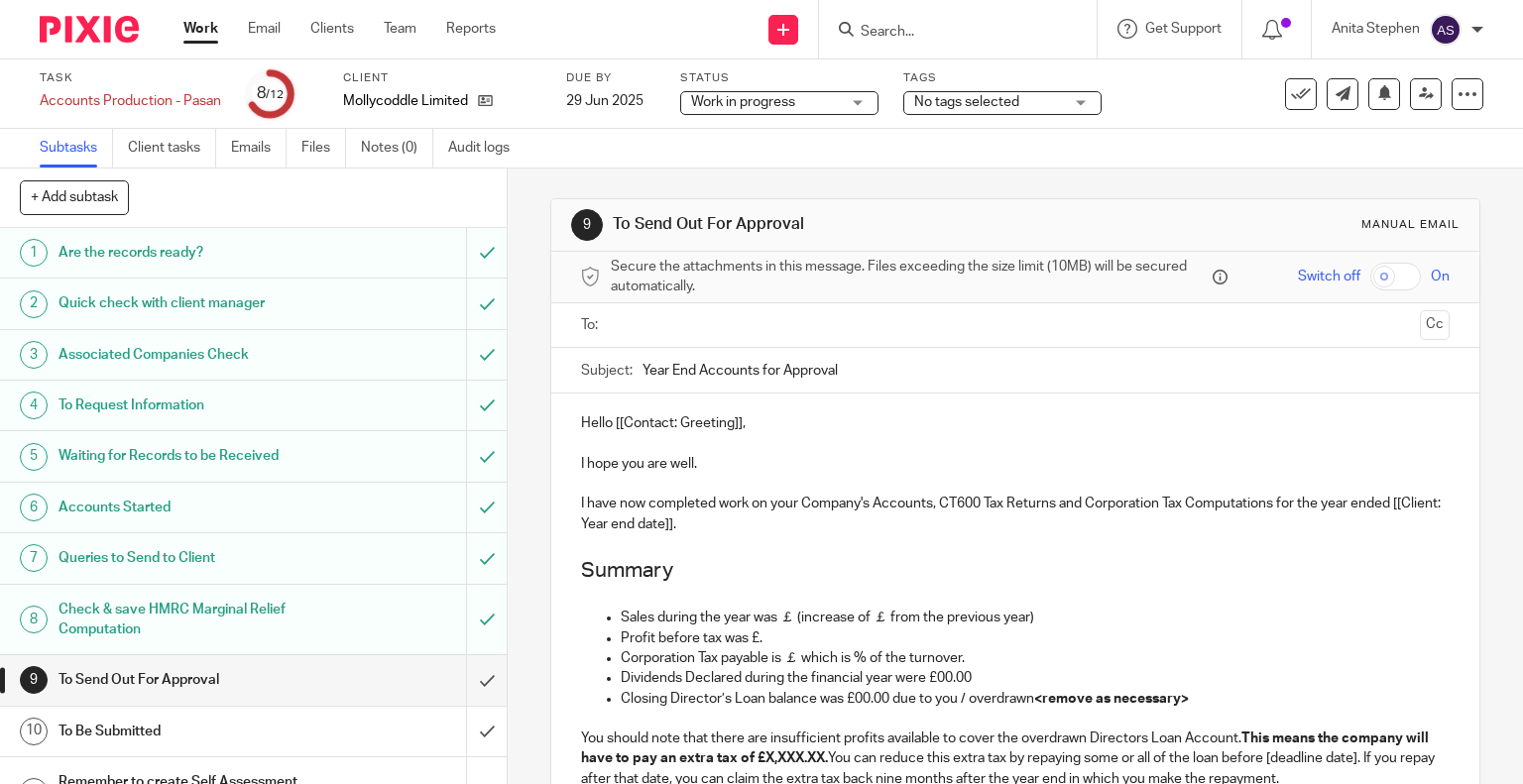 scroll, scrollTop: 0, scrollLeft: 0, axis: both 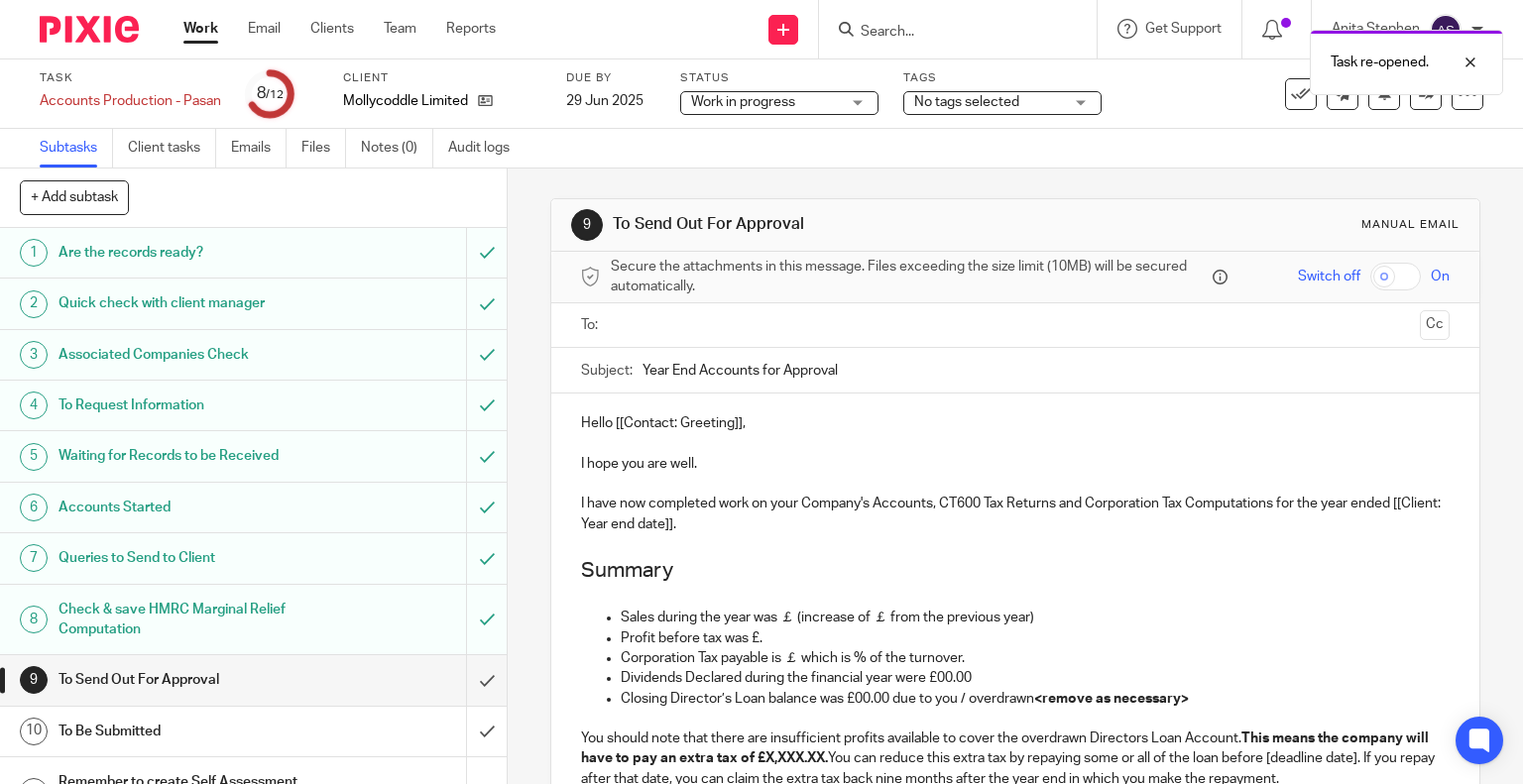 click on "To Send Out For Approval" at bounding box center [187, 680] 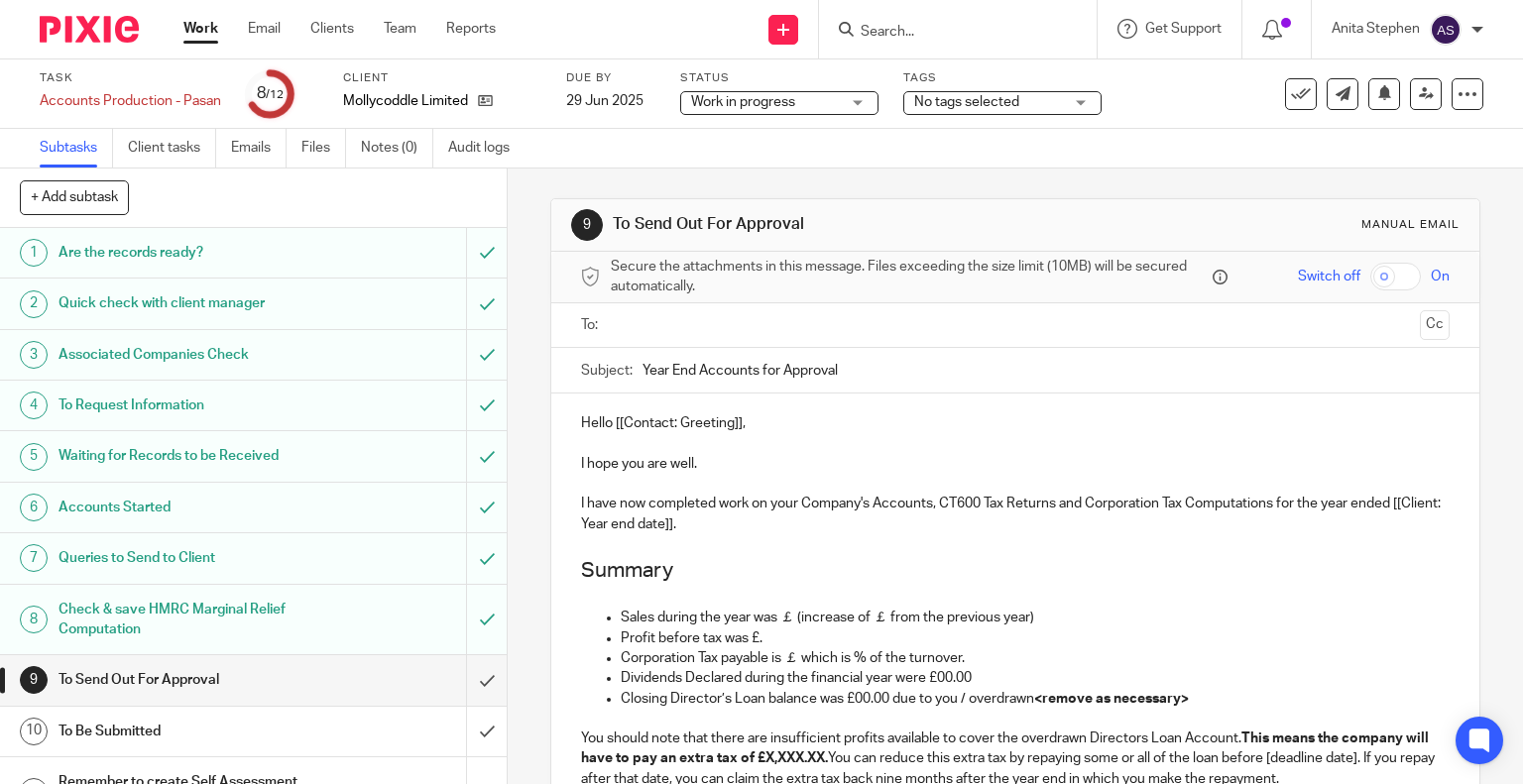 scroll, scrollTop: 0, scrollLeft: 0, axis: both 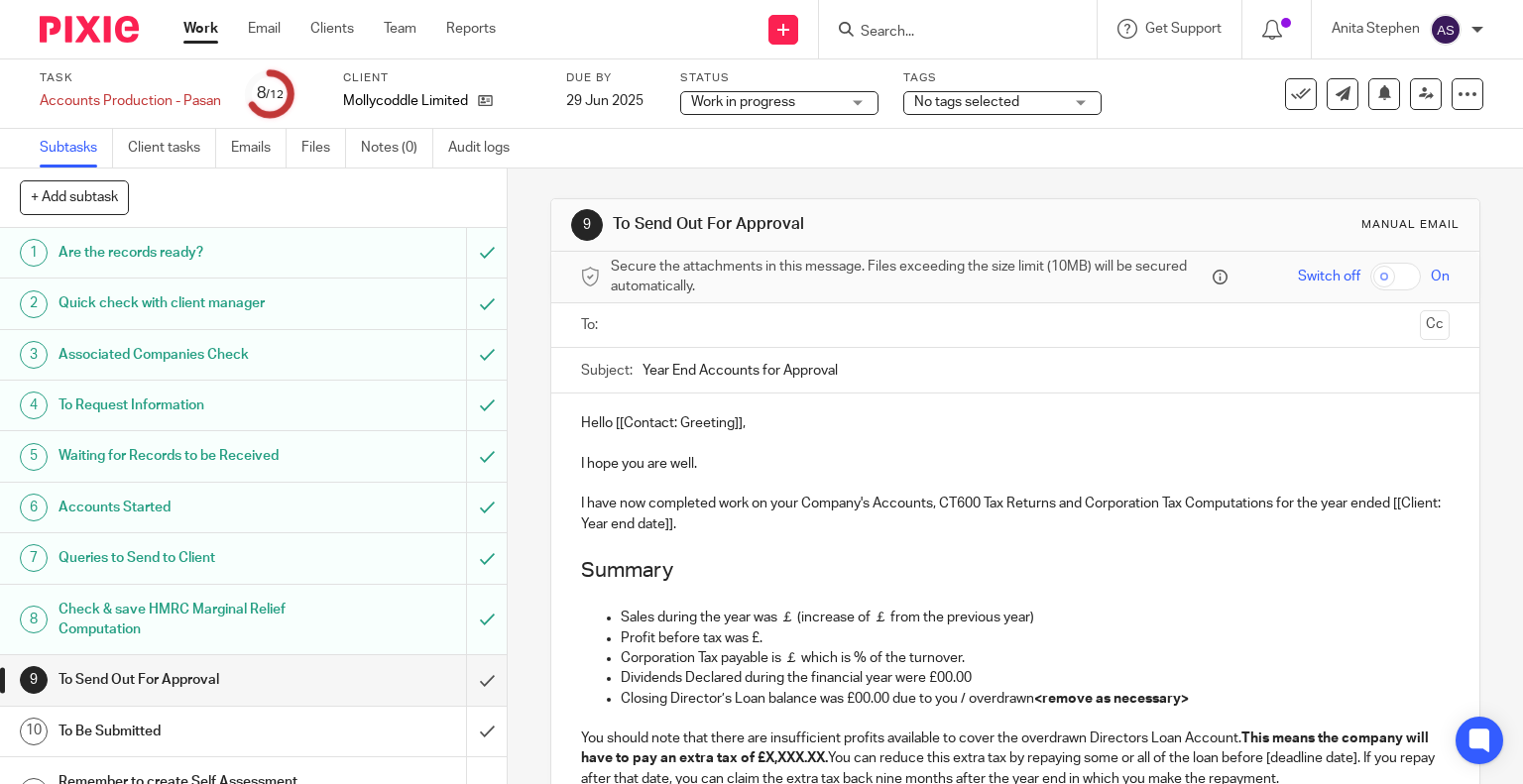drag, startPoint x: 790, startPoint y: 566, endPoint x: 520, endPoint y: 412, distance: 310.8311 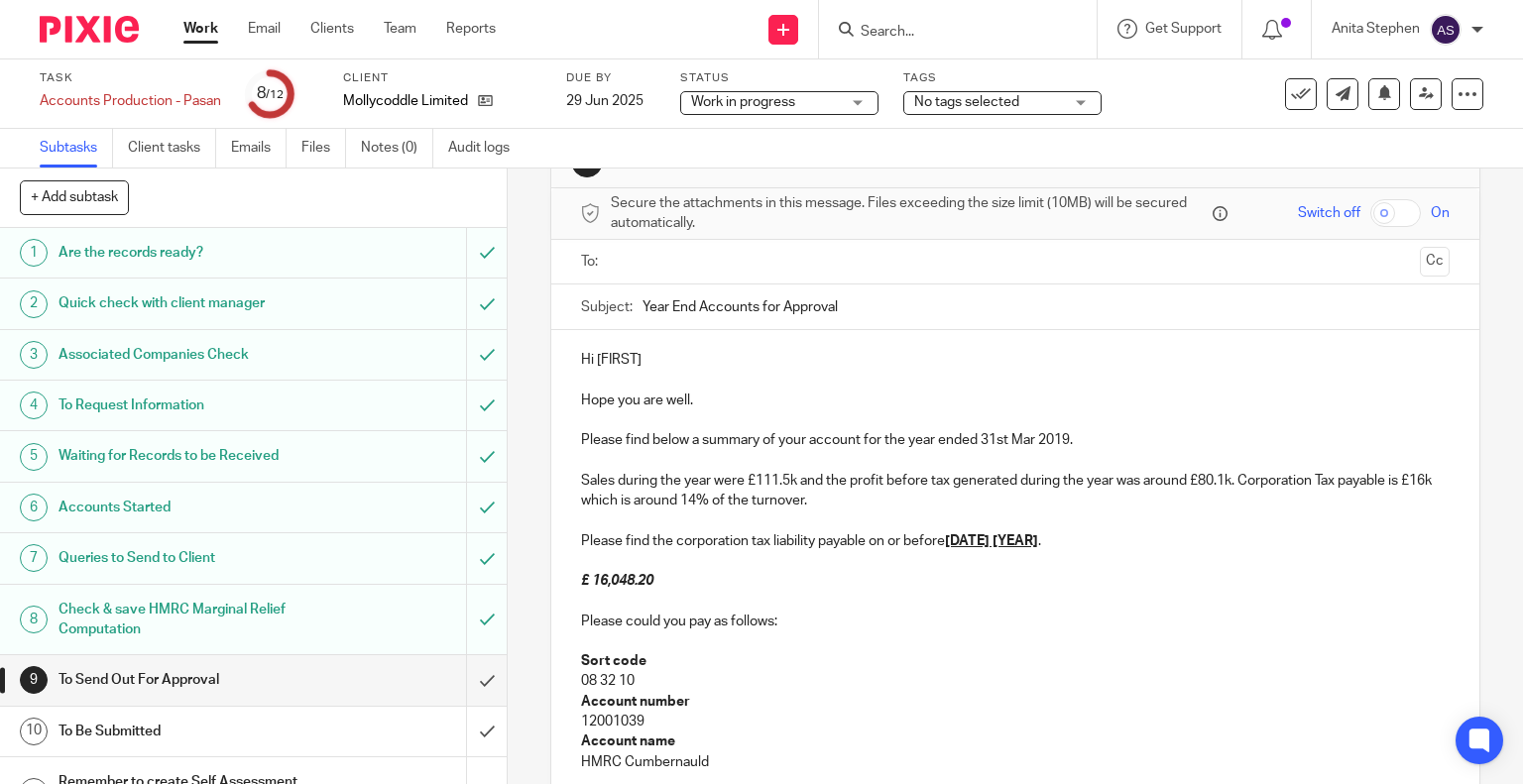 scroll, scrollTop: 0, scrollLeft: 0, axis: both 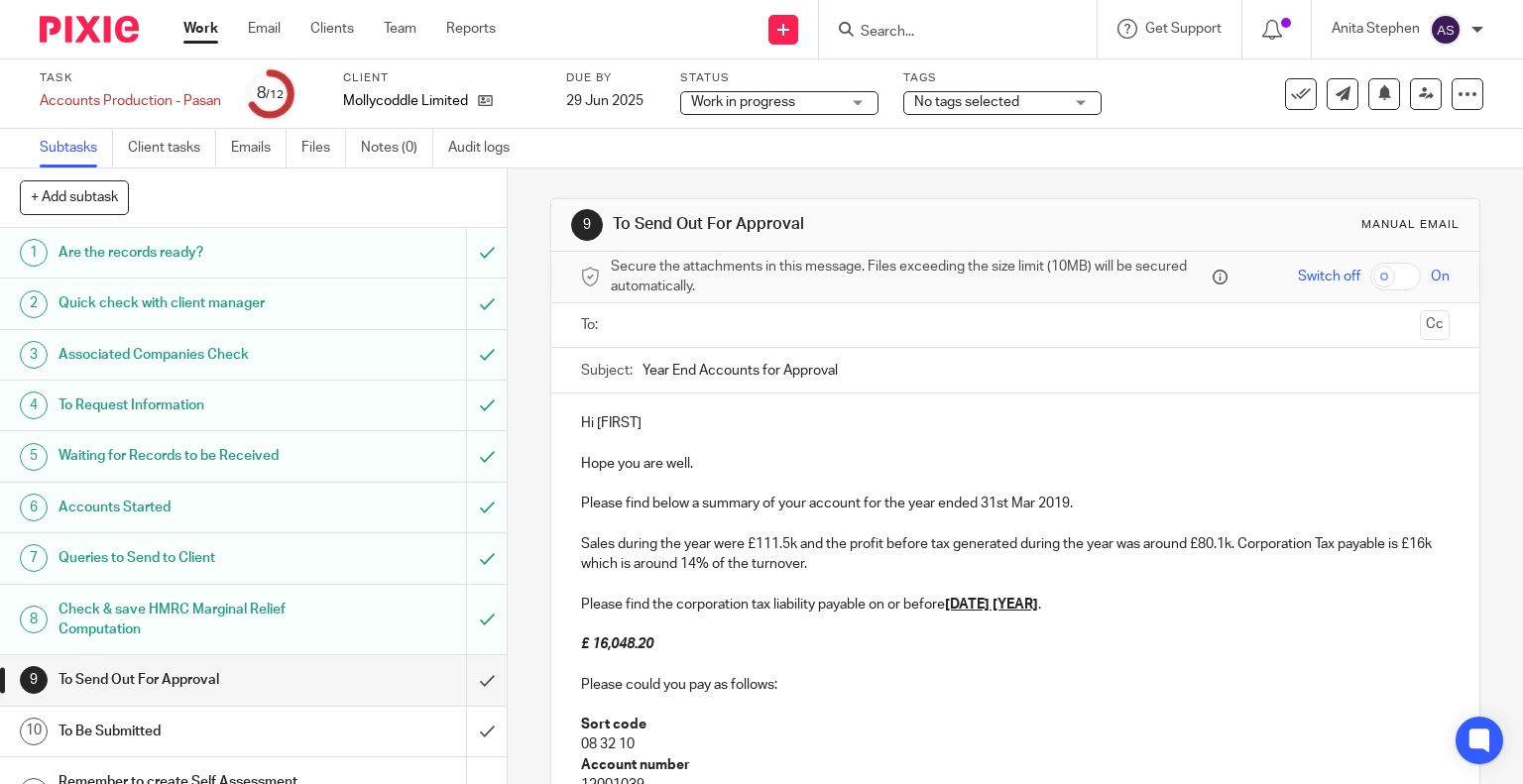 click on "Hi [FIRST]" at bounding box center (1015, 423) 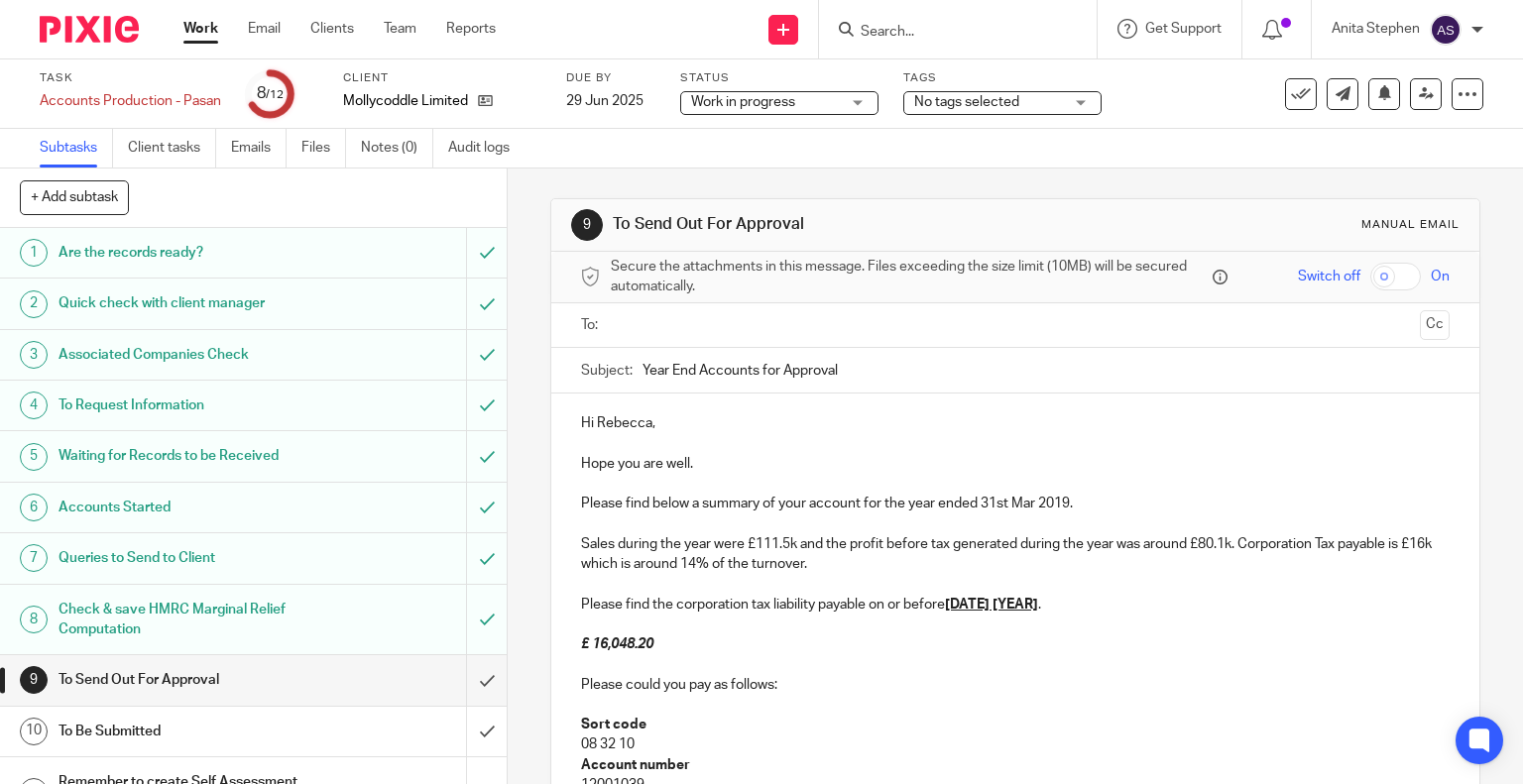 scroll, scrollTop: 6, scrollLeft: 0, axis: vertical 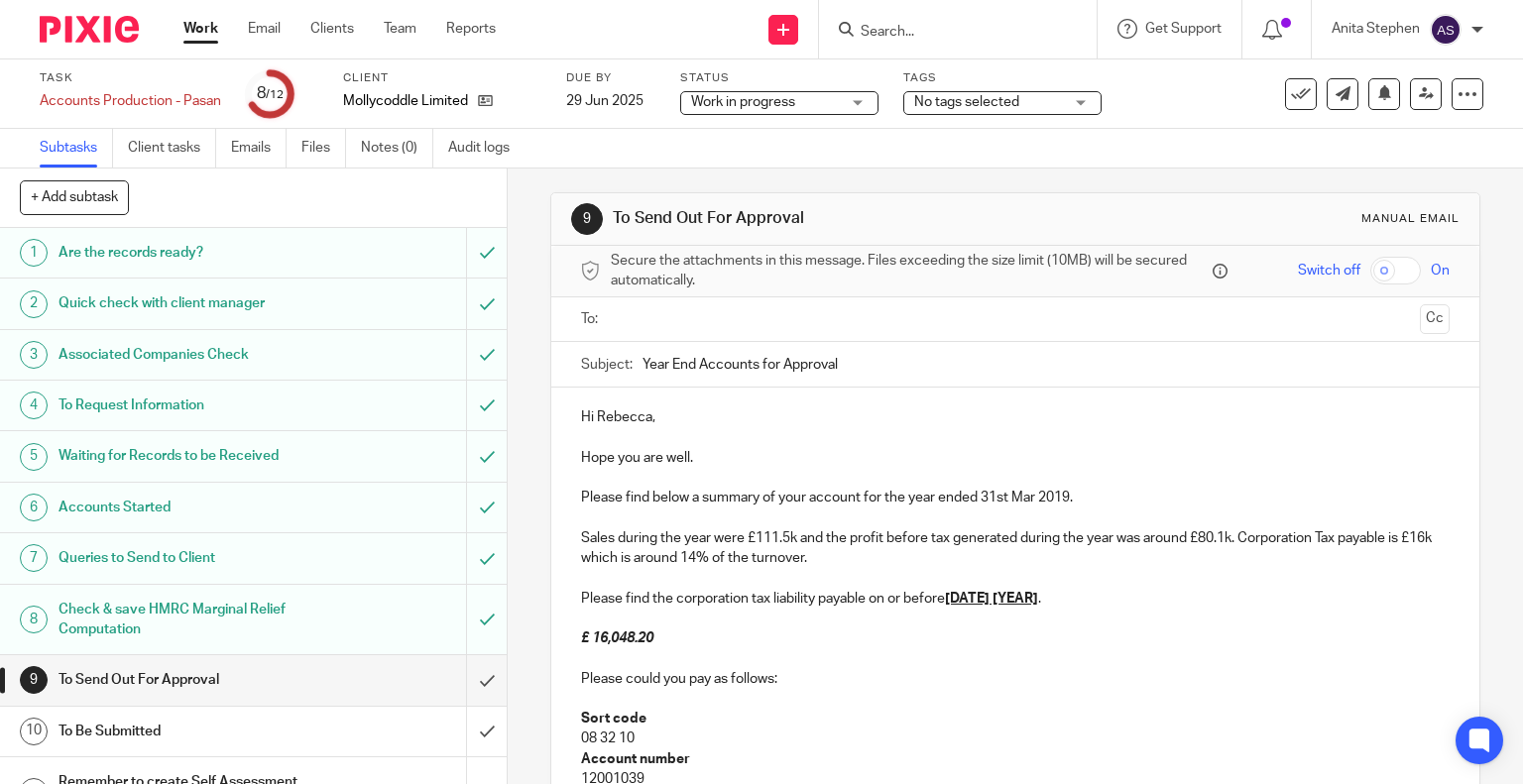 click on "Please find below a summary of your account for the year ended 31st Mar 2019." at bounding box center (1015, 498) 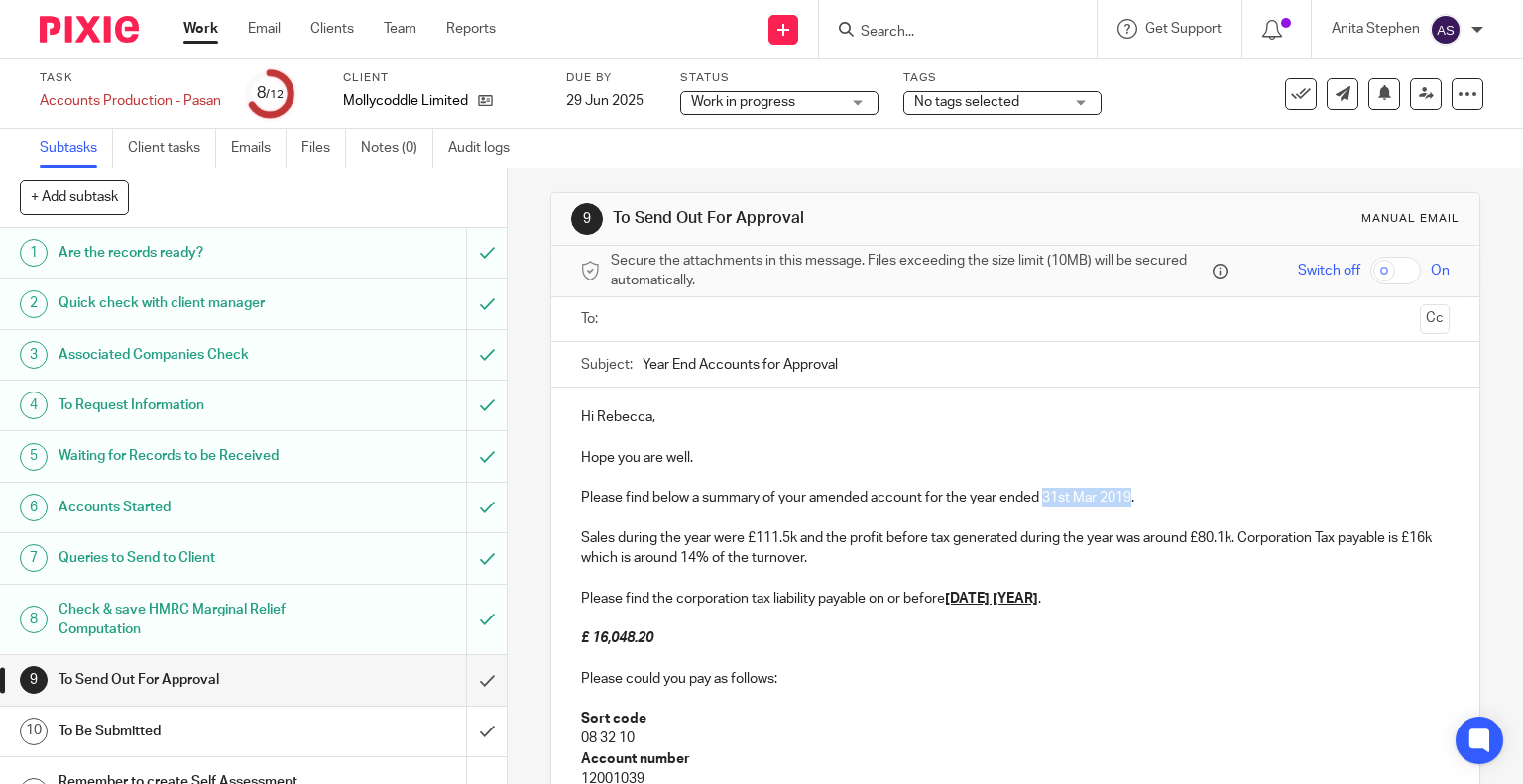 drag, startPoint x: 1042, startPoint y: 499, endPoint x: 1128, endPoint y: 503, distance: 86.093 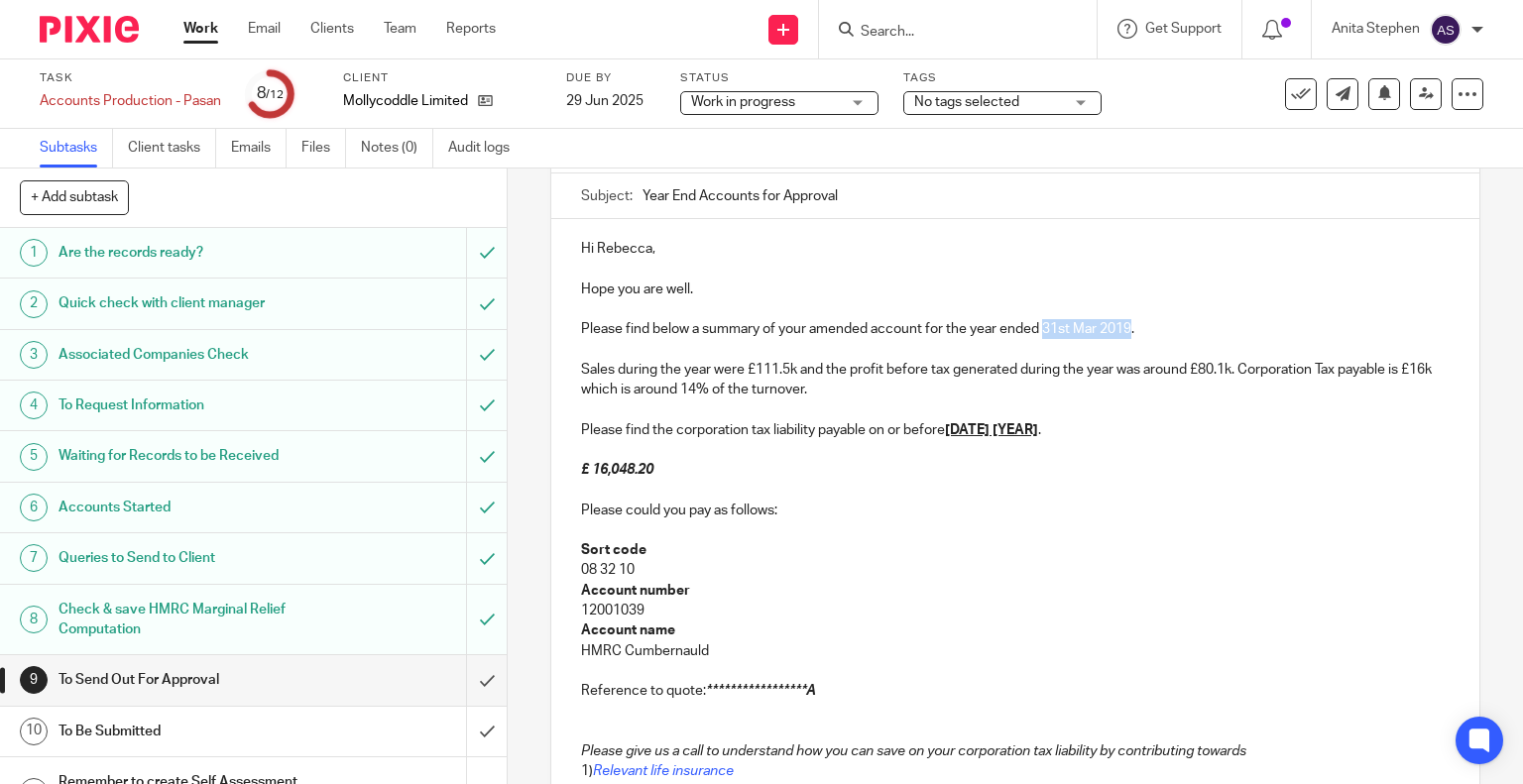 scroll, scrollTop: 174, scrollLeft: 0, axis: vertical 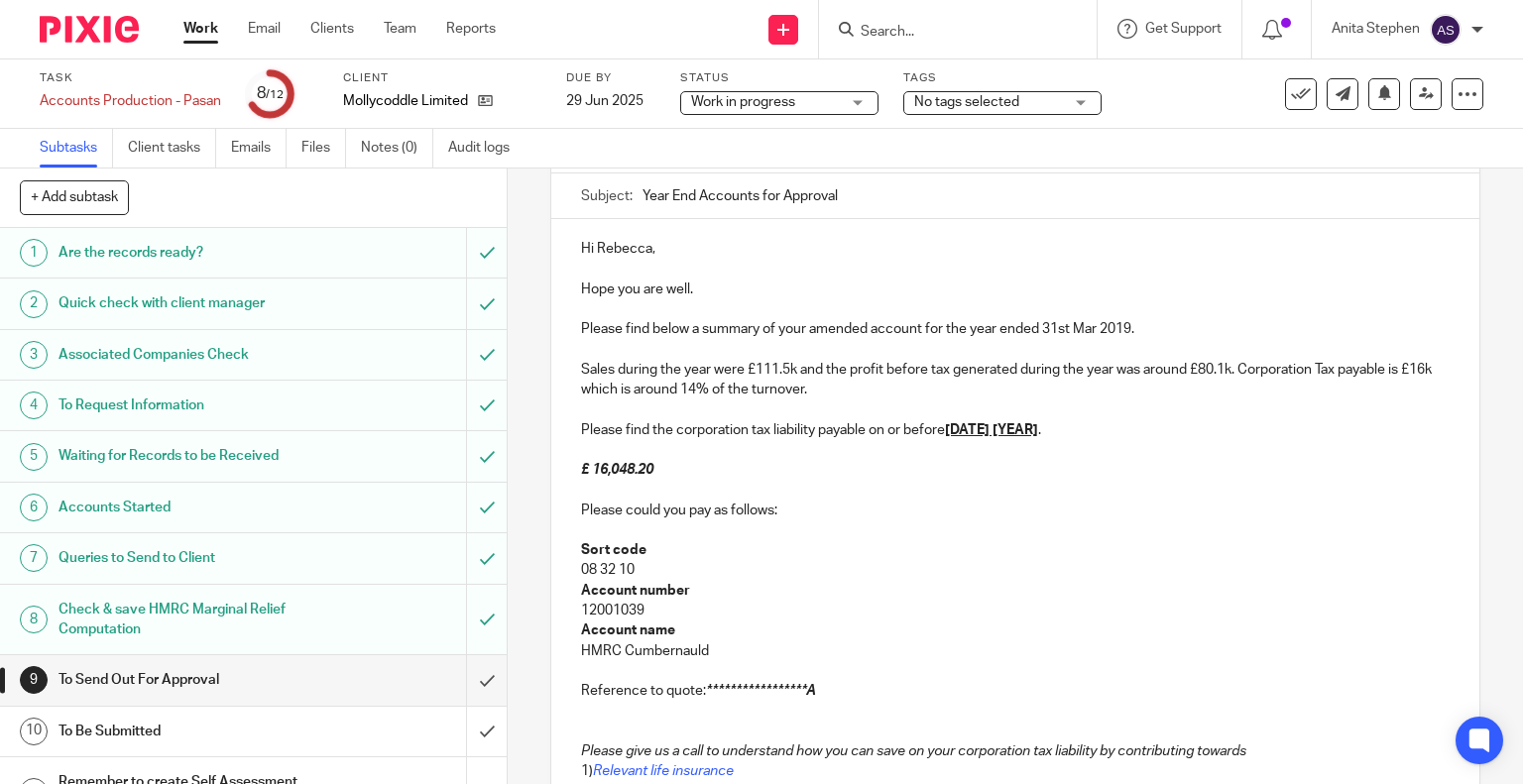 click on "Please find below a summary of your amended account for the year ended 31st Mar 2019." at bounding box center (1015, 329) 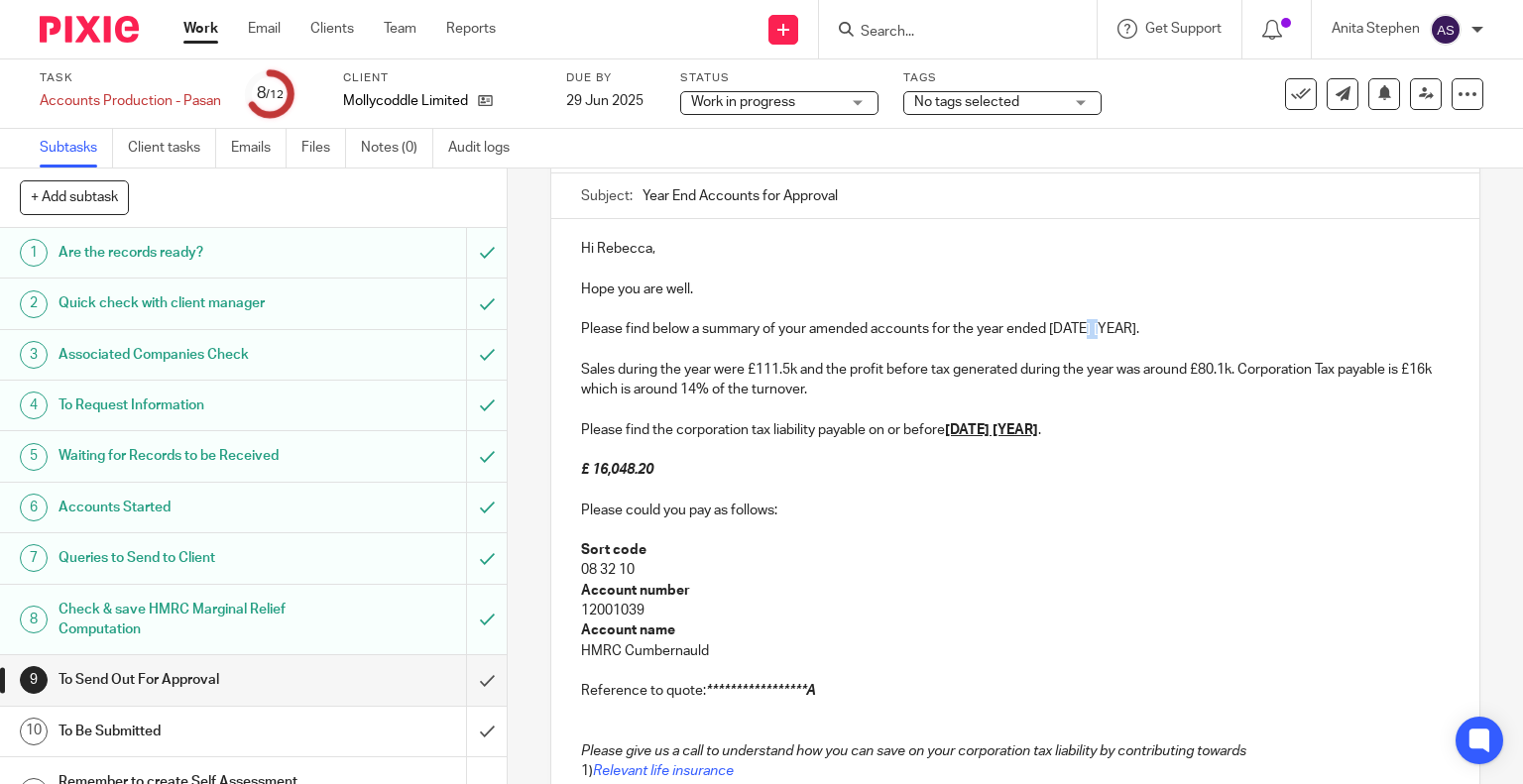 drag, startPoint x: 1082, startPoint y: 324, endPoint x: 1100, endPoint y: 334, distance: 20.59126 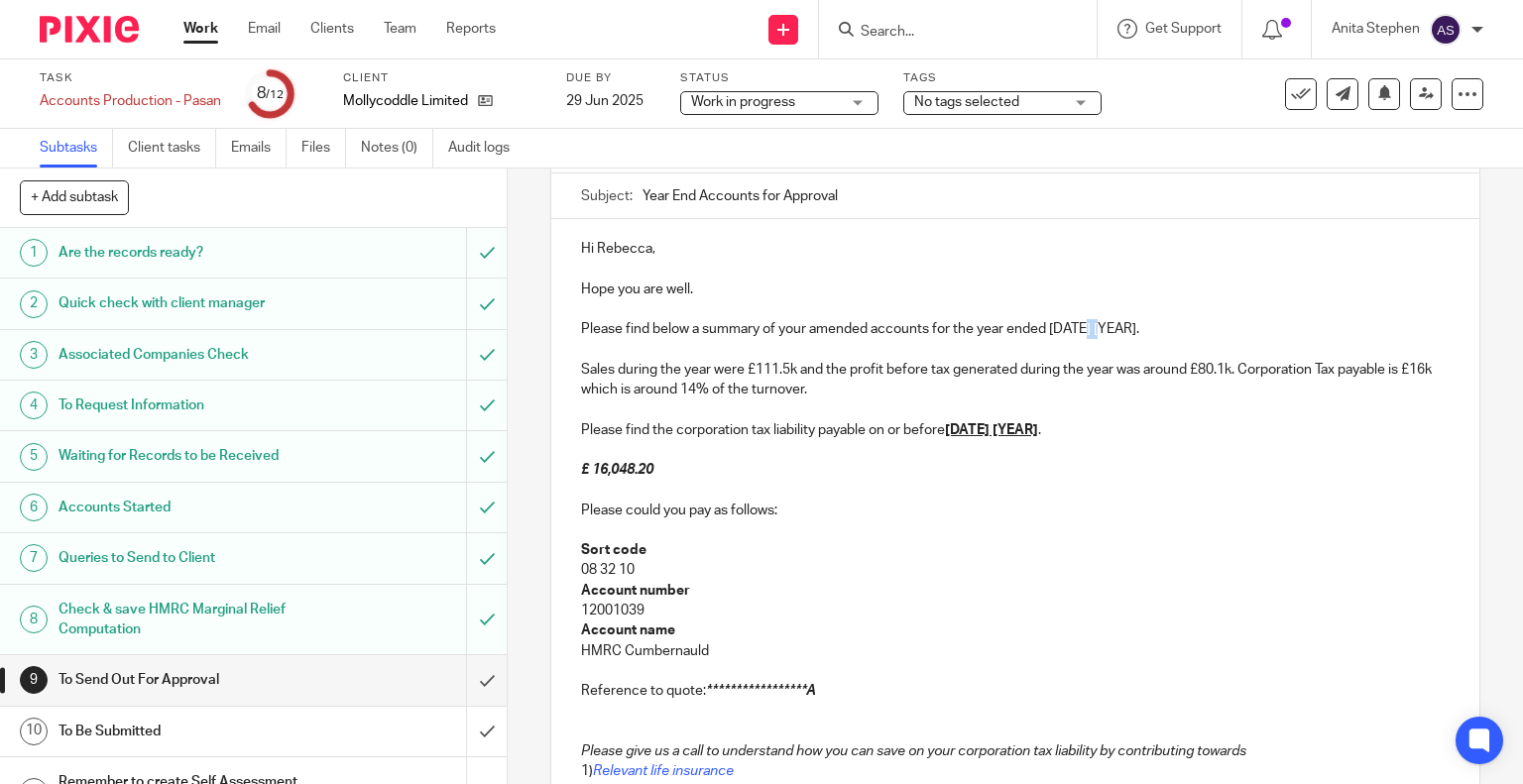 click on "Please find below a summary of your amended accounts for the year ended [DATE] [YEAR]." at bounding box center (1015, 329) 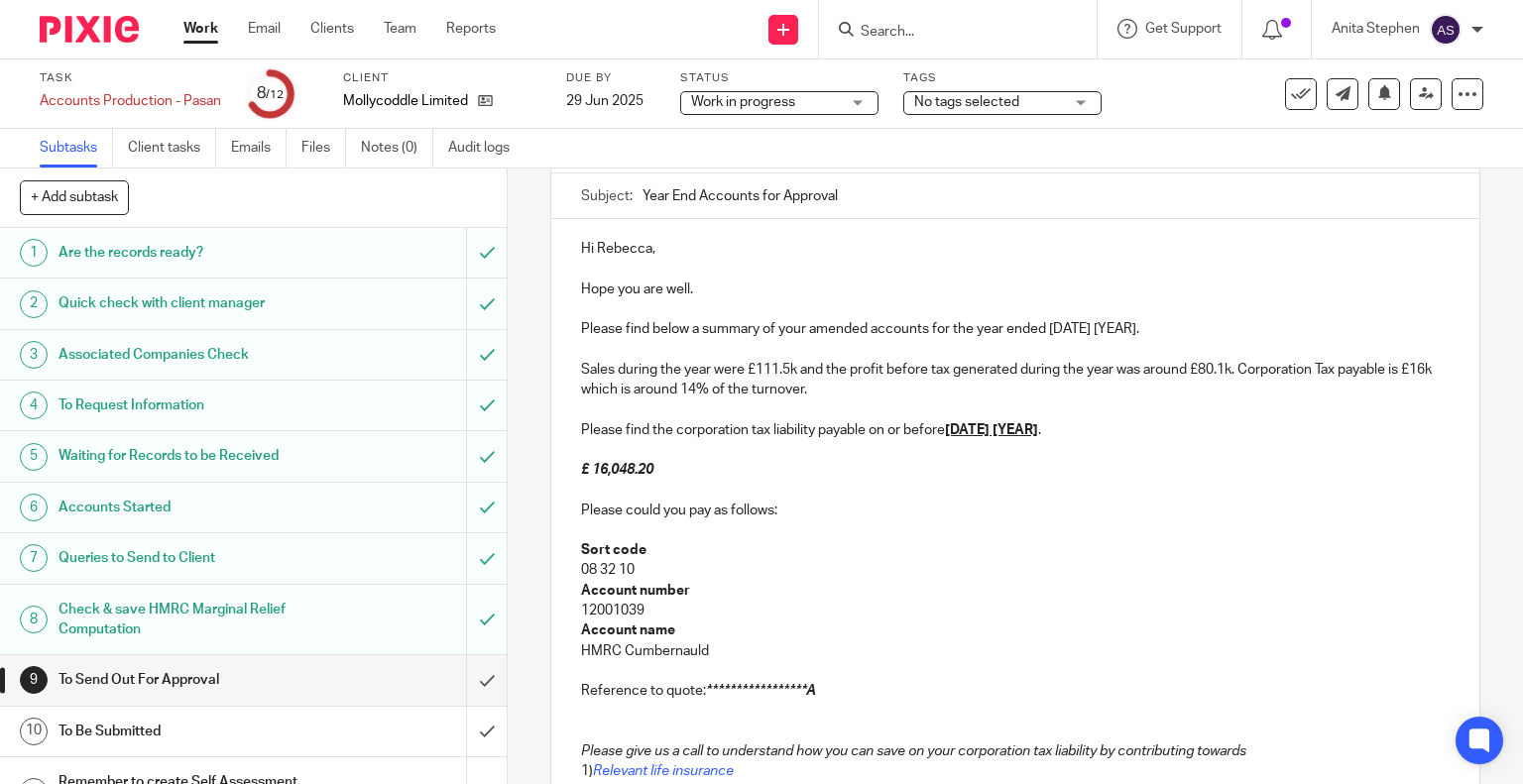 click on "Please find below a summary of your amended accounts for the year ended [DATE] [YEAR]." at bounding box center [1015, 329] 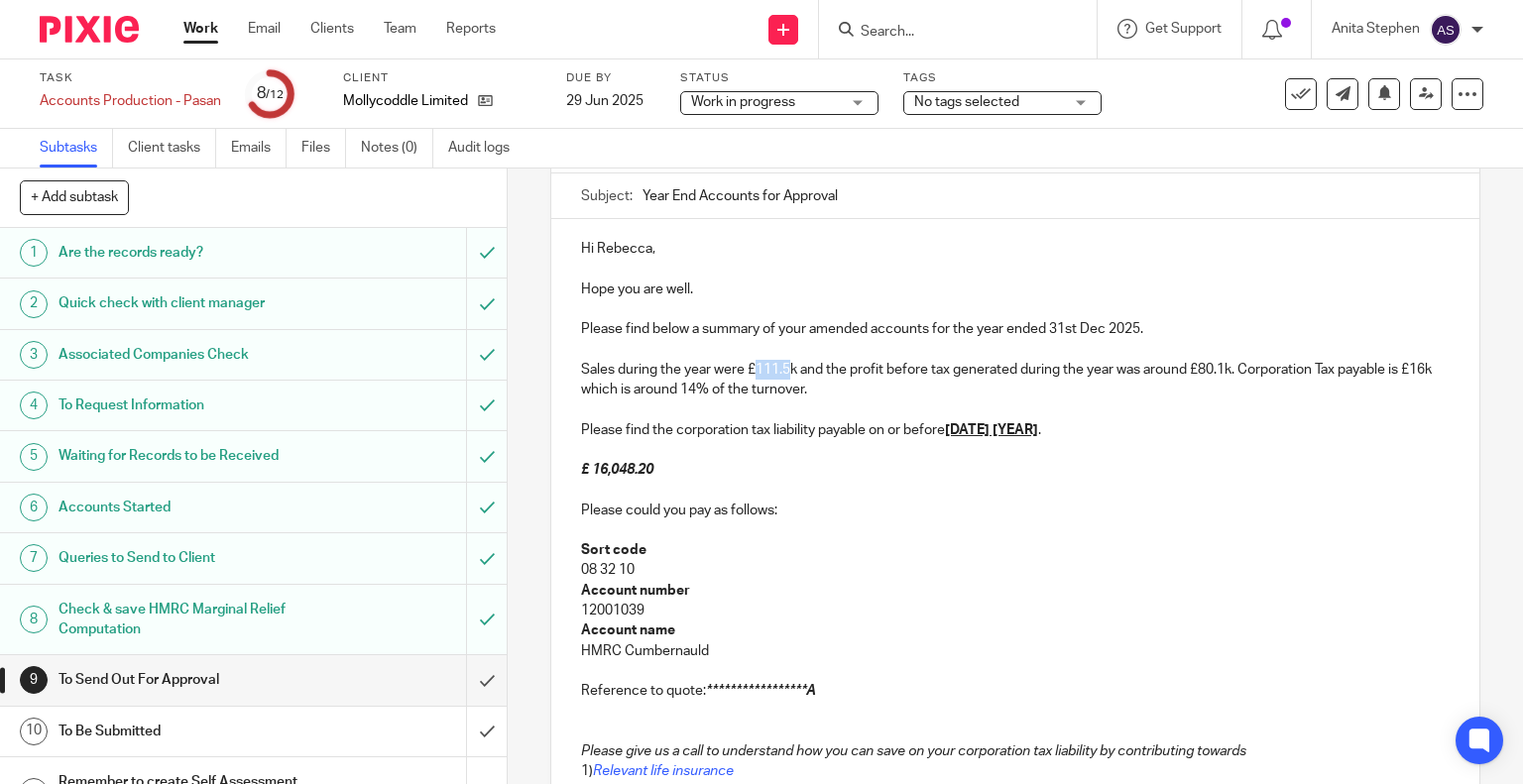 drag, startPoint x: 751, startPoint y: 366, endPoint x: 784, endPoint y: 369, distance: 33.136083 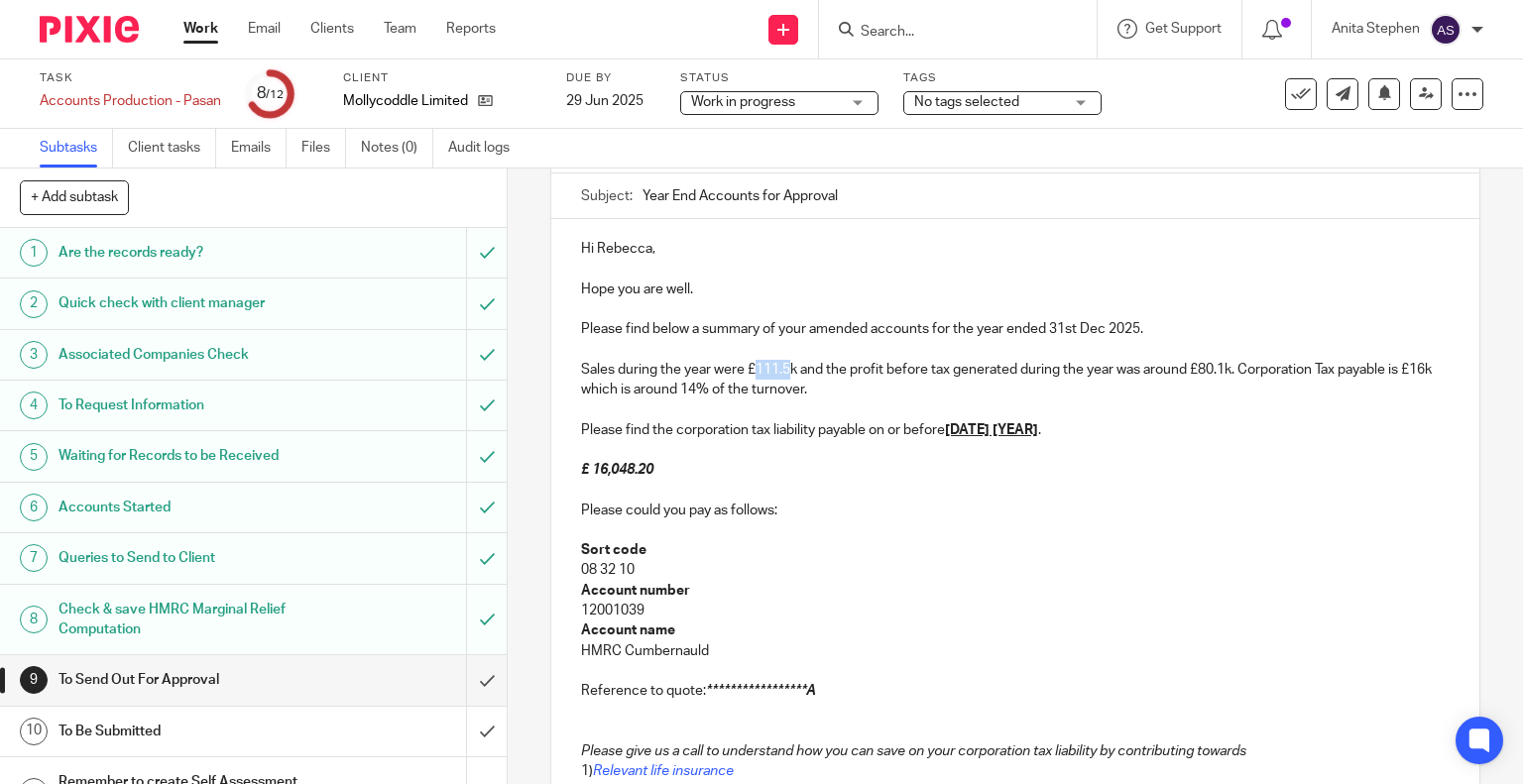 click on "Sales during the year were £111.5k and the profit before tax generated during the year was around £80.1k. Corporation Tax payable is £16k which is around 14% of the turnover." at bounding box center [1015, 380] 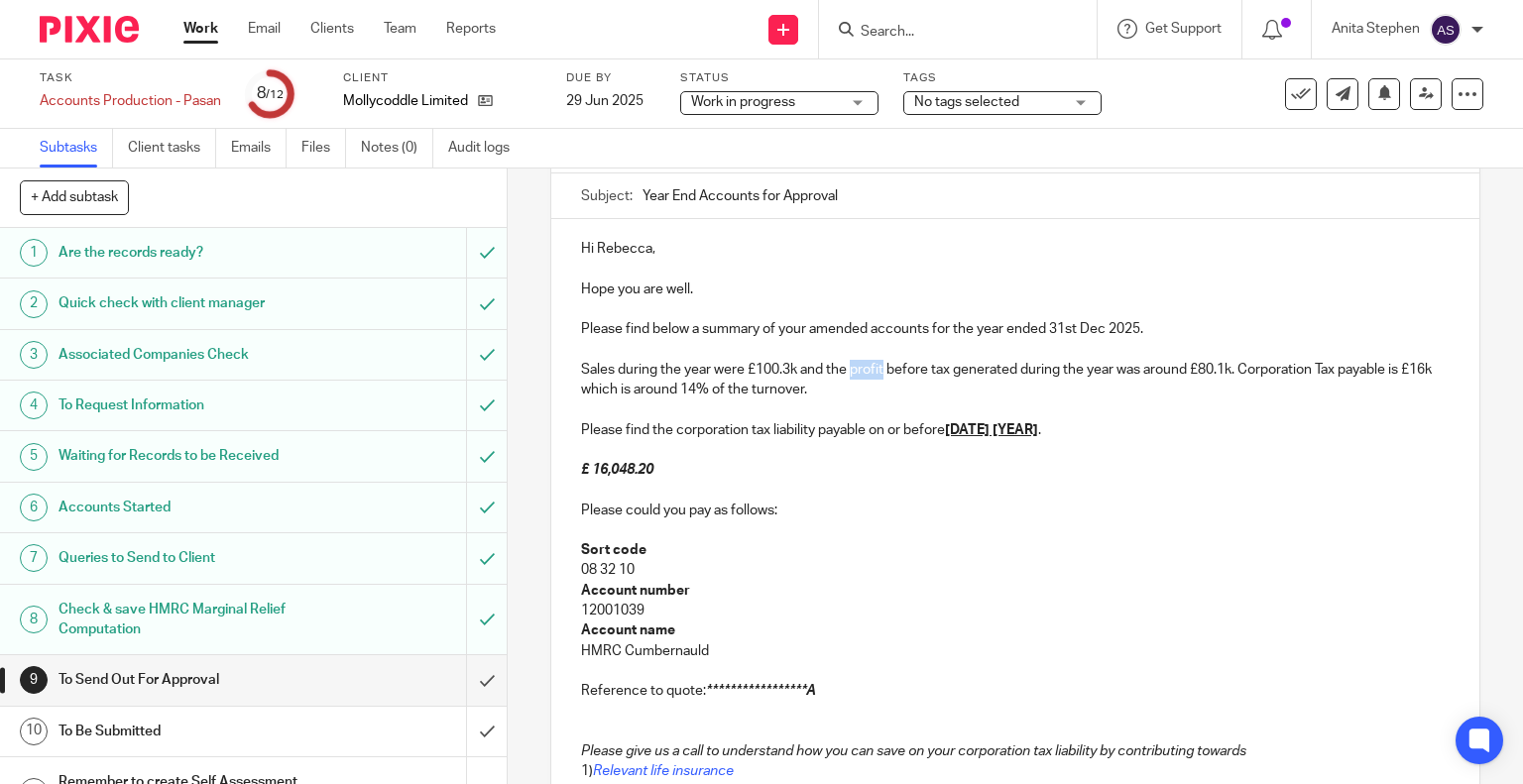 drag, startPoint x: 845, startPoint y: 369, endPoint x: 877, endPoint y: 371, distance: 32.06244 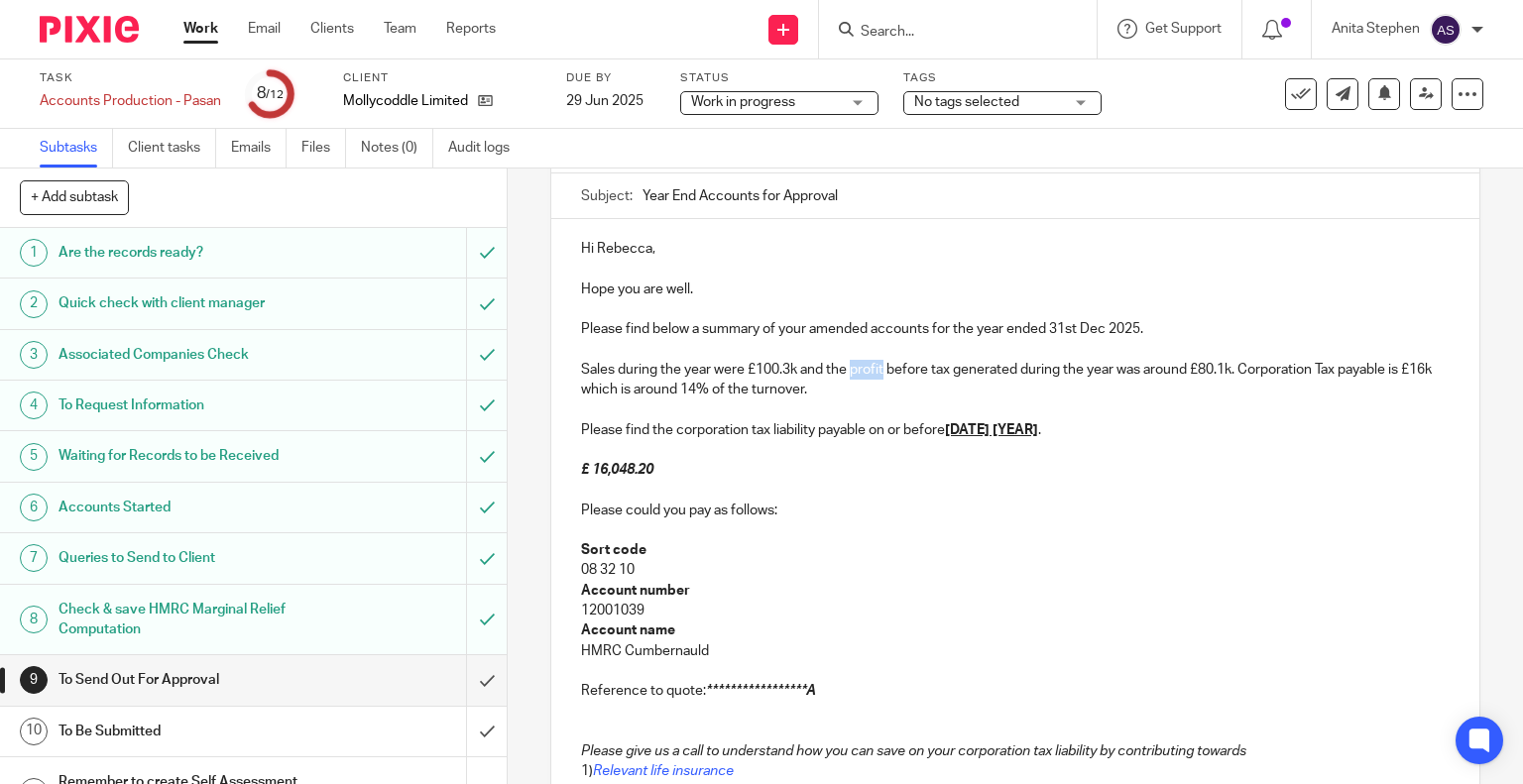 click on "Sales during the year were £100.3k and the profit before tax generated during the year was around £80.1k. Corporation Tax payable is £16k which is around 14% of the turnover." at bounding box center (1015, 380) 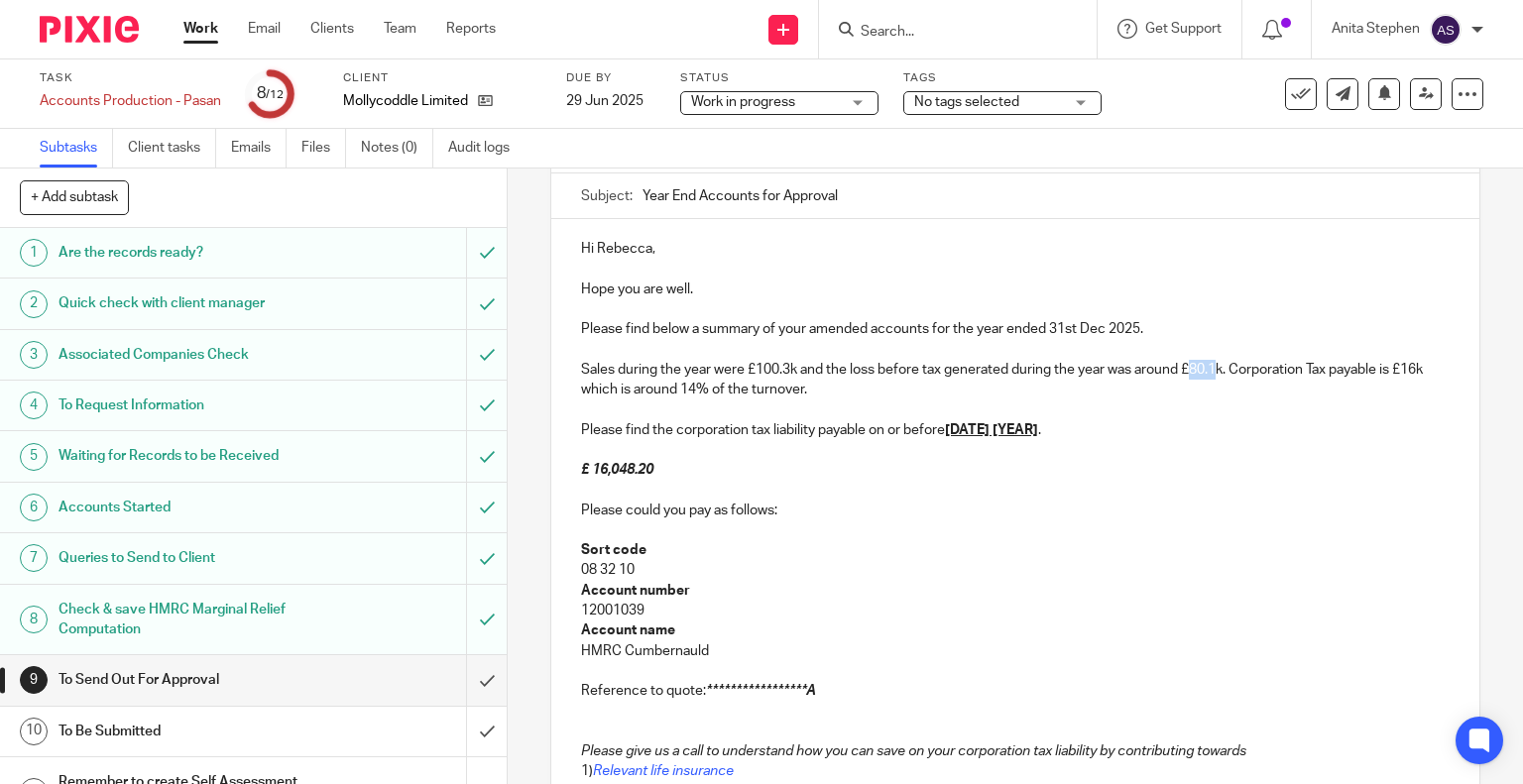 drag, startPoint x: 1189, startPoint y: 364, endPoint x: 1215, endPoint y: 372, distance: 27.202941 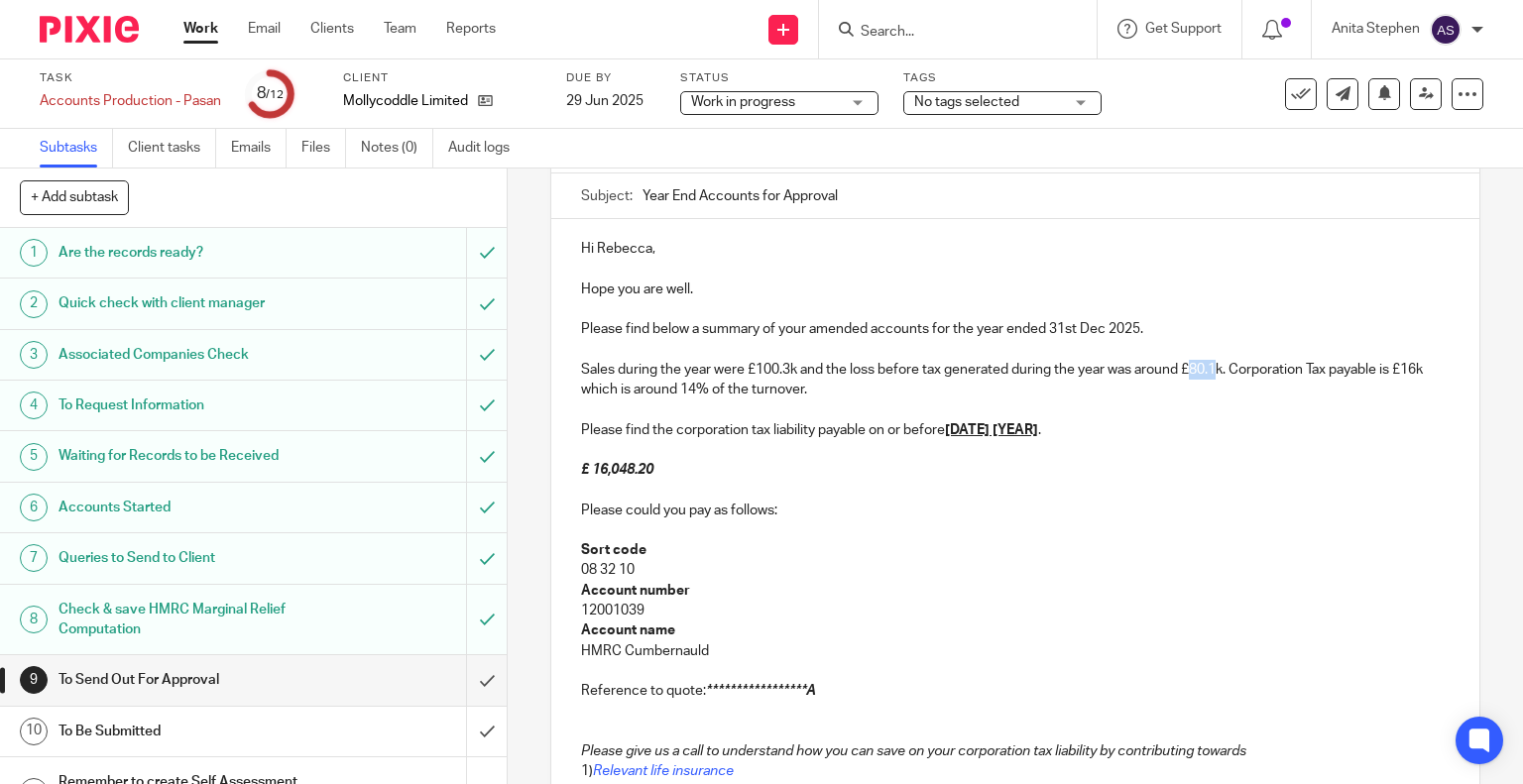 click on "Sales during the year were £100.3k and the loss before tax generated during the year was around £80.1k. Corporation Tax payable is £16k which is around 14% of the turnover." at bounding box center [1015, 380] 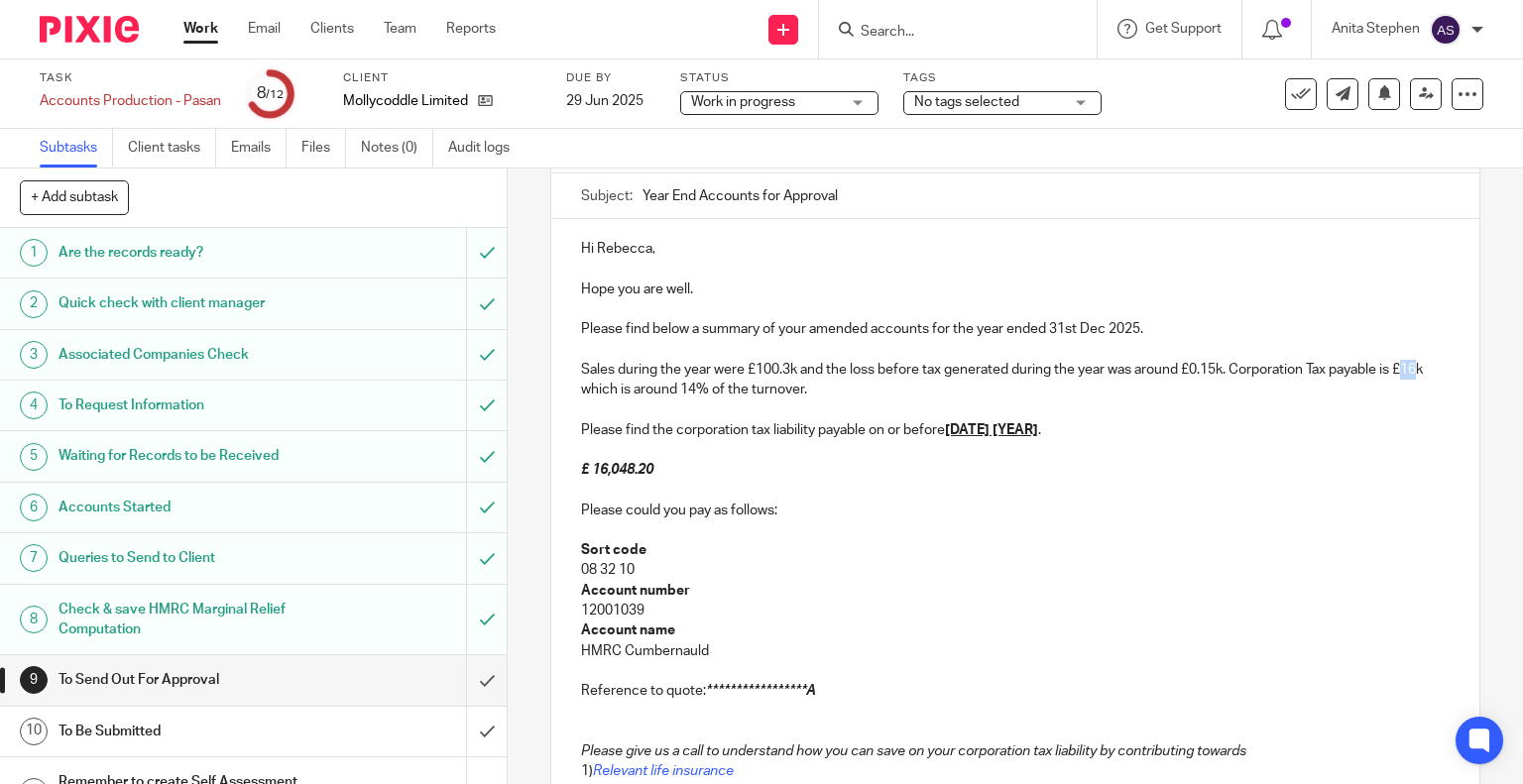 drag, startPoint x: 583, startPoint y: 386, endPoint x: 595, endPoint y: 390, distance: 12.649111 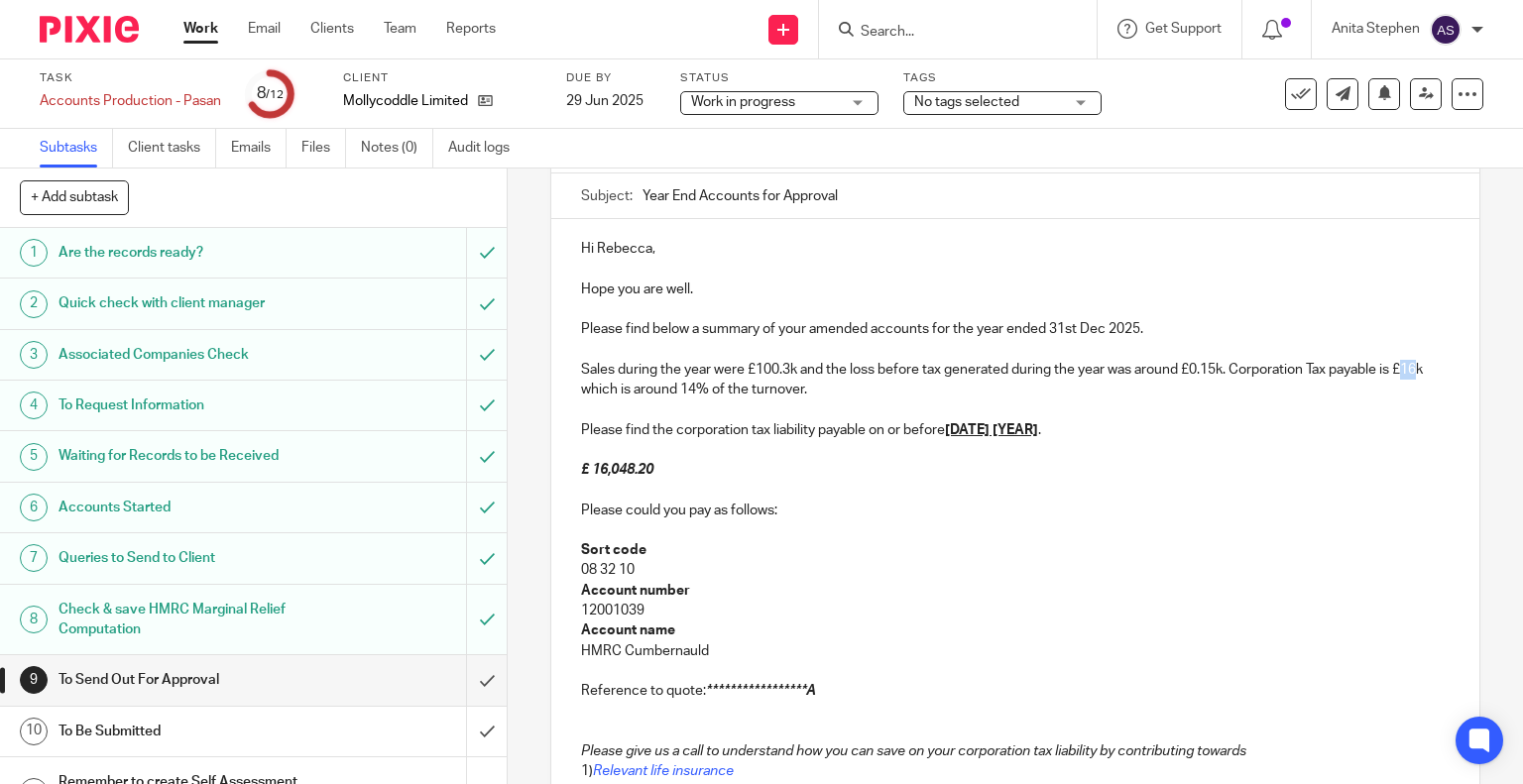 click on "Sales during the year were £100.3k and the loss before tax generated during the year was around £0.15k. Corporation Tax payable is £16k which is around 14% of the turnover." at bounding box center (1015, 380) 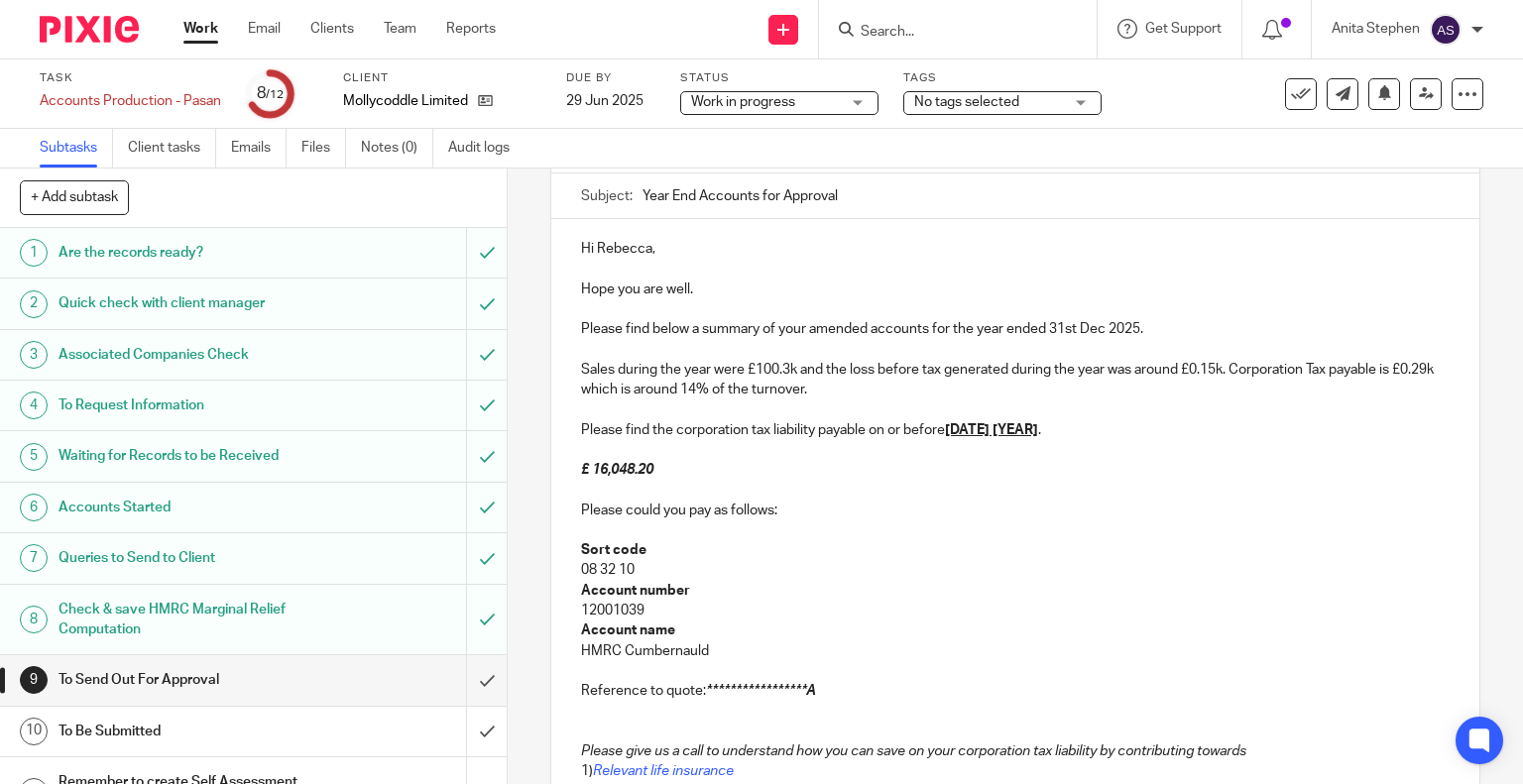 click on "Sales during the year were £100.3k and the loss before tax generated during the year was around £0.15k. Corporation Tax payable is £0.29k which is around 14% of the turnover." at bounding box center [1015, 380] 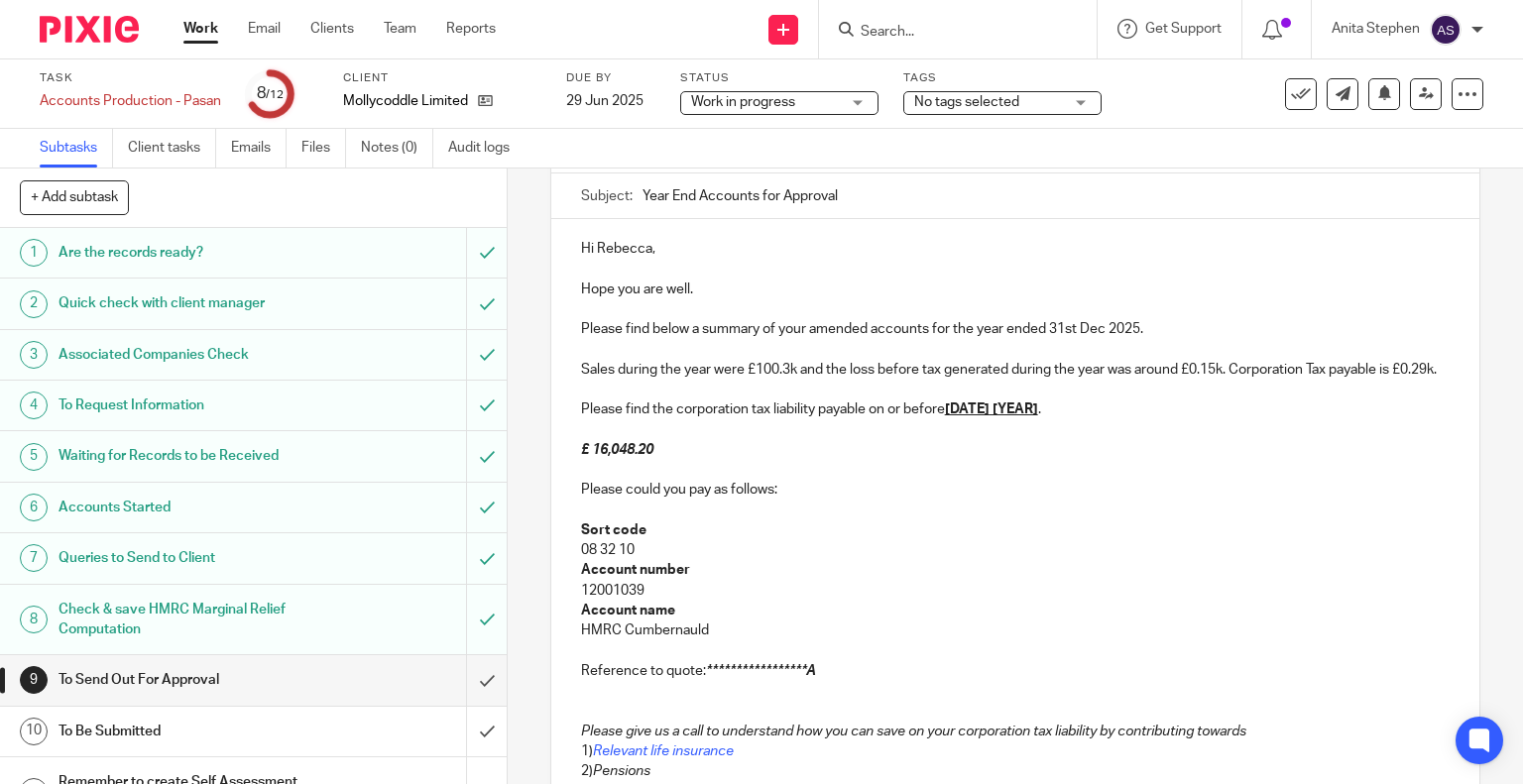 click on "Please find below a summary of your amended accounts for the year ended 31st Dec 2025." at bounding box center (1015, 329) 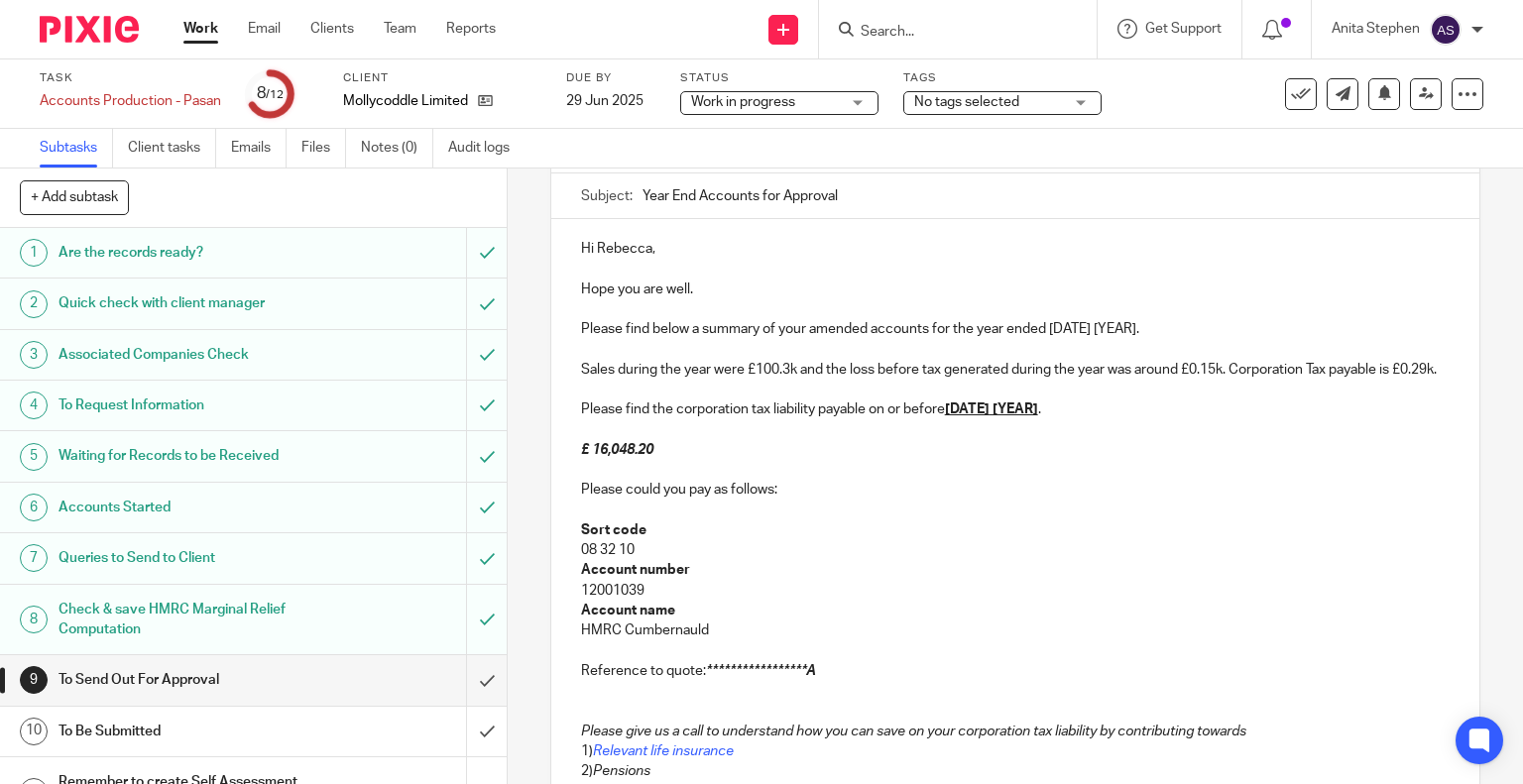 click on "Please find below a summary of your amended accounts for the year ended [DATE] [YEAR]." at bounding box center [1015, 329] 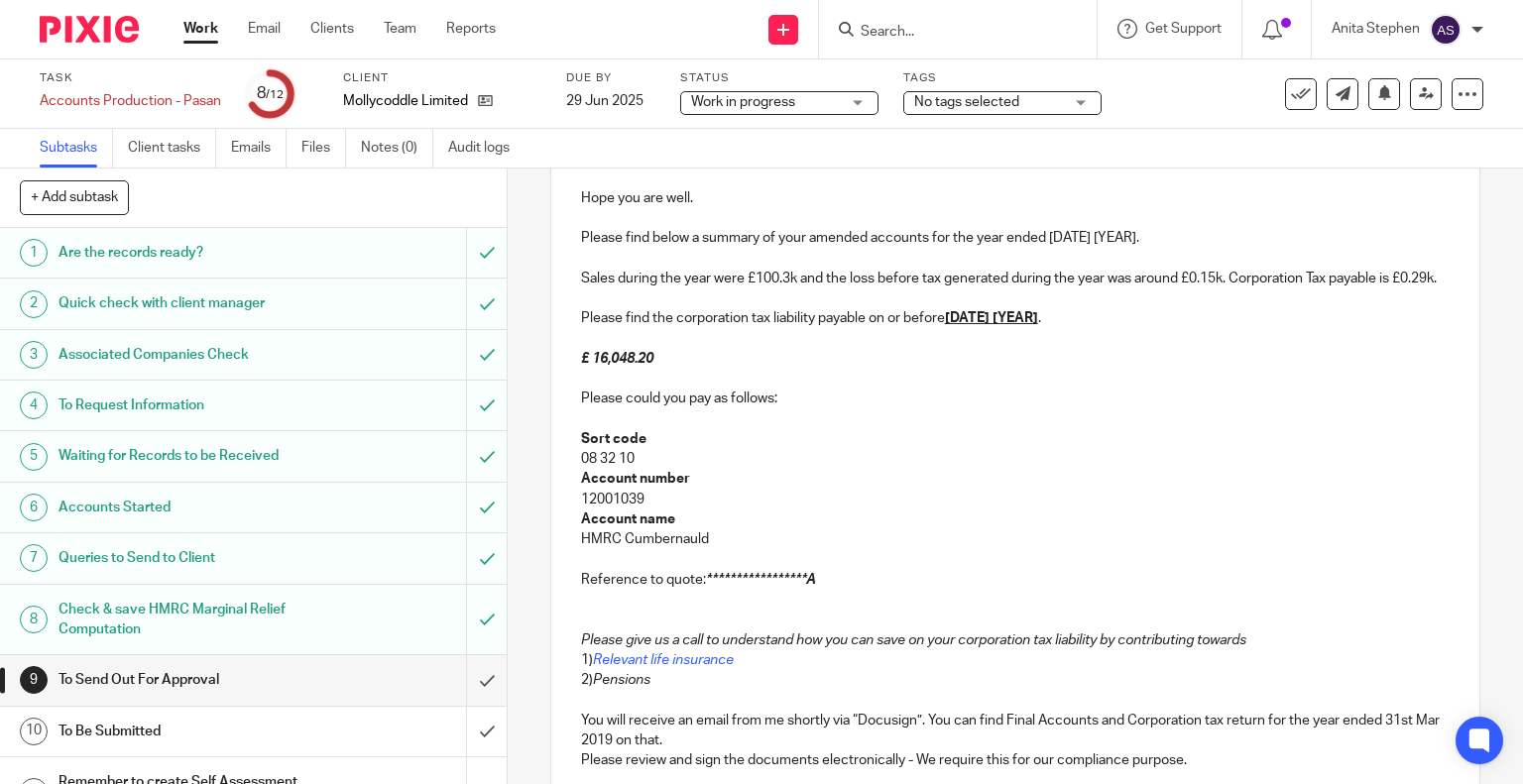 scroll, scrollTop: 283, scrollLeft: 0, axis: vertical 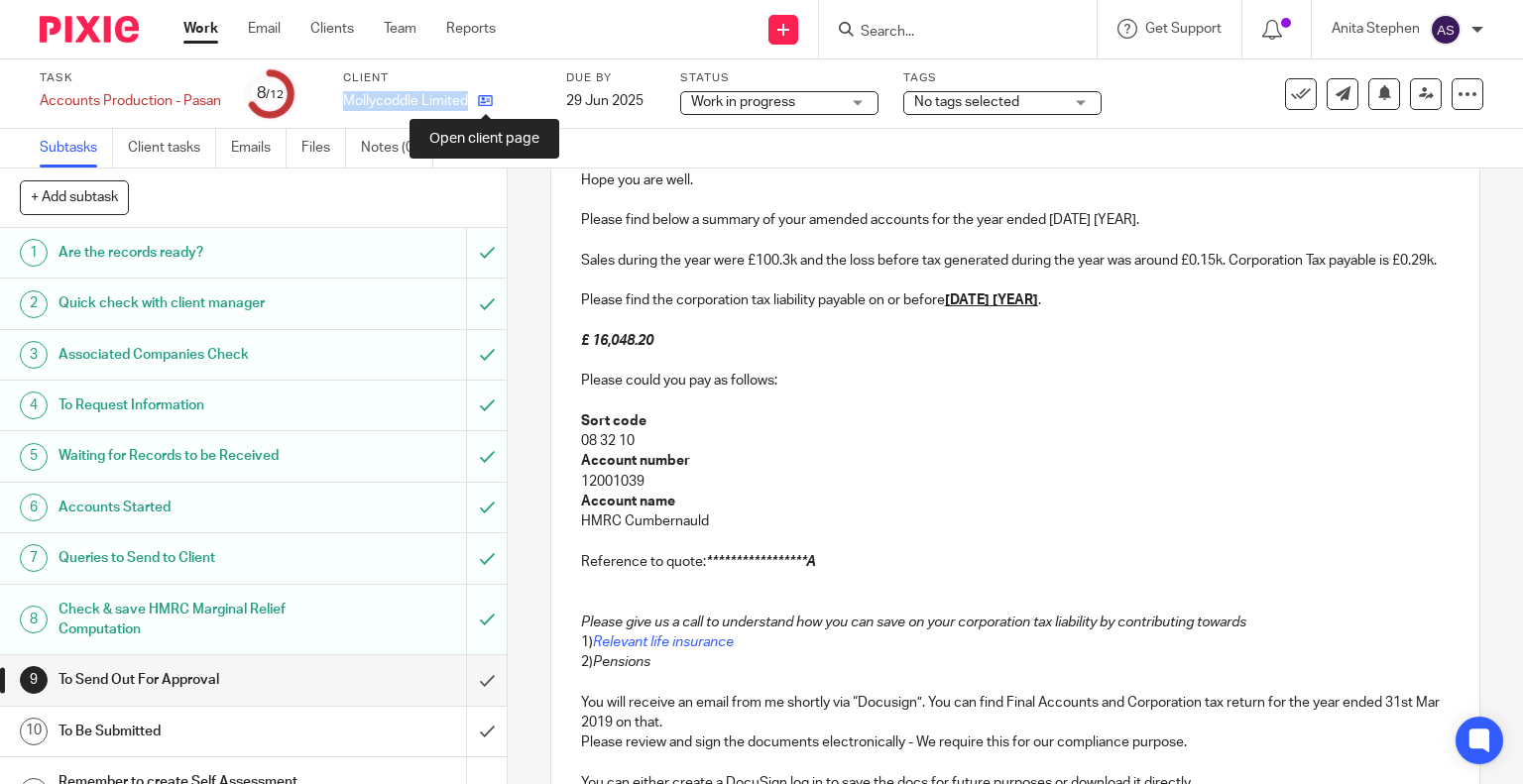 drag, startPoint x: 343, startPoint y: 99, endPoint x: 442, endPoint y: 104, distance: 99.12618 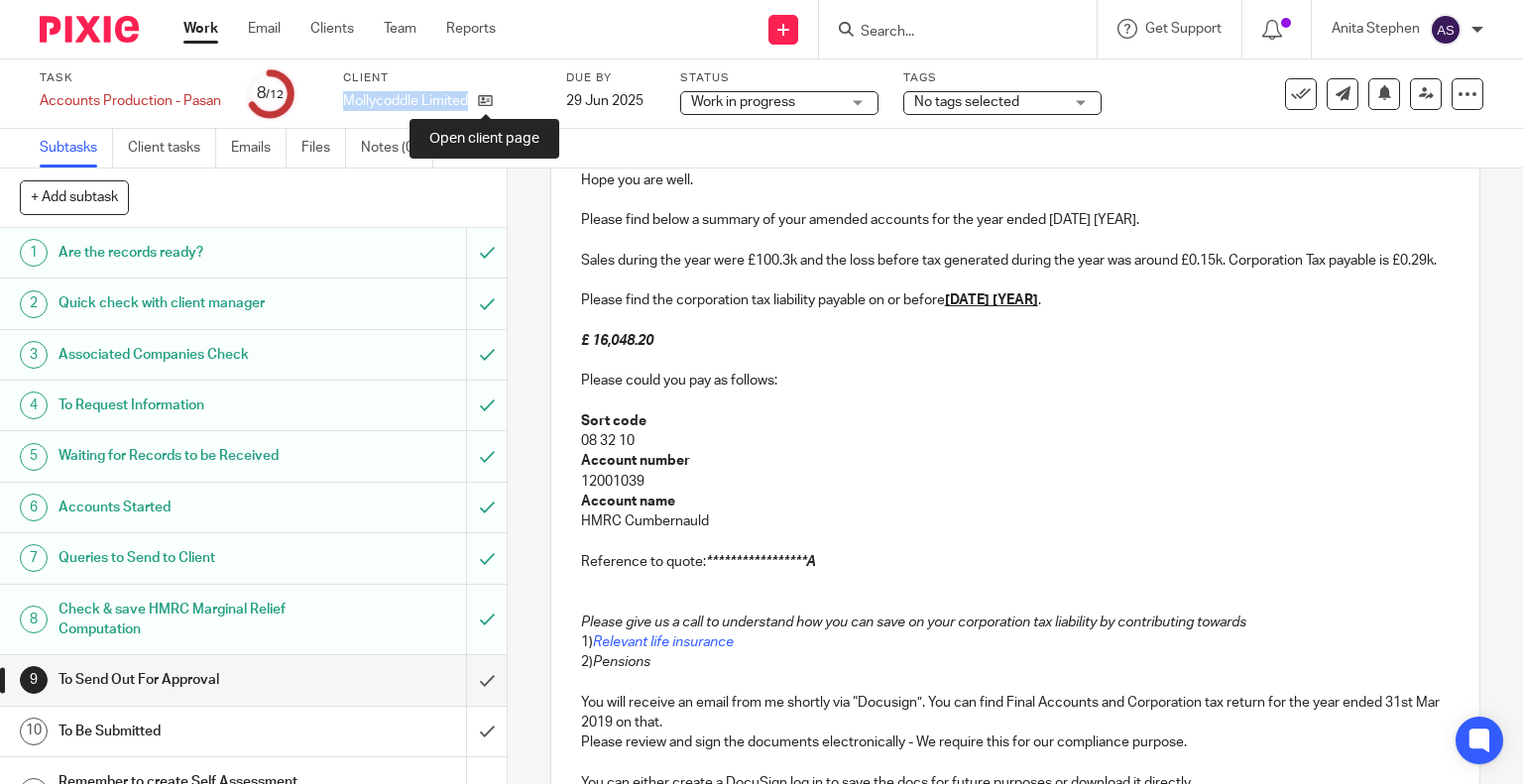 click on "Mollycoddle Limited" at bounding box center (442, 101) 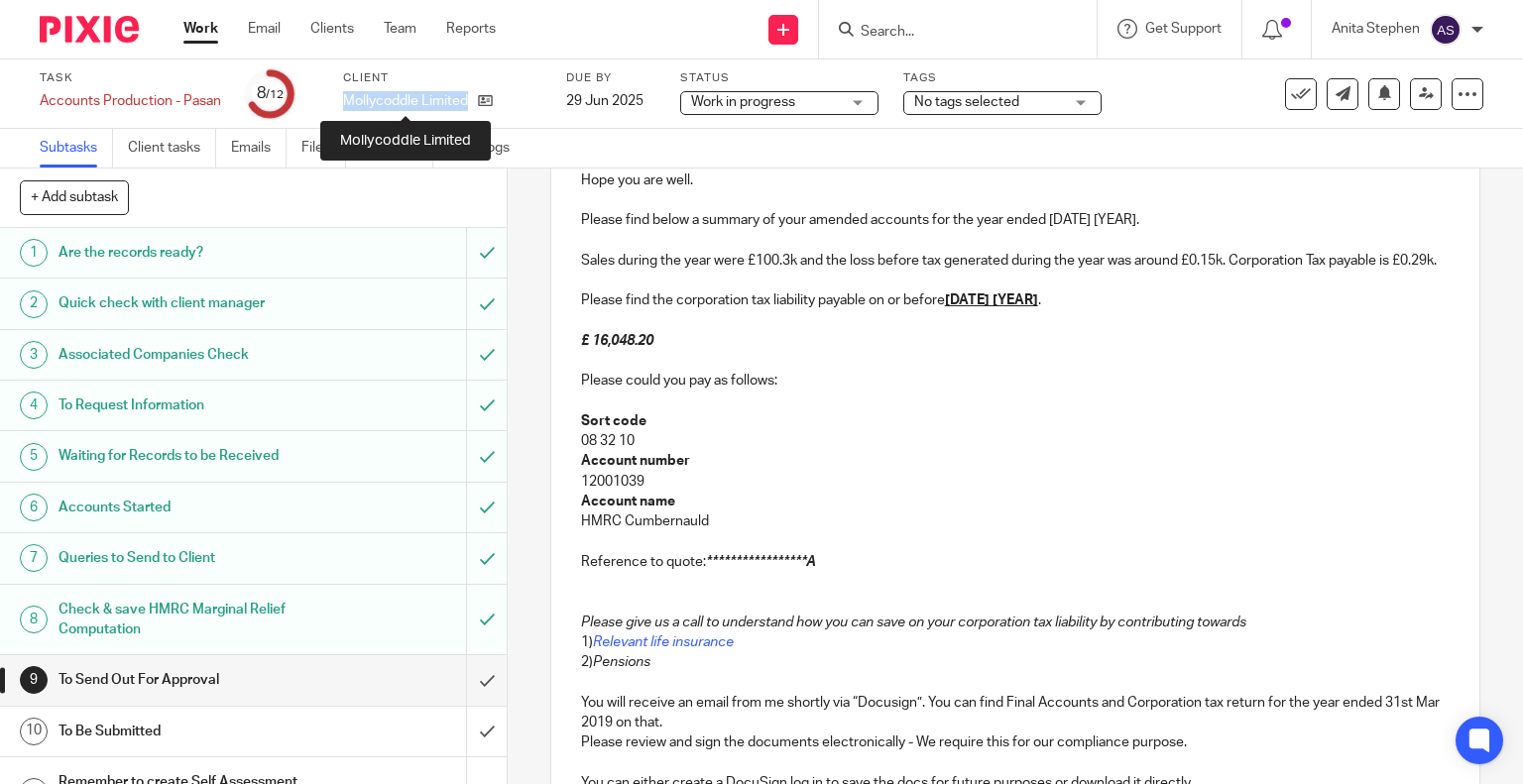 copy on "Mollycoddle Limited" 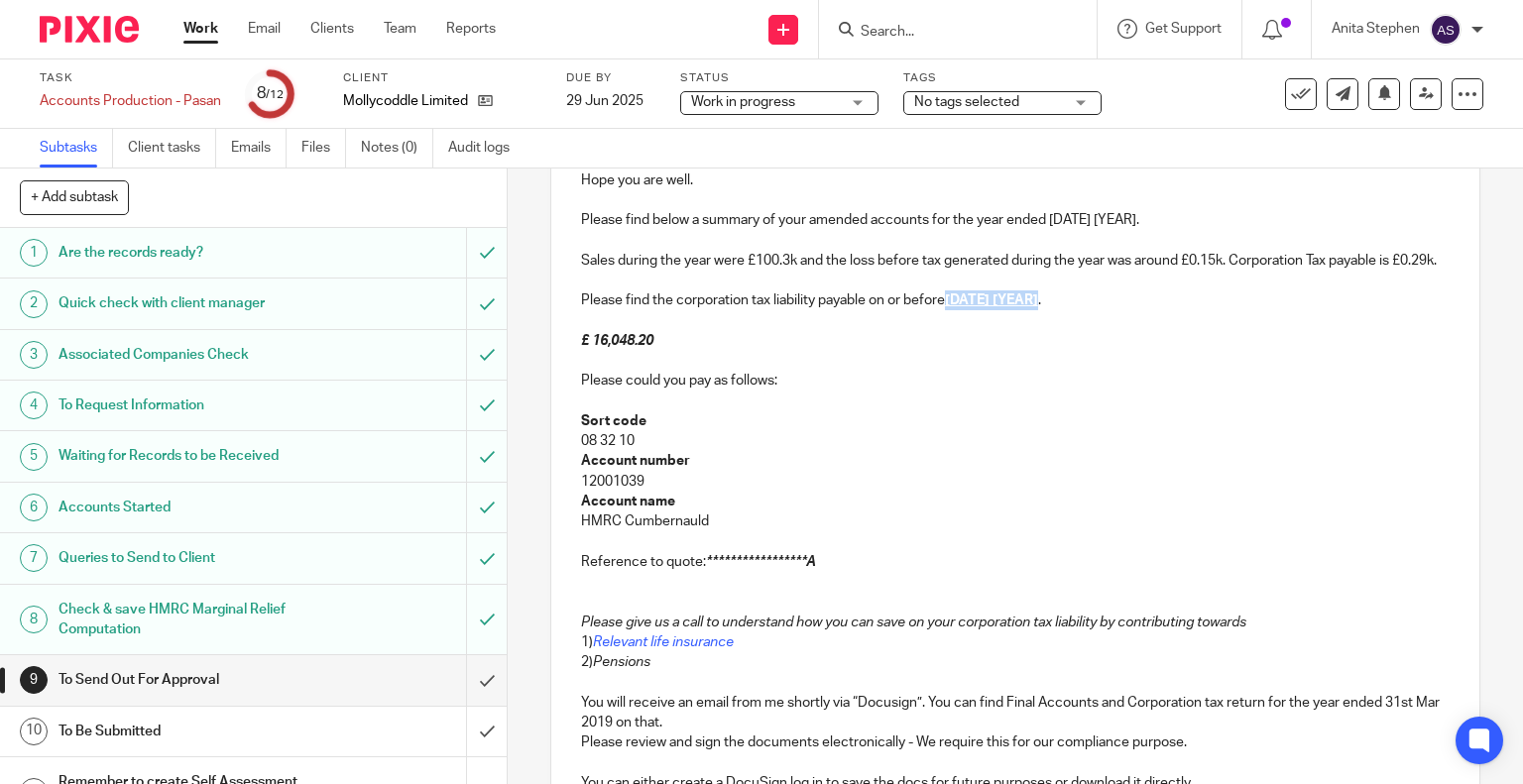 drag, startPoint x: 944, startPoint y: 317, endPoint x: 1039, endPoint y: 324, distance: 95.25755 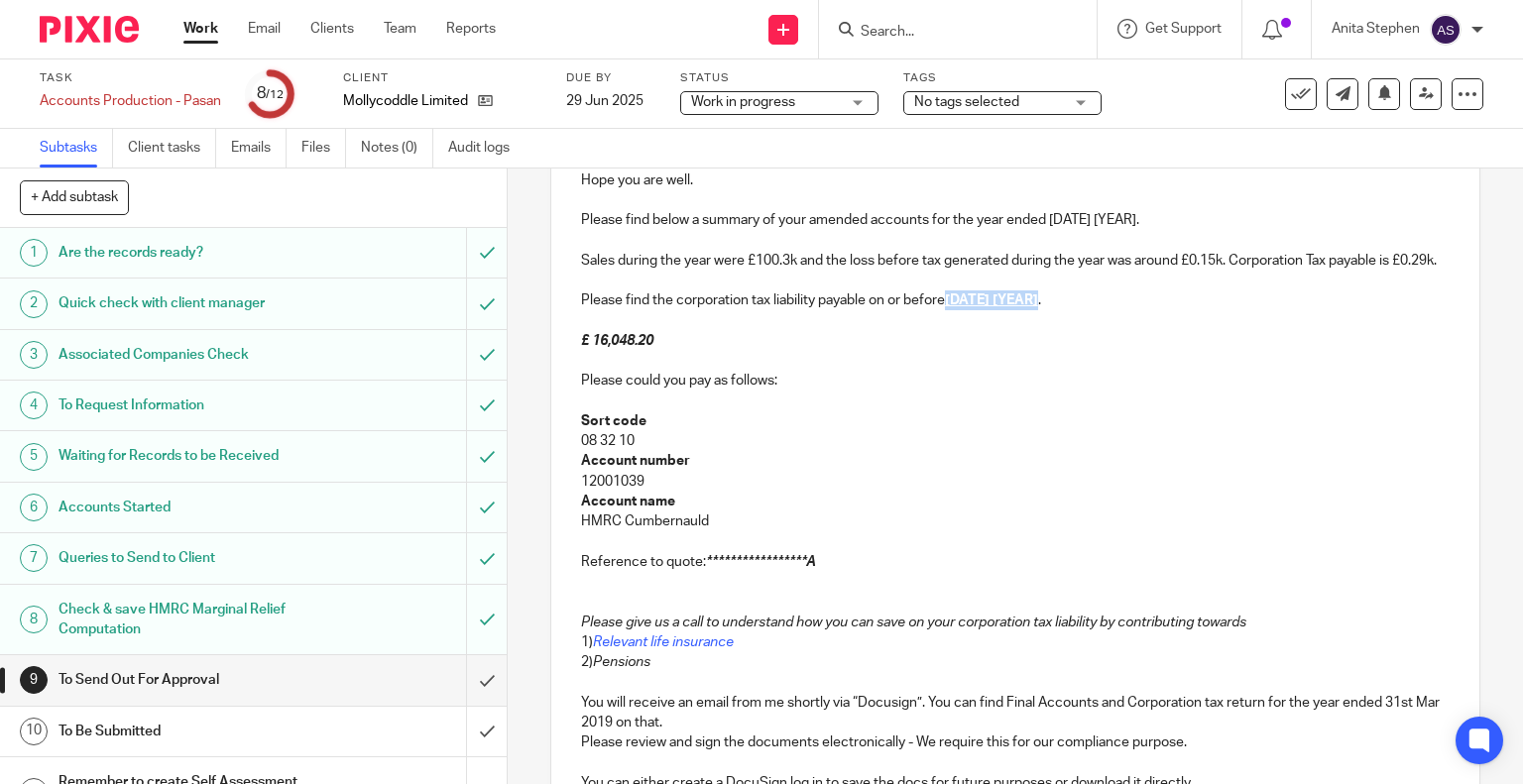 click on "Please find the corporation tax liability payable on or before  31st Dec 2020 ." at bounding box center (1015, 300) 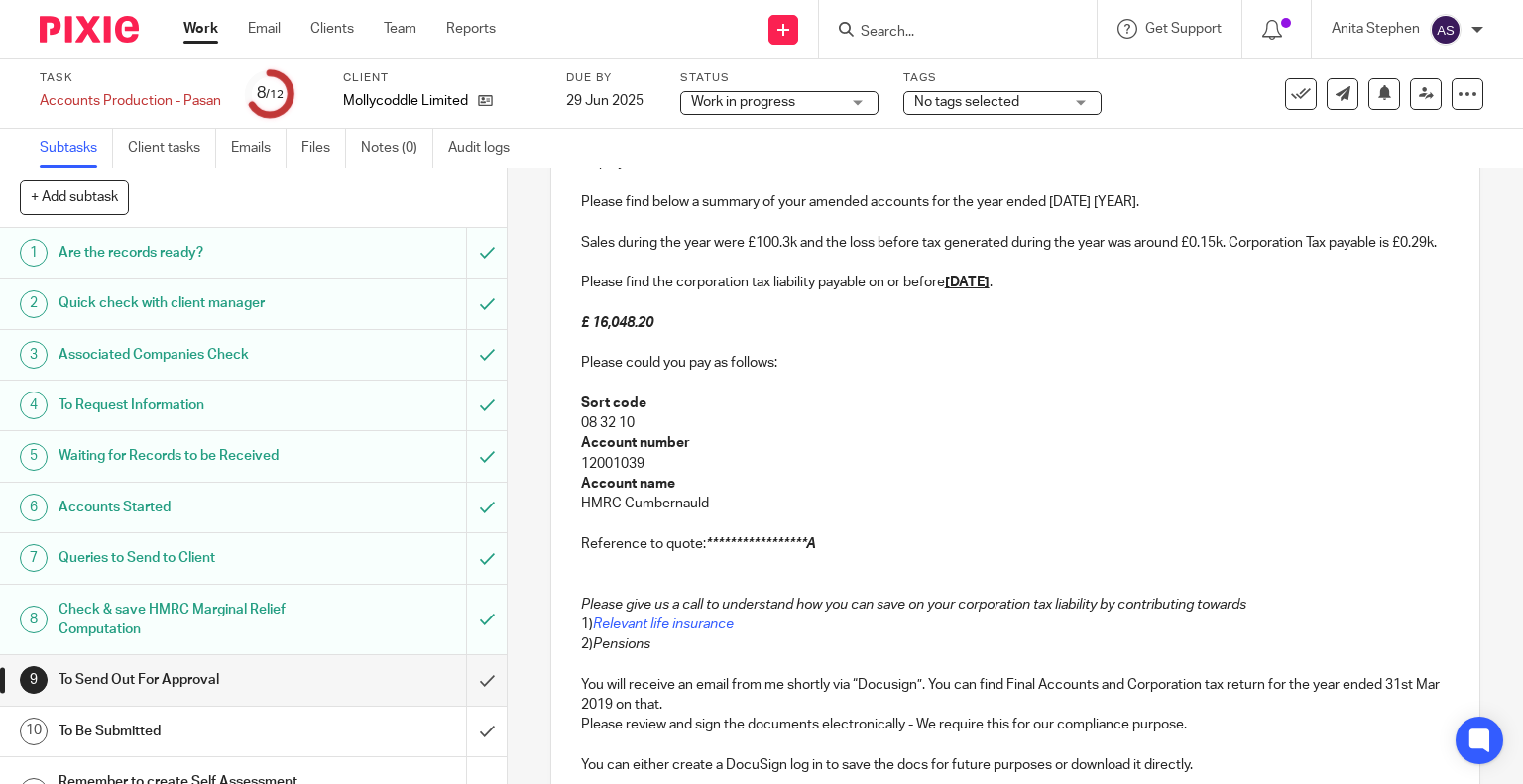 scroll, scrollTop: 303, scrollLeft: 0, axis: vertical 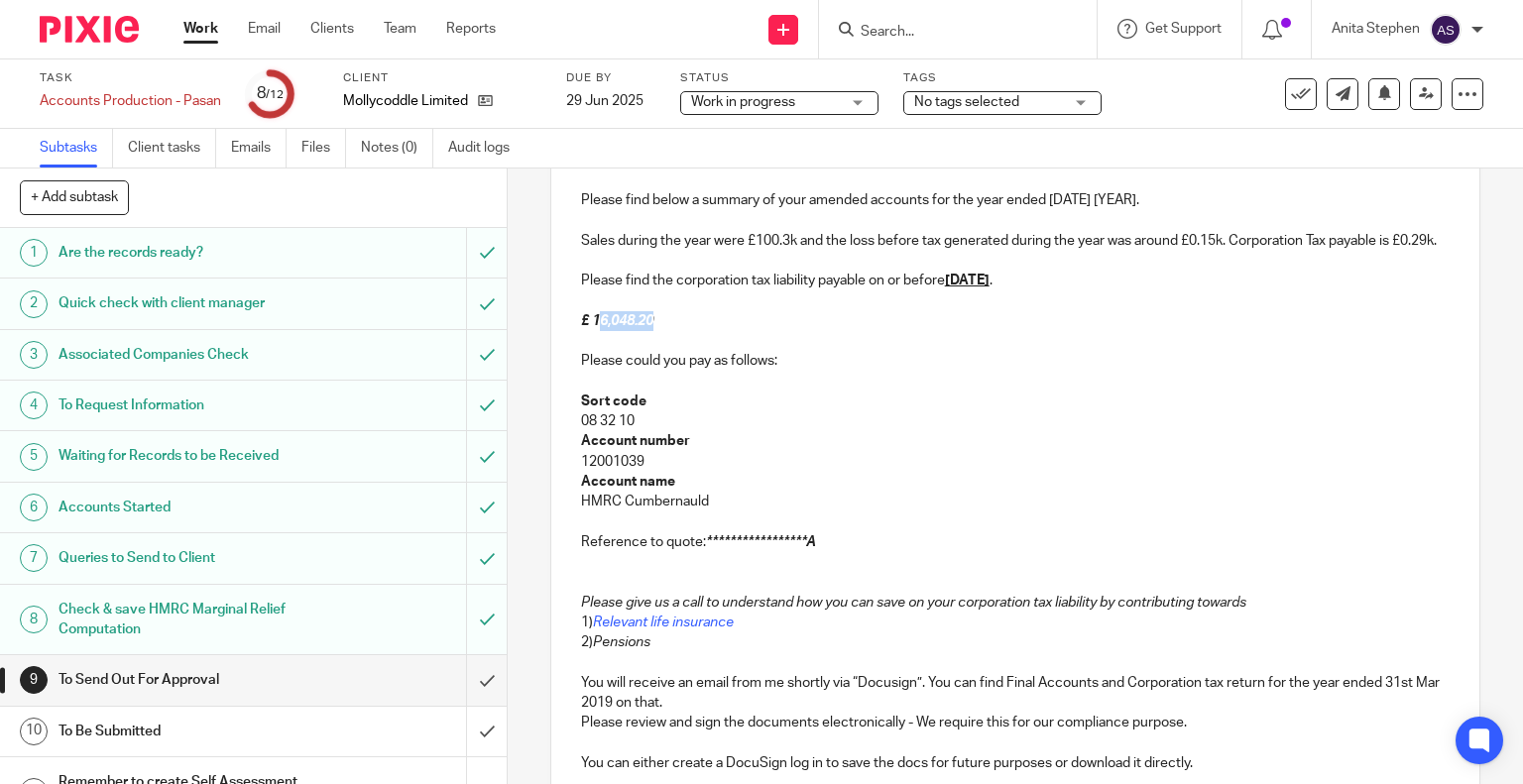 drag, startPoint x: 590, startPoint y: 340, endPoint x: 648, endPoint y: 348, distance: 58.5491 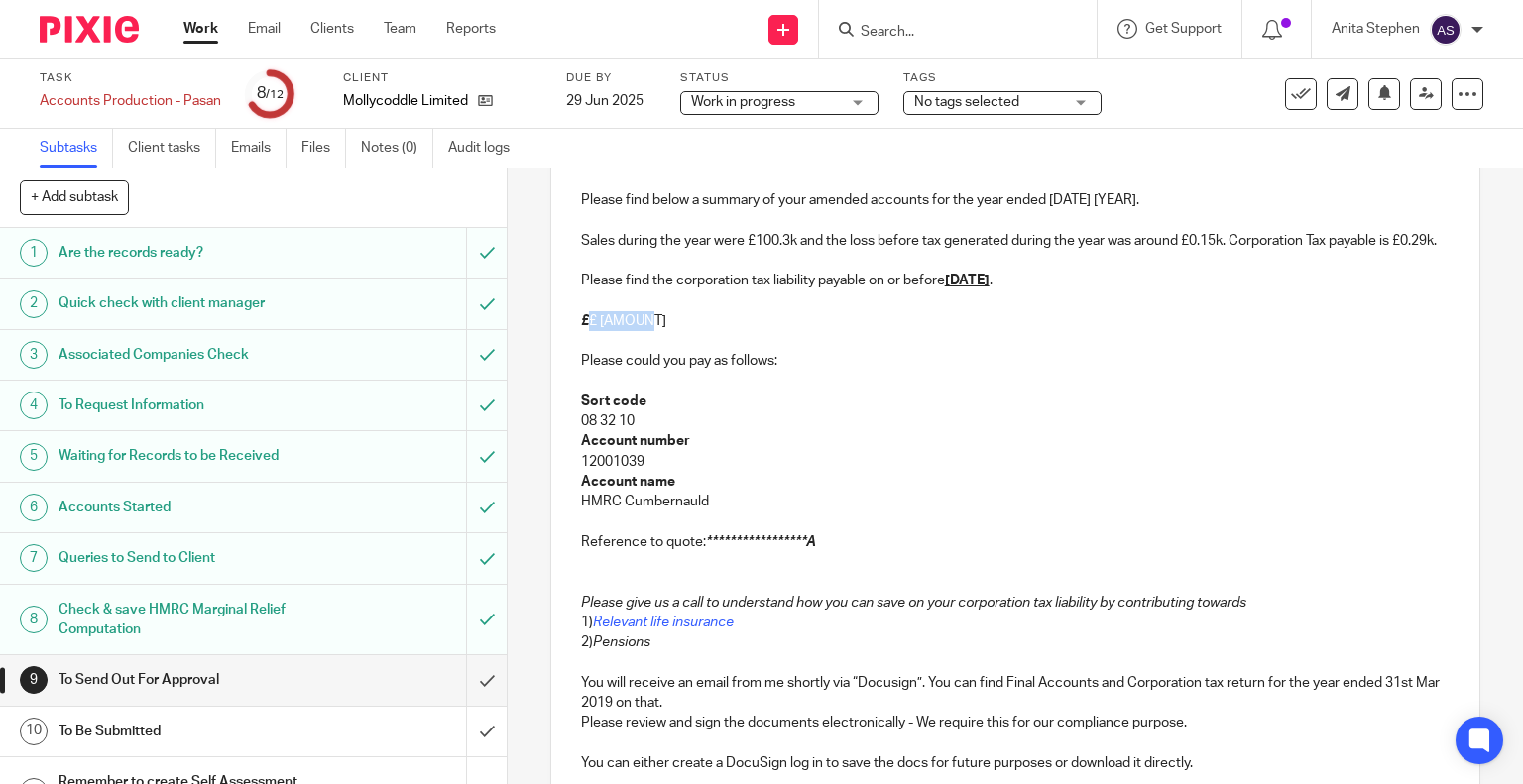 drag, startPoint x: 646, startPoint y: 342, endPoint x: 582, endPoint y: 344, distance: 64.03124 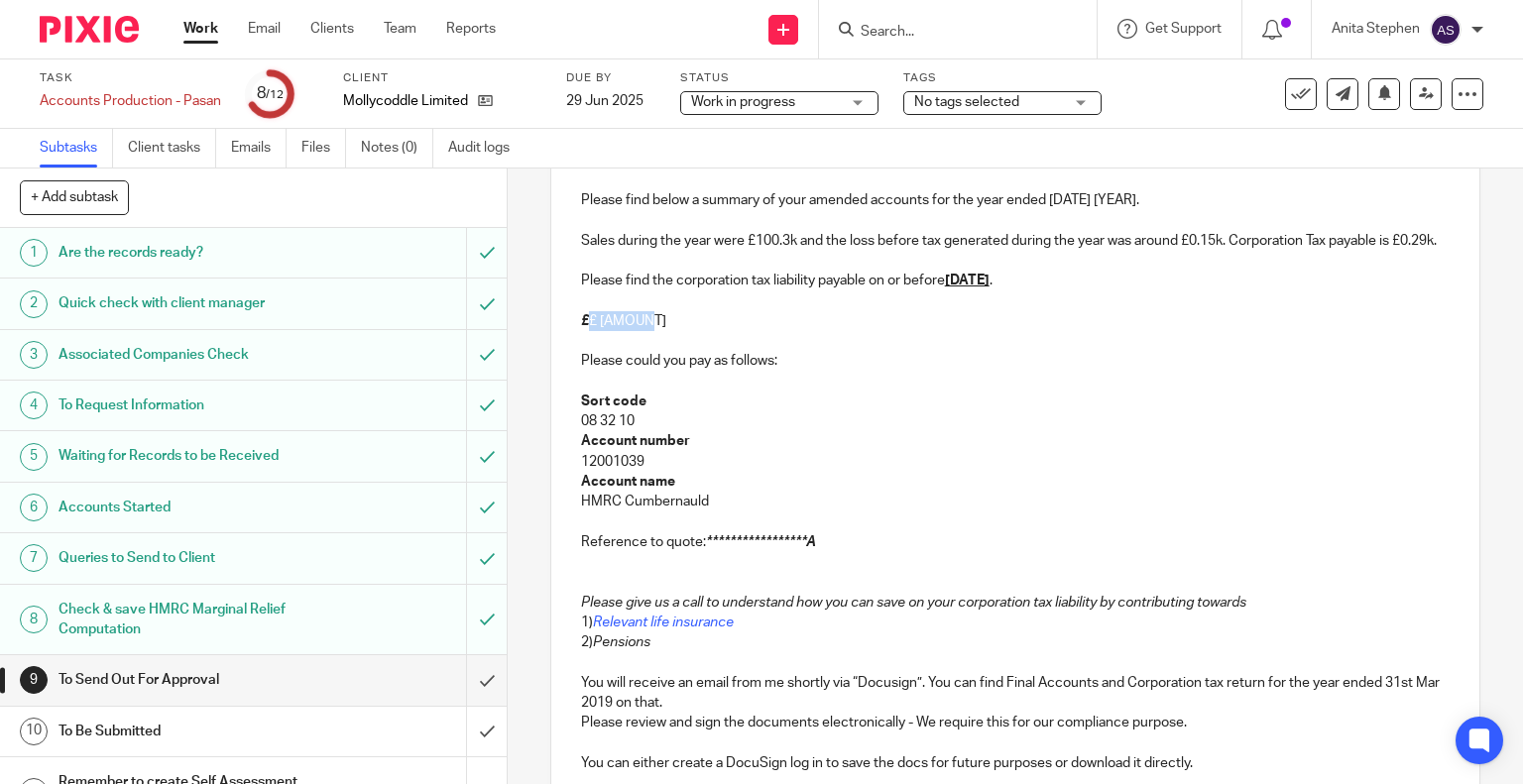click on "£ 7,245.52" at bounding box center (1015, 321) 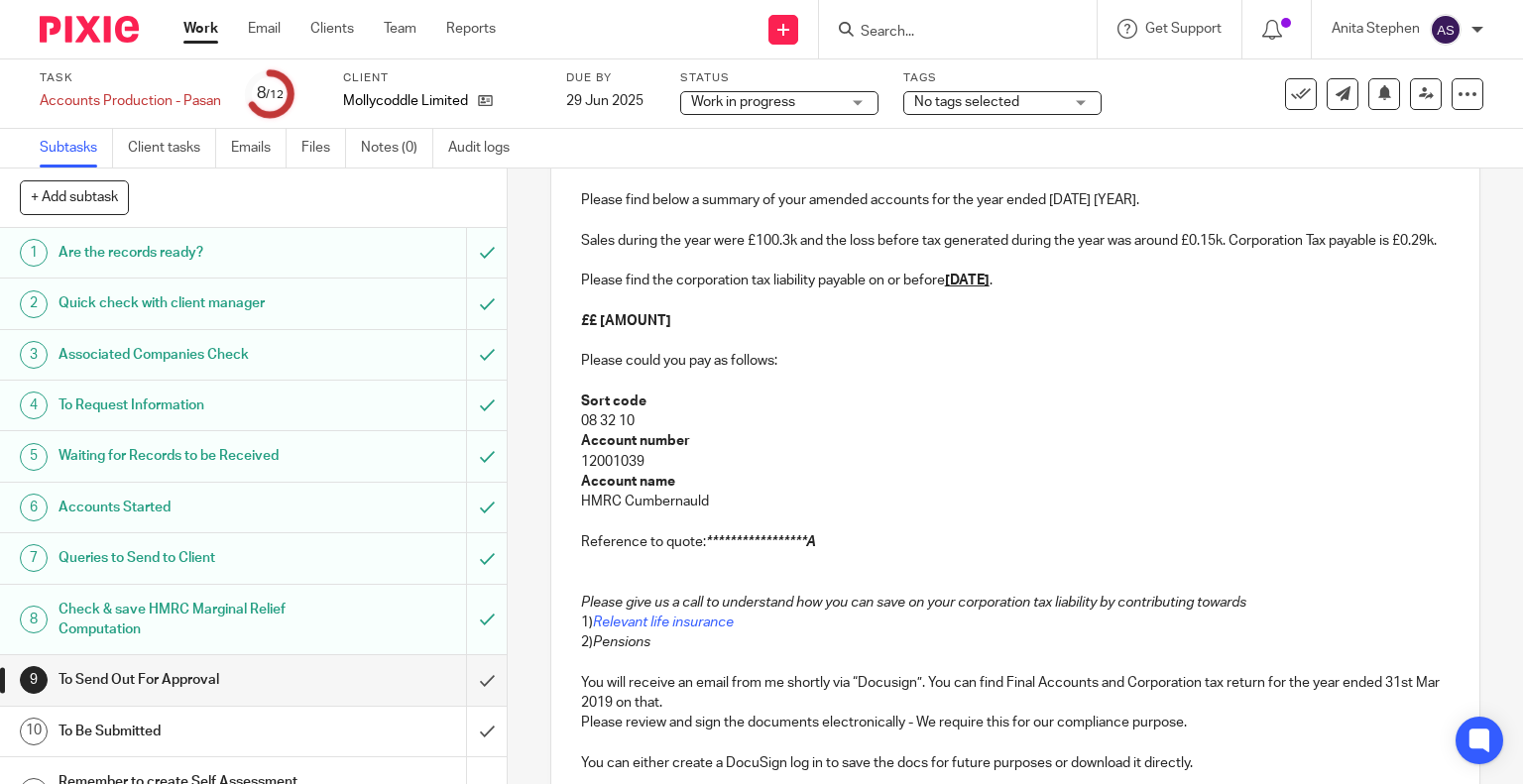 click at bounding box center (1015, 382) 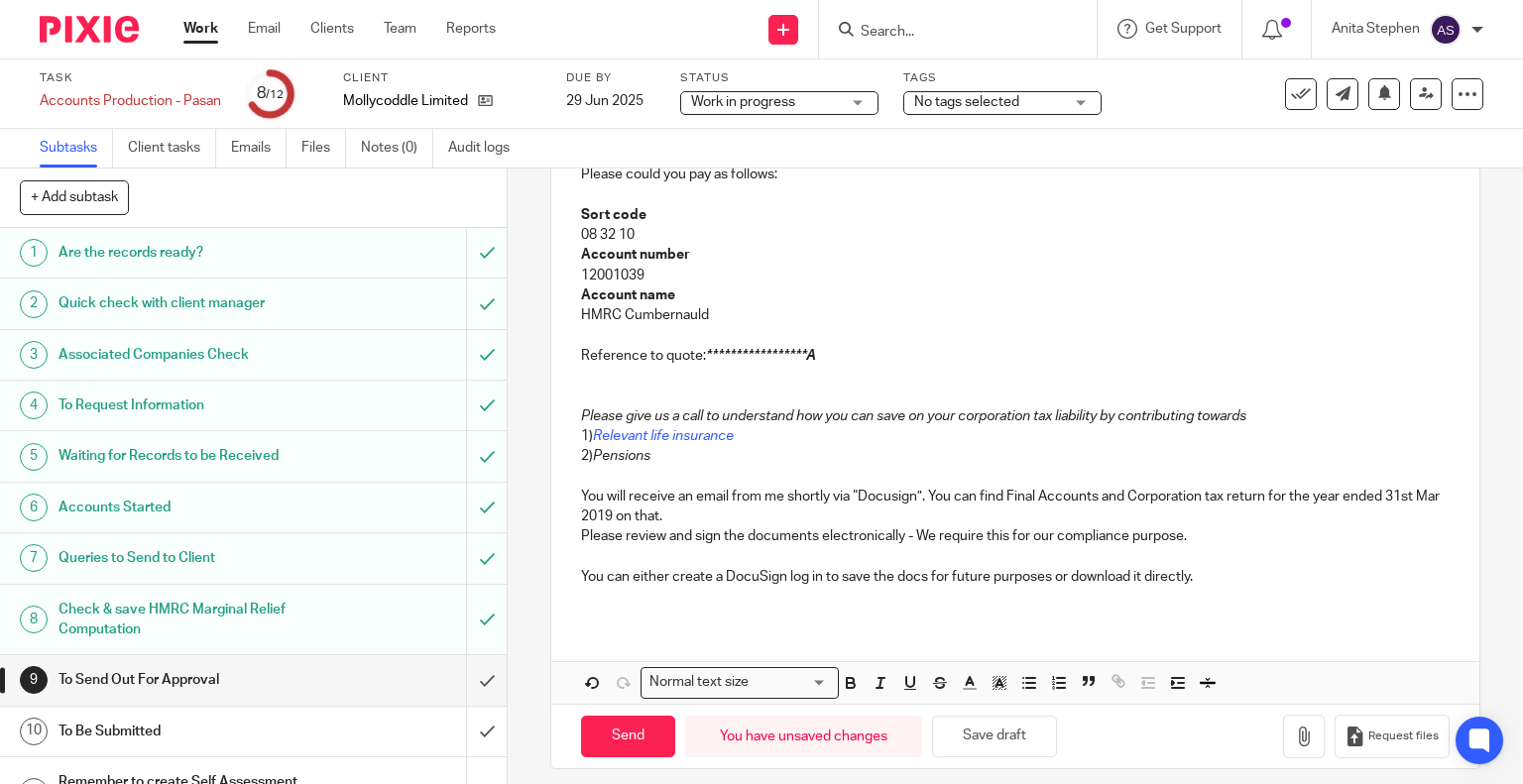 scroll, scrollTop: 521, scrollLeft: 0, axis: vertical 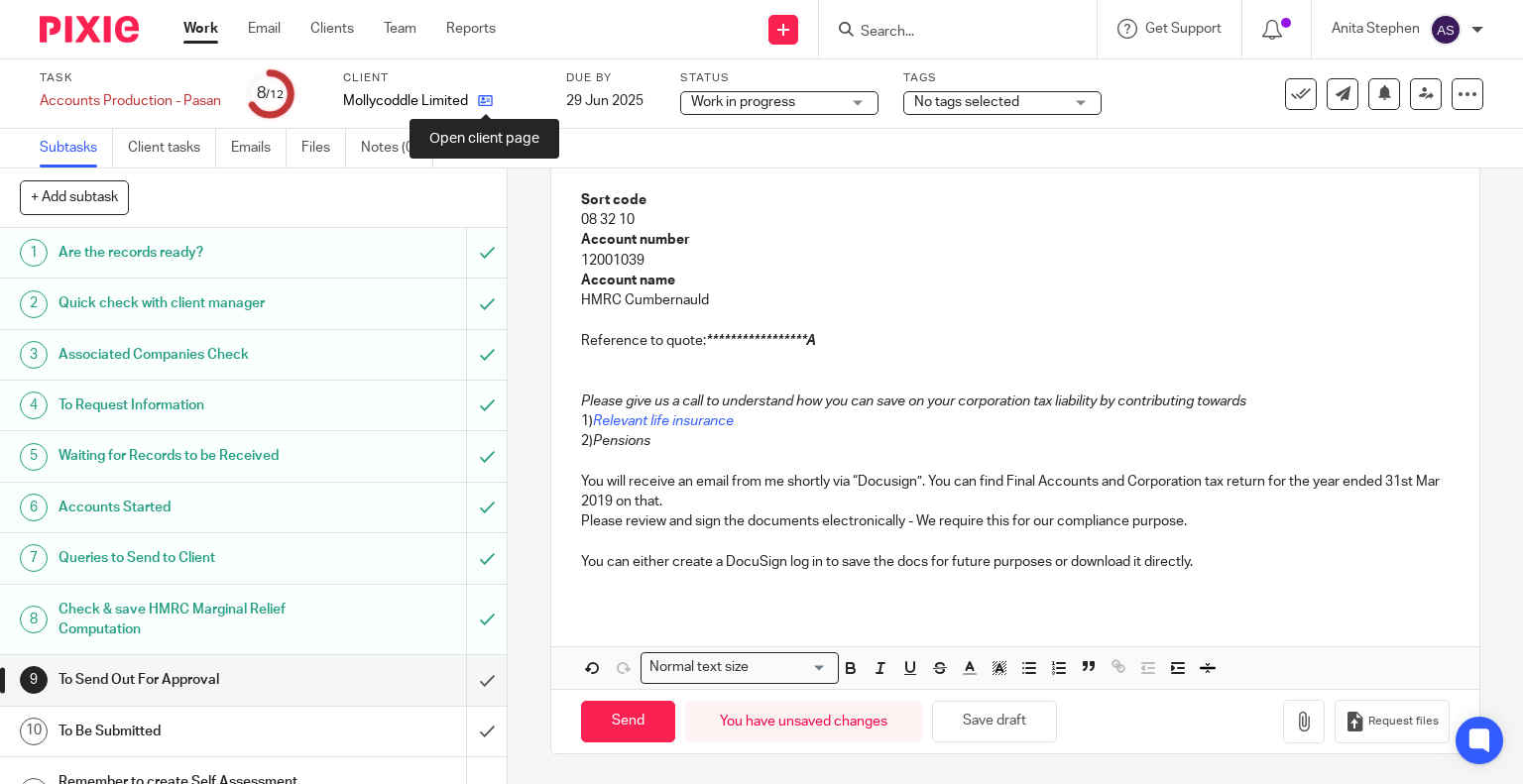 click at bounding box center [485, 100] 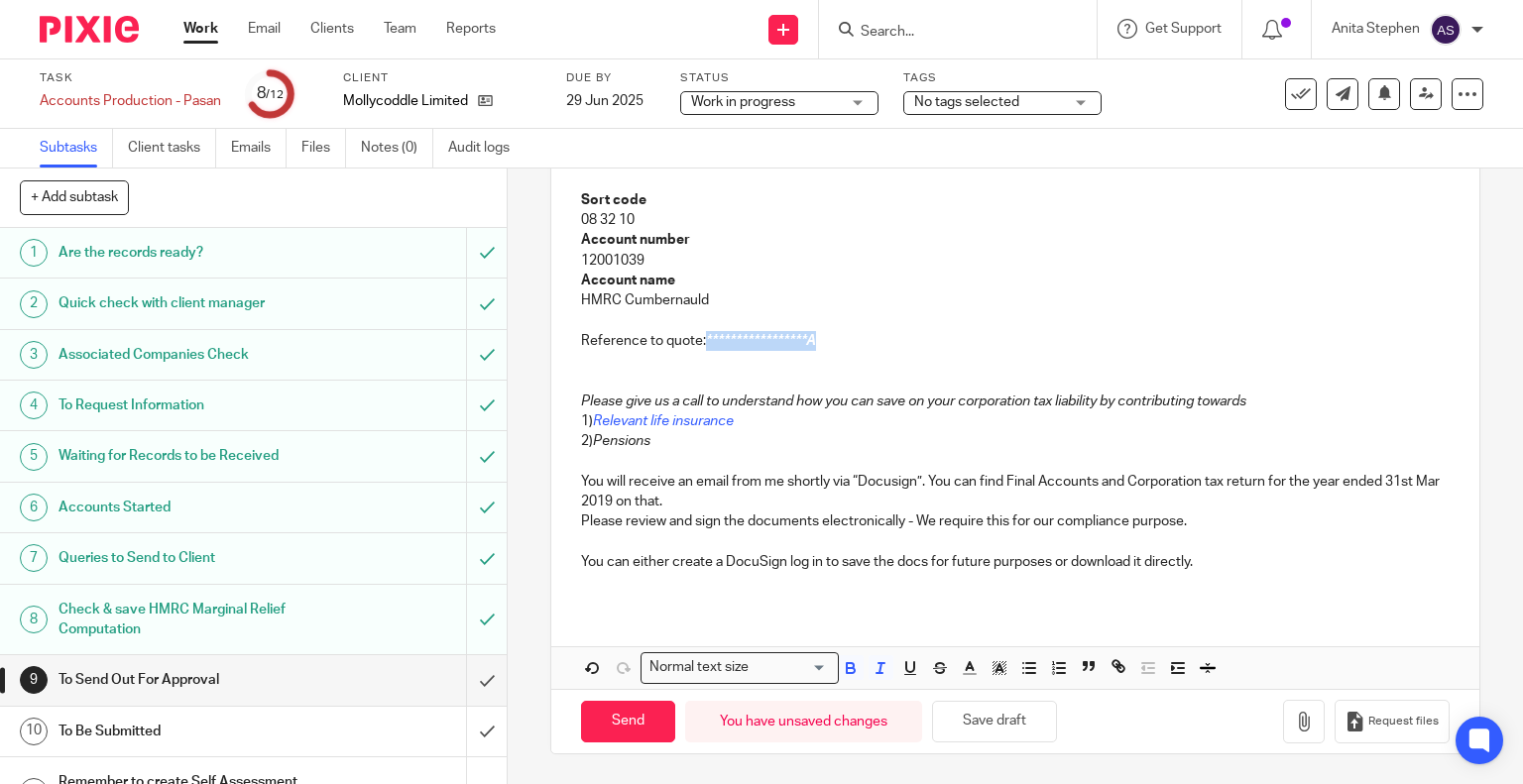 drag, startPoint x: 702, startPoint y: 341, endPoint x: 814, endPoint y: 348, distance: 112.218537 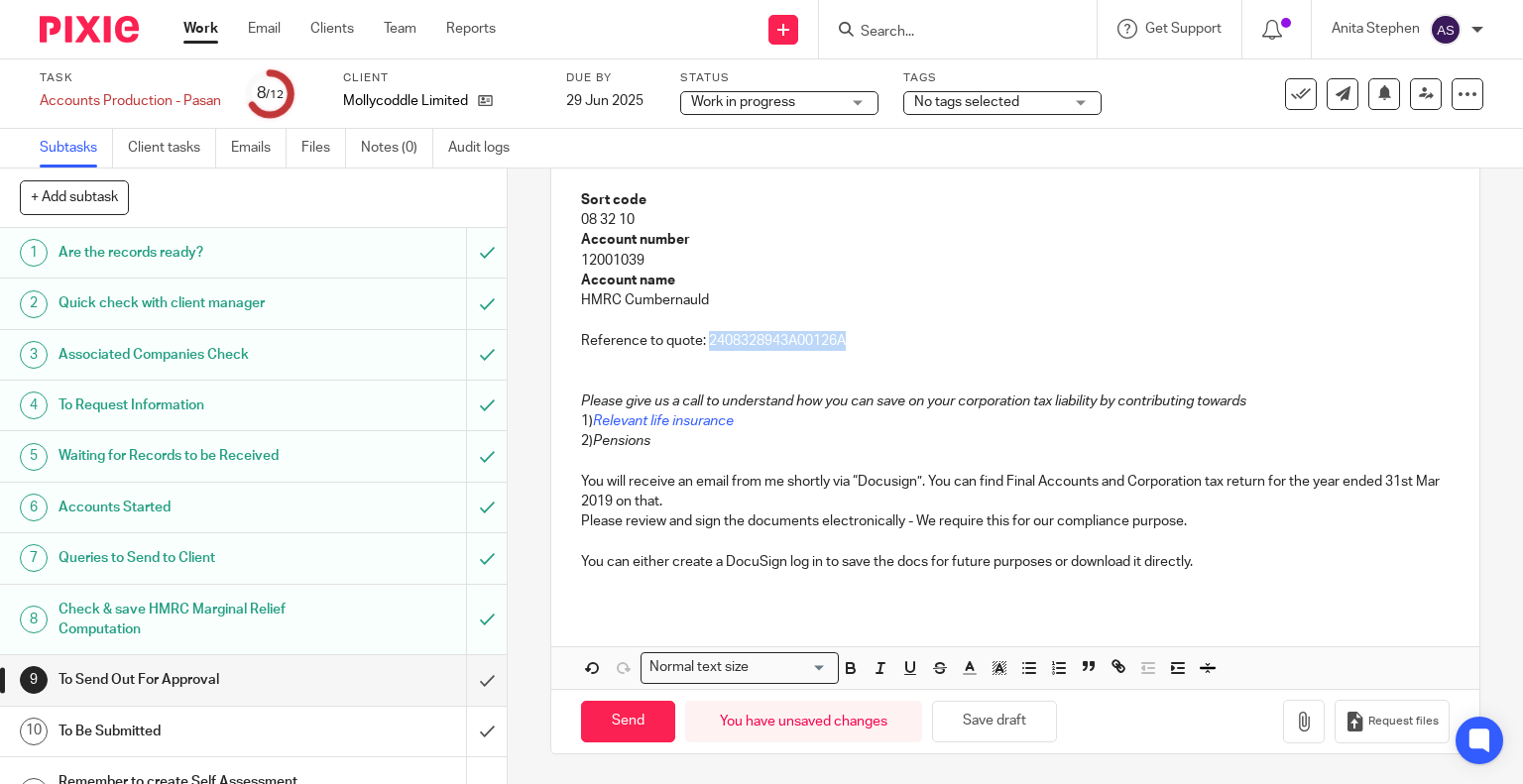drag, startPoint x: 702, startPoint y: 341, endPoint x: 864, endPoint y: 348, distance: 162.15116 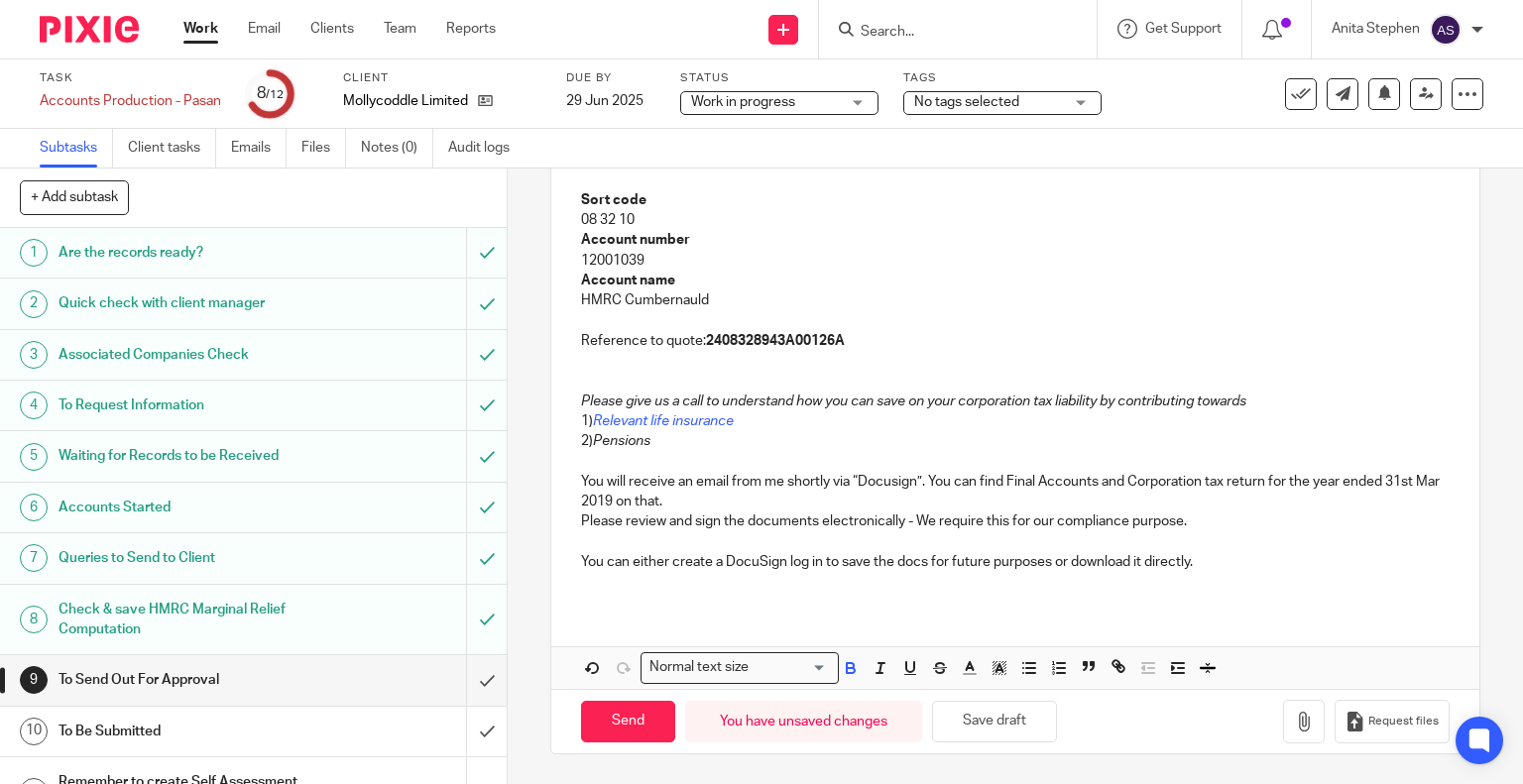 click at bounding box center [1015, 381] 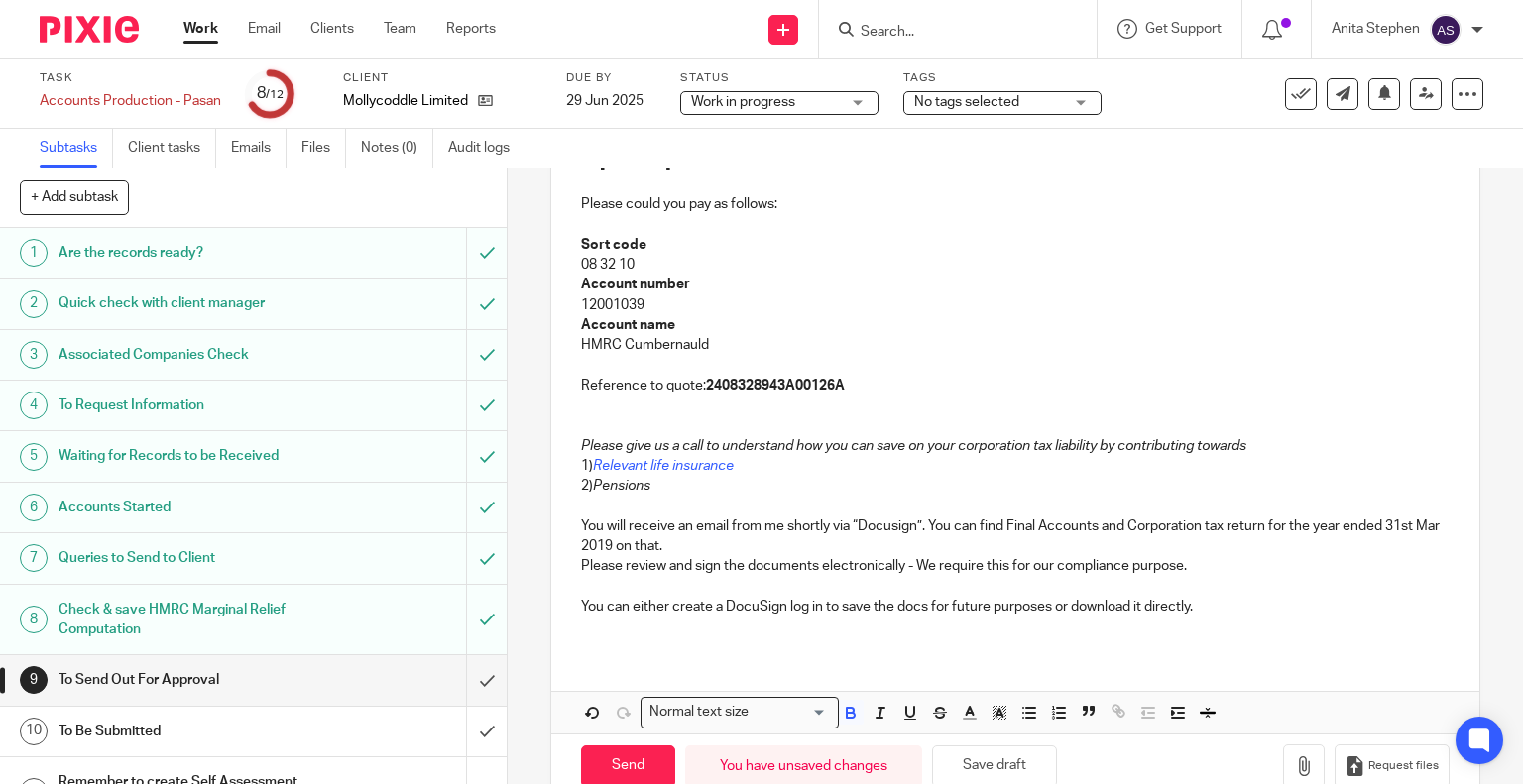 scroll, scrollTop: 521, scrollLeft: 0, axis: vertical 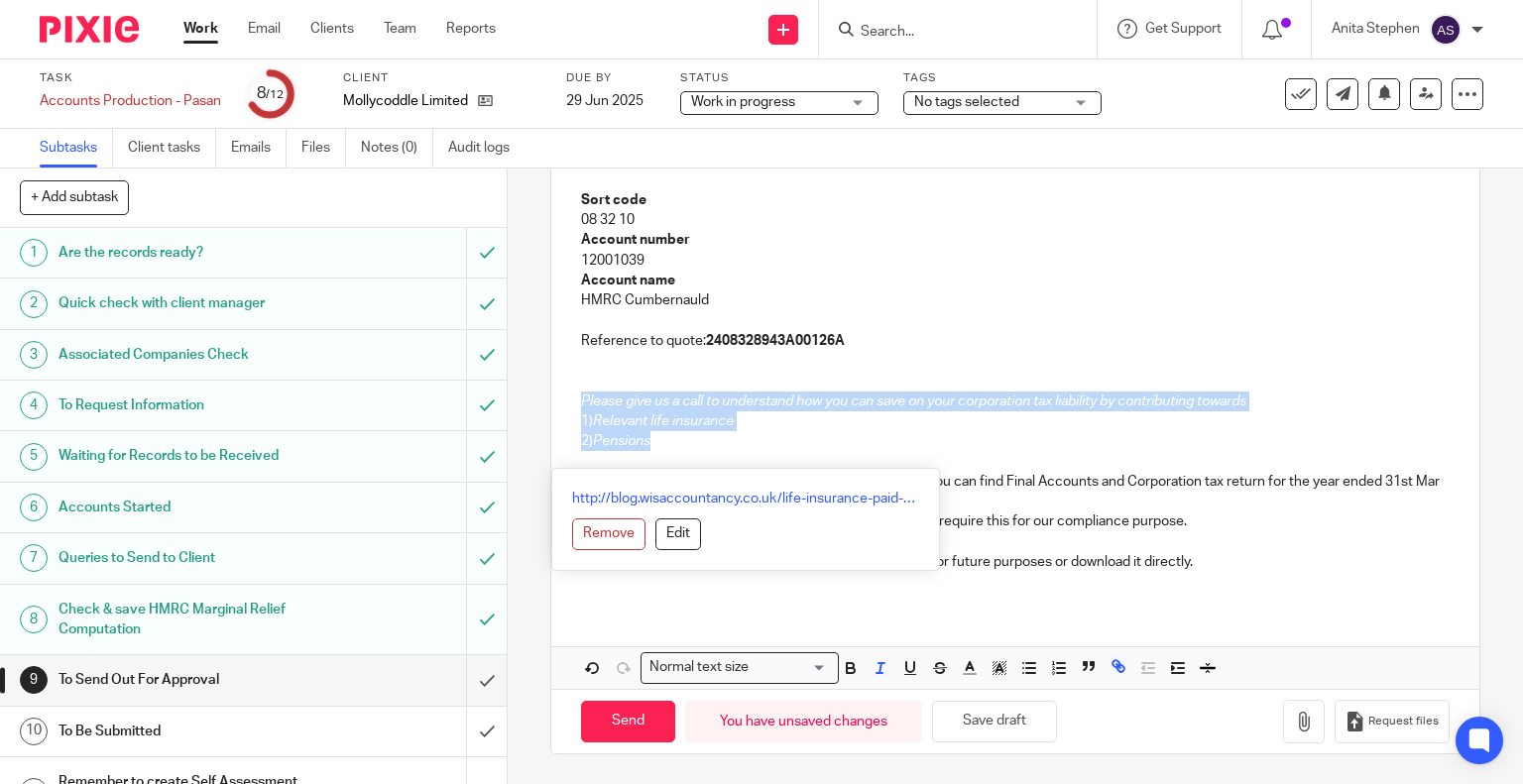 drag, startPoint x: 671, startPoint y: 444, endPoint x: 567, endPoint y: 403, distance: 111.789982 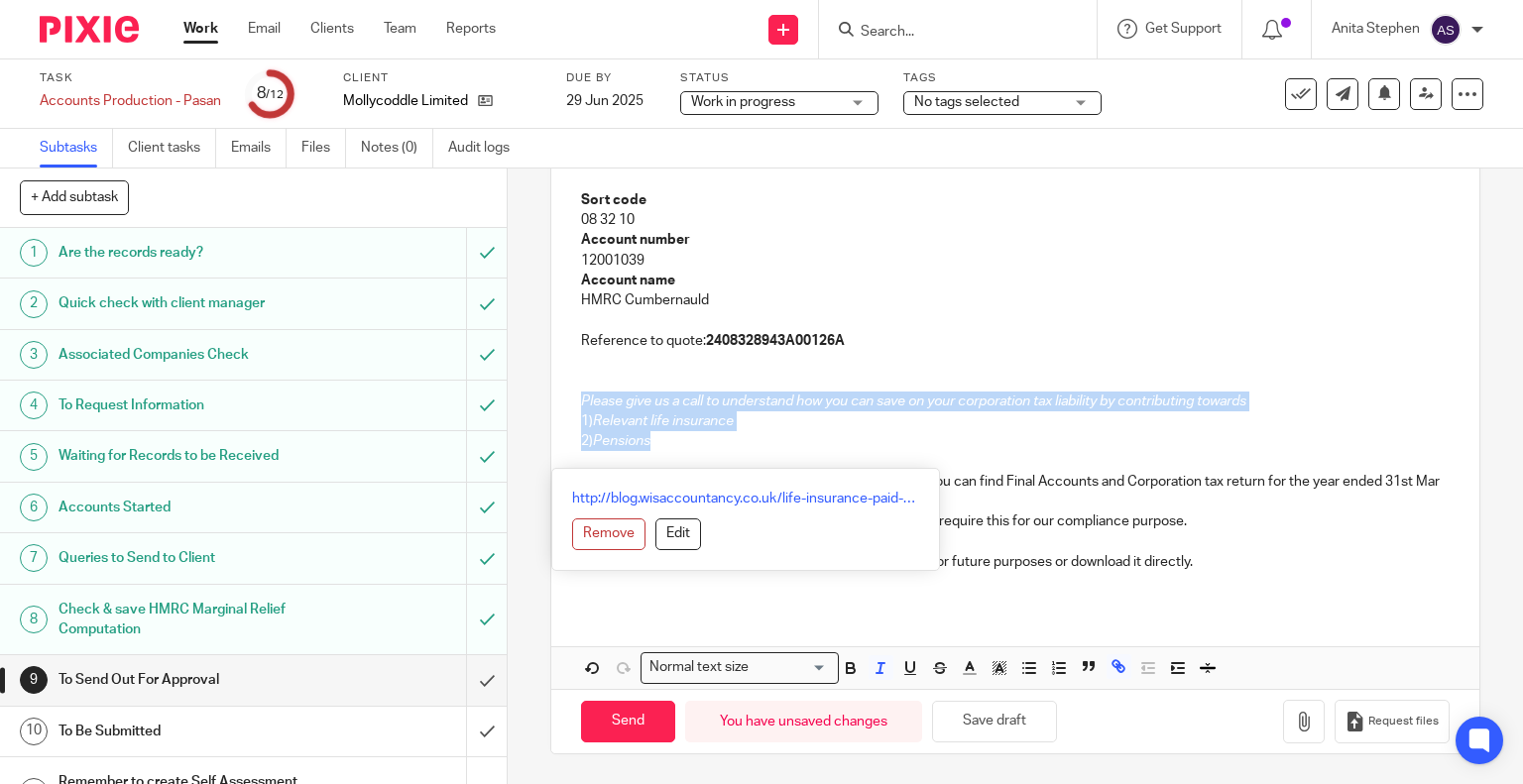 click on "Hi [FIRST],   Hope you are well.   Please find below a summary of your amended accounts for the year ended [DATE].   Sales during the year were £100.3k and the loss before tax generated during the year was around £0.15k. Corporation Tax payable is £0.29k.   Please find the corporation tax liability payable on or before  [DATE] .   £ [AMOUNT]   Please could you pay as follows:   Sort code [SORT CODE] Account number [ACCOUNT NUMBER] Account name [ACCOUNT NAME]   Reference to quote:  [REFERENCE]     Please give us a call to understand how you can save on your corporation tax liability by contributing towards 1)      Relevant life insurance 2)      Pensions   You will receive an email from me shortly via “Docusign”. You can find Final Accounts and Corporation tax return for the year ended [DATE] on that. Please review and sign the documents electronically - We require this for our compliance purpose." at bounding box center (1015, 248) 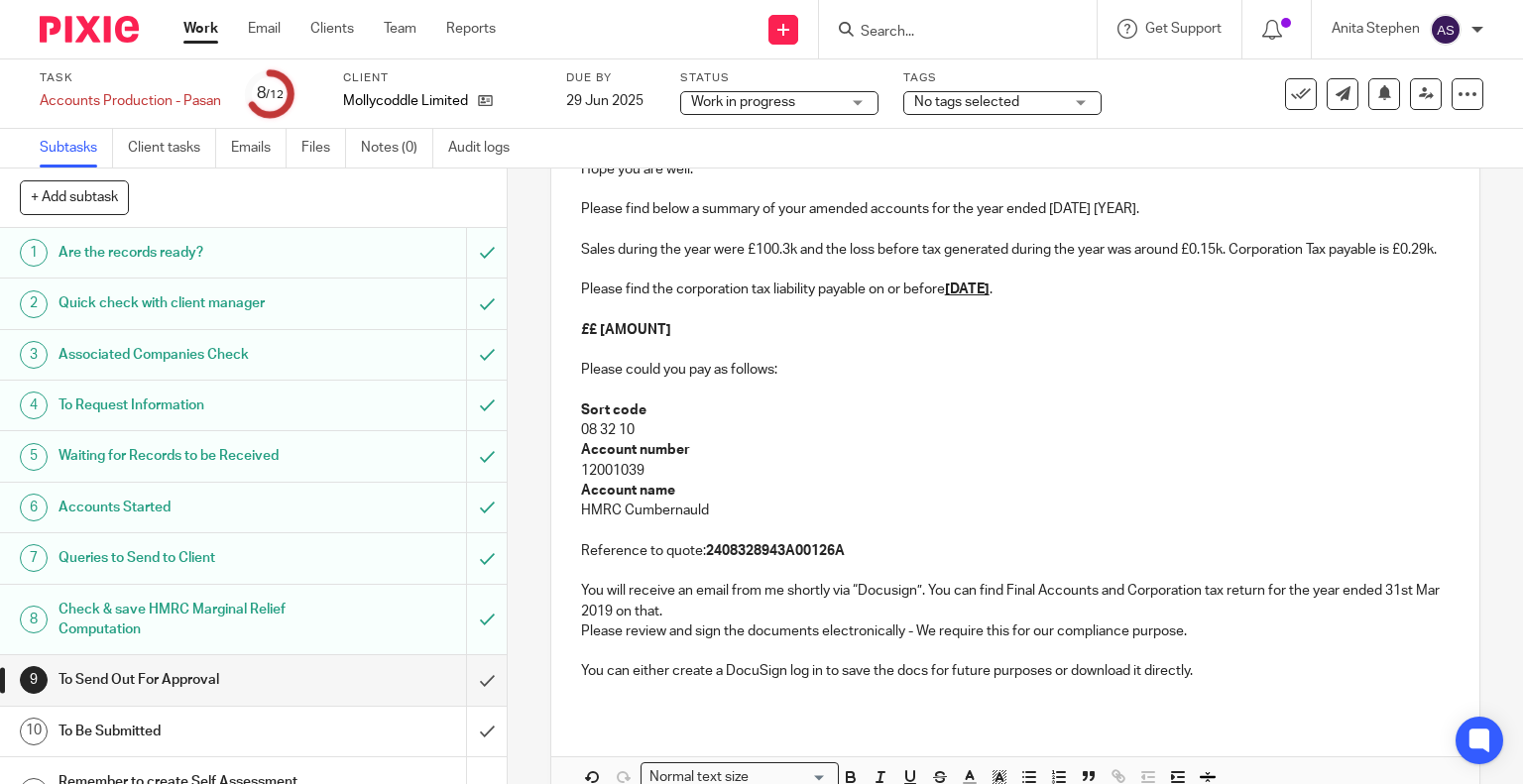 scroll, scrollTop: 293, scrollLeft: 0, axis: vertical 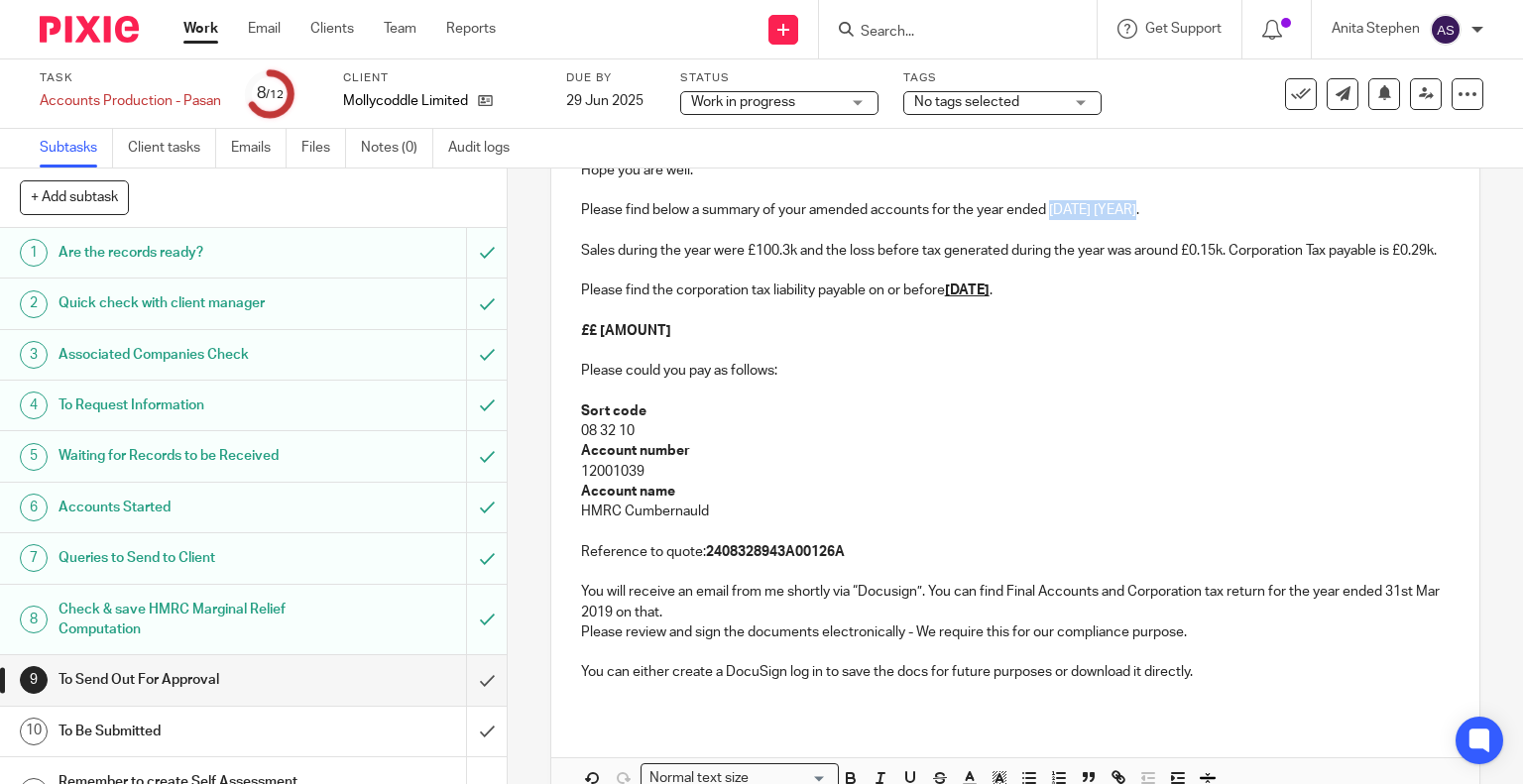 drag, startPoint x: 1048, startPoint y: 206, endPoint x: 1138, endPoint y: 215, distance: 90.44888 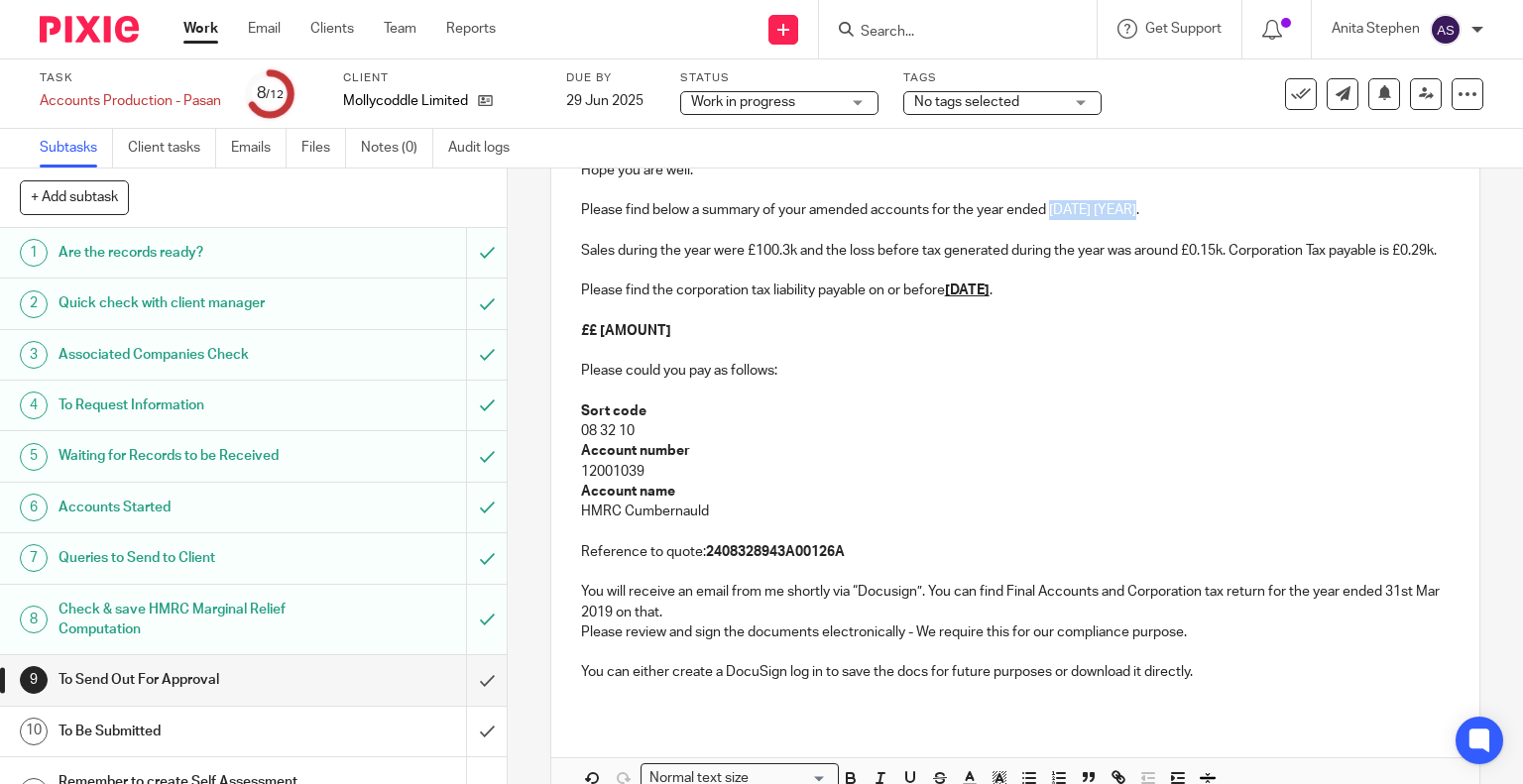 click on "Please find below a summary of your amended accounts for the year ended [DATE] [YEAR]." at bounding box center [1015, 210] 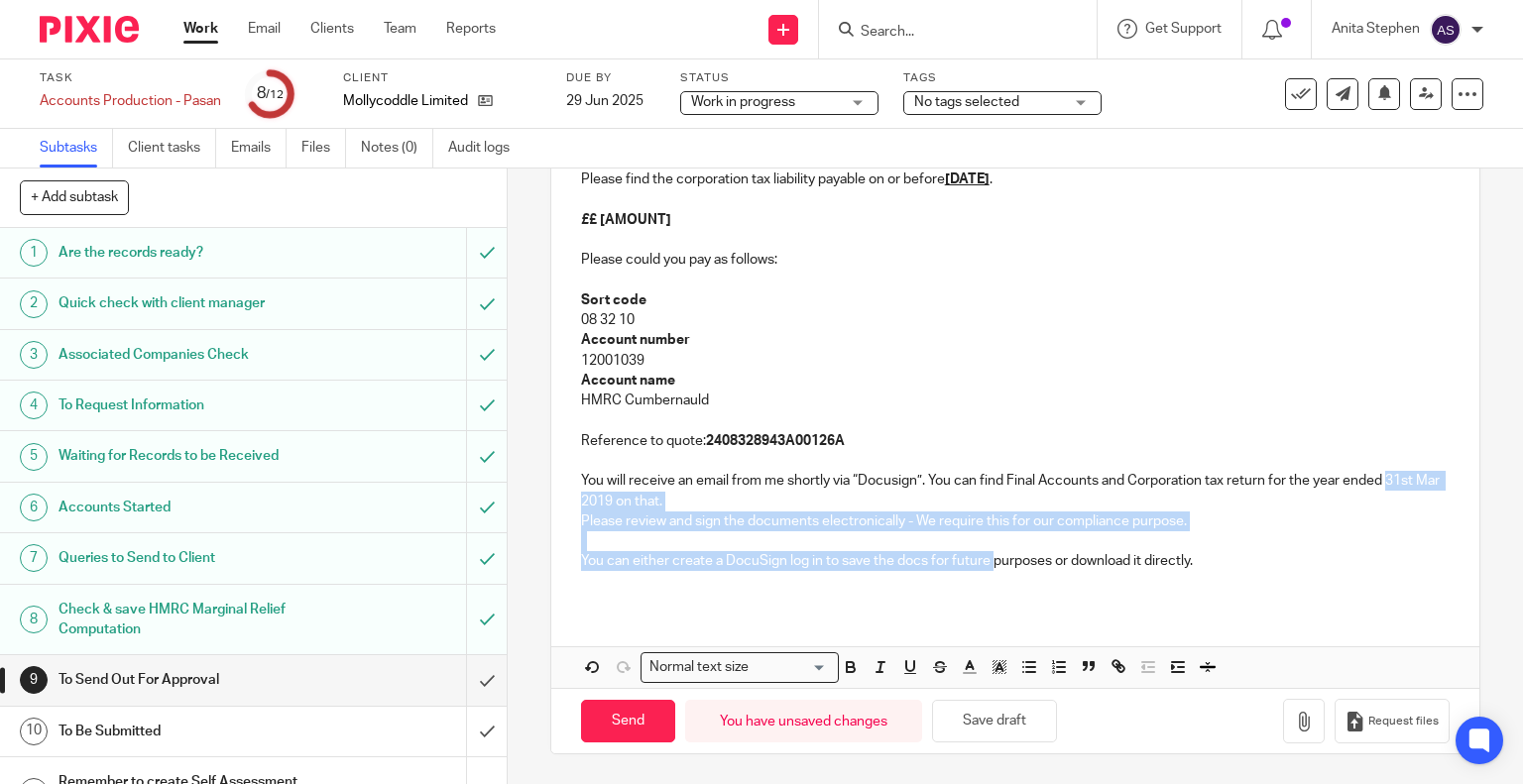 drag, startPoint x: 1385, startPoint y: 481, endPoint x: 998, endPoint y: 605, distance: 406.38036 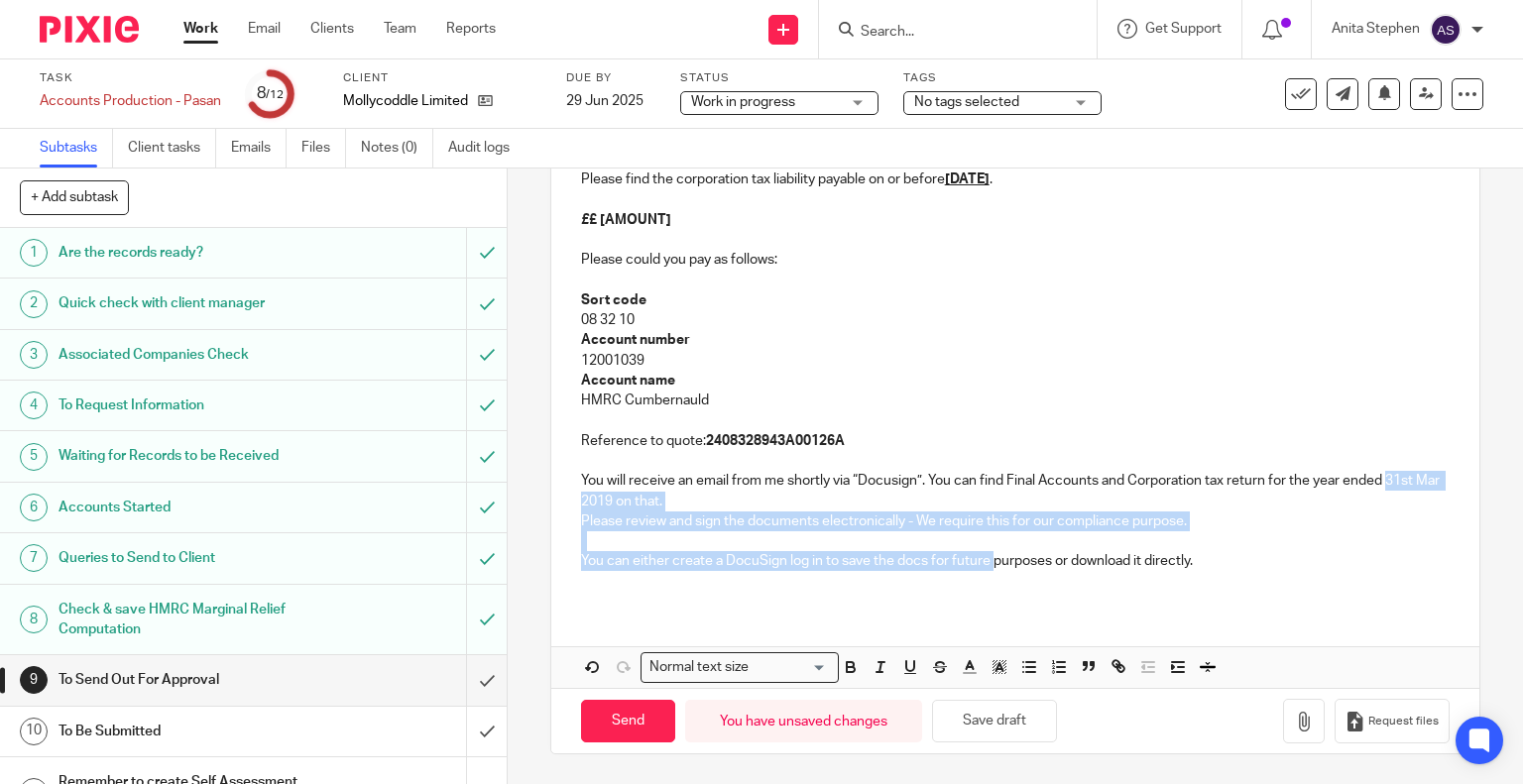 click on "Hi [FIRST],   Hope you are well.   Please find below a summary of your amended accounts for the year ended [DATE] [YEAR].   Sales during the year were £100.3k and the loss before tax generated during the year was around £0.15k. Corporation Tax payable is £0.29k.   Please find the corporation tax liability payable on or before  [DATE] [YEAR] .   £ 7,245.52   Please could you pay as follows:   Sort code 08 32 10 Account number 12001039 Account name HMRC Cumbernauld   Reference to quote:  2408328943A00126A   You will receive an email from me shortly via “Docusign”. You can find Final Accounts and Corporation tax return for the year ended [DATE] [YEAR] on that. Please review and sign the documents electronically - We require this for our compliance purpose.   You can either create a DocuSign log in to save the docs for future purposes or download it directly." at bounding box center (1015, 297) 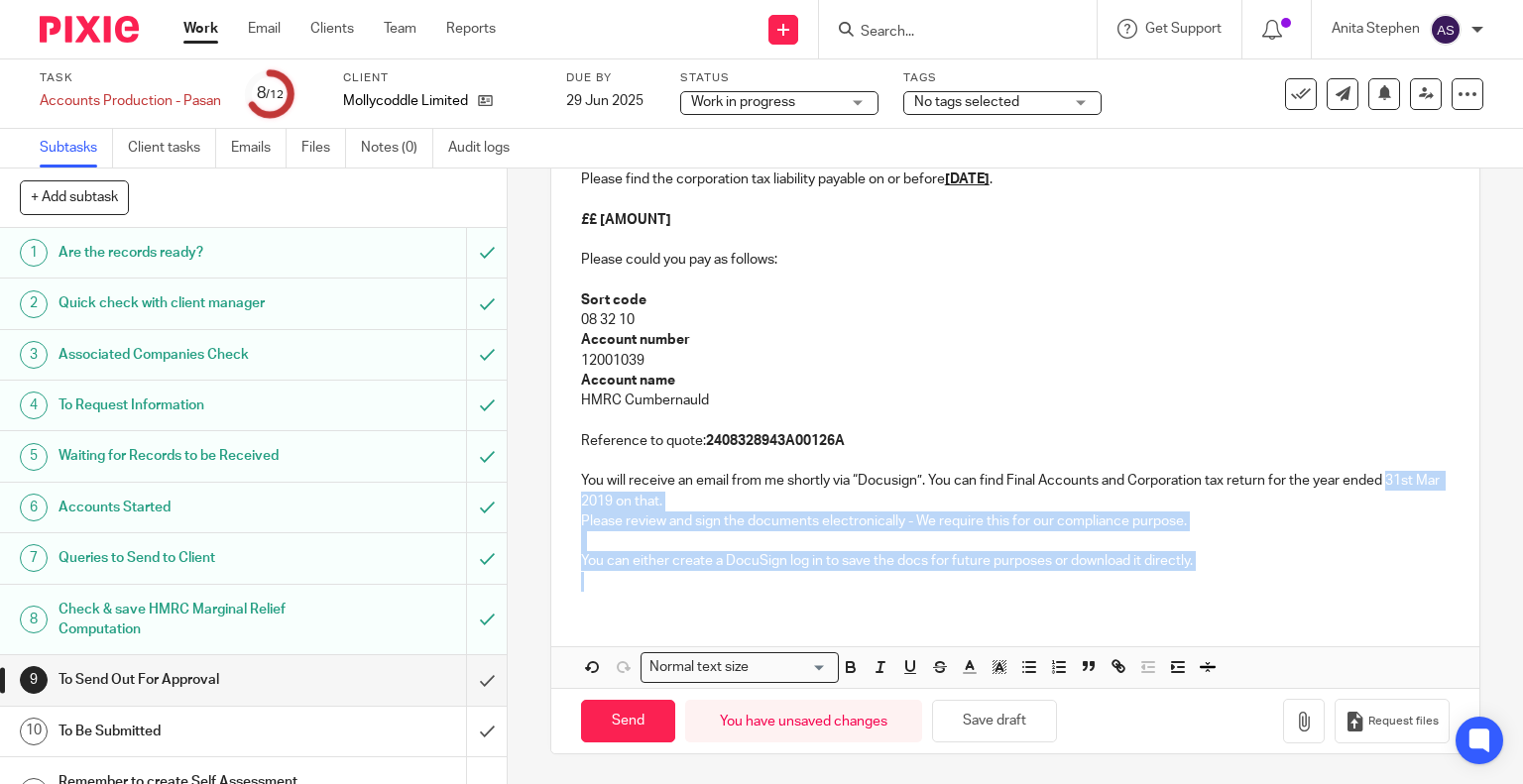 click on "Please review and sign the documents electronically - We require this for our compliance purpose." at bounding box center (1015, 521) 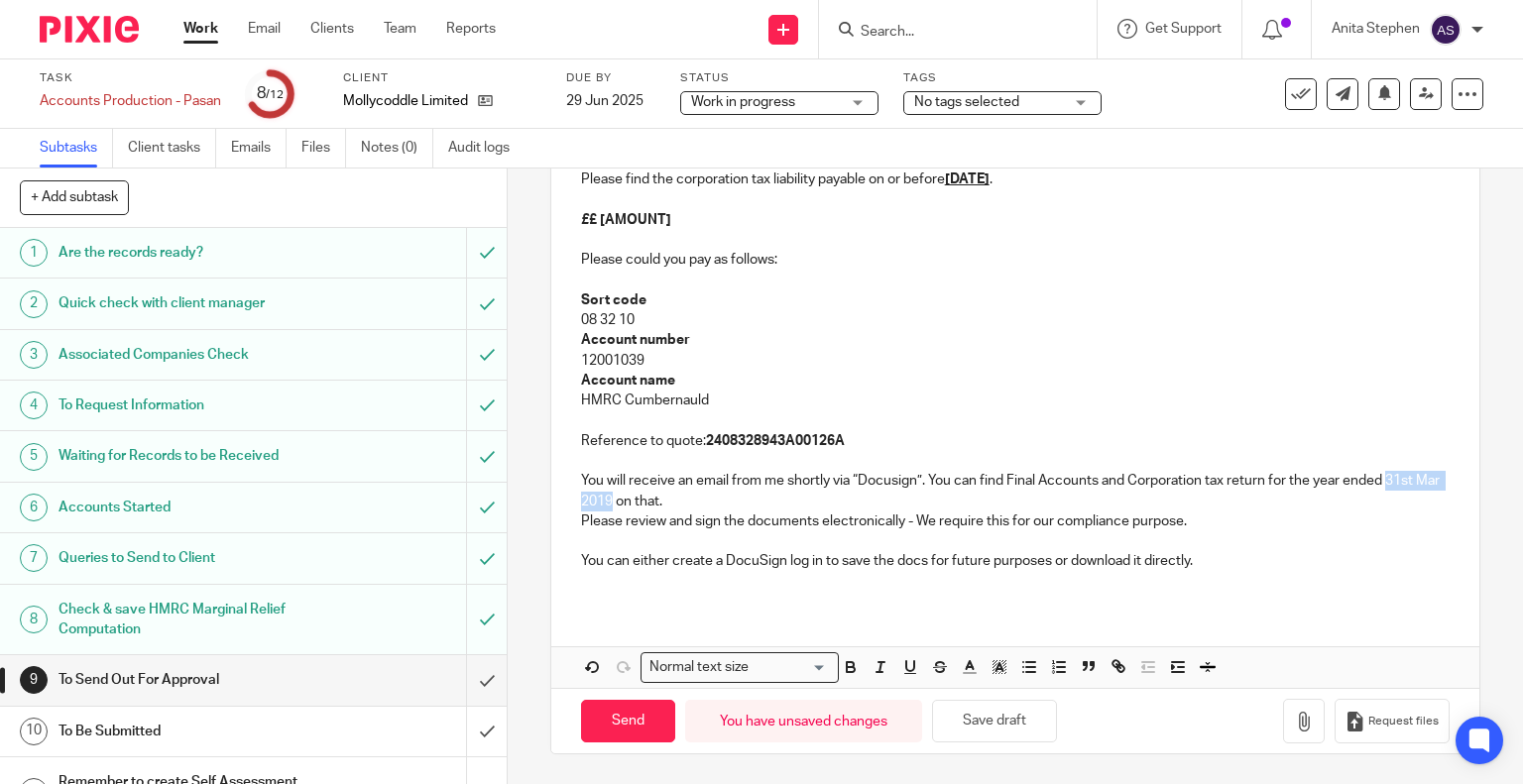 drag, startPoint x: 1384, startPoint y: 483, endPoint x: 632, endPoint y: 499, distance: 752.17019 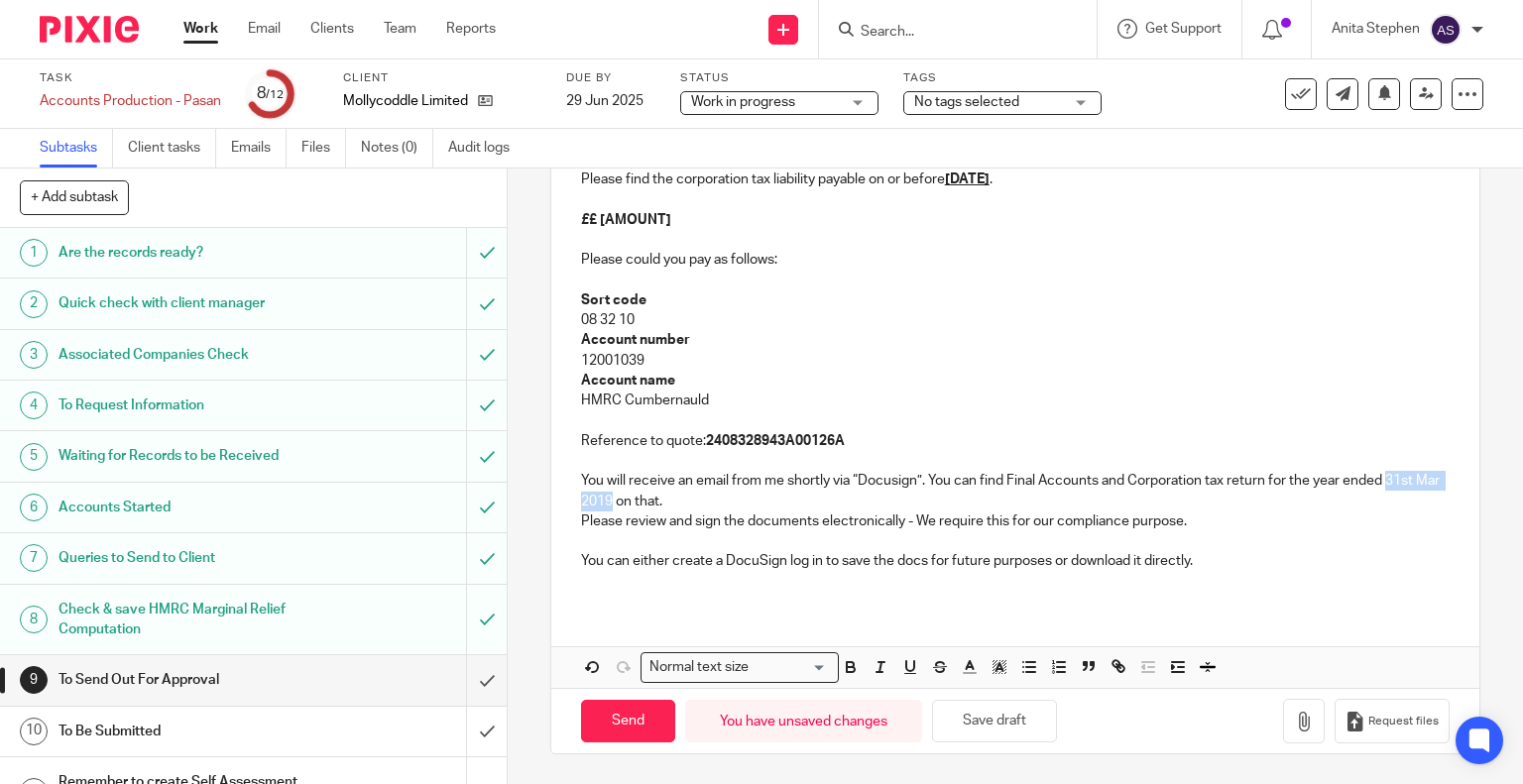 click on "You will receive an email from me shortly via “Docusign”. You can find Final Accounts and Corporation tax return for the year ended 31st Mar 2019 on that." at bounding box center [1015, 491] 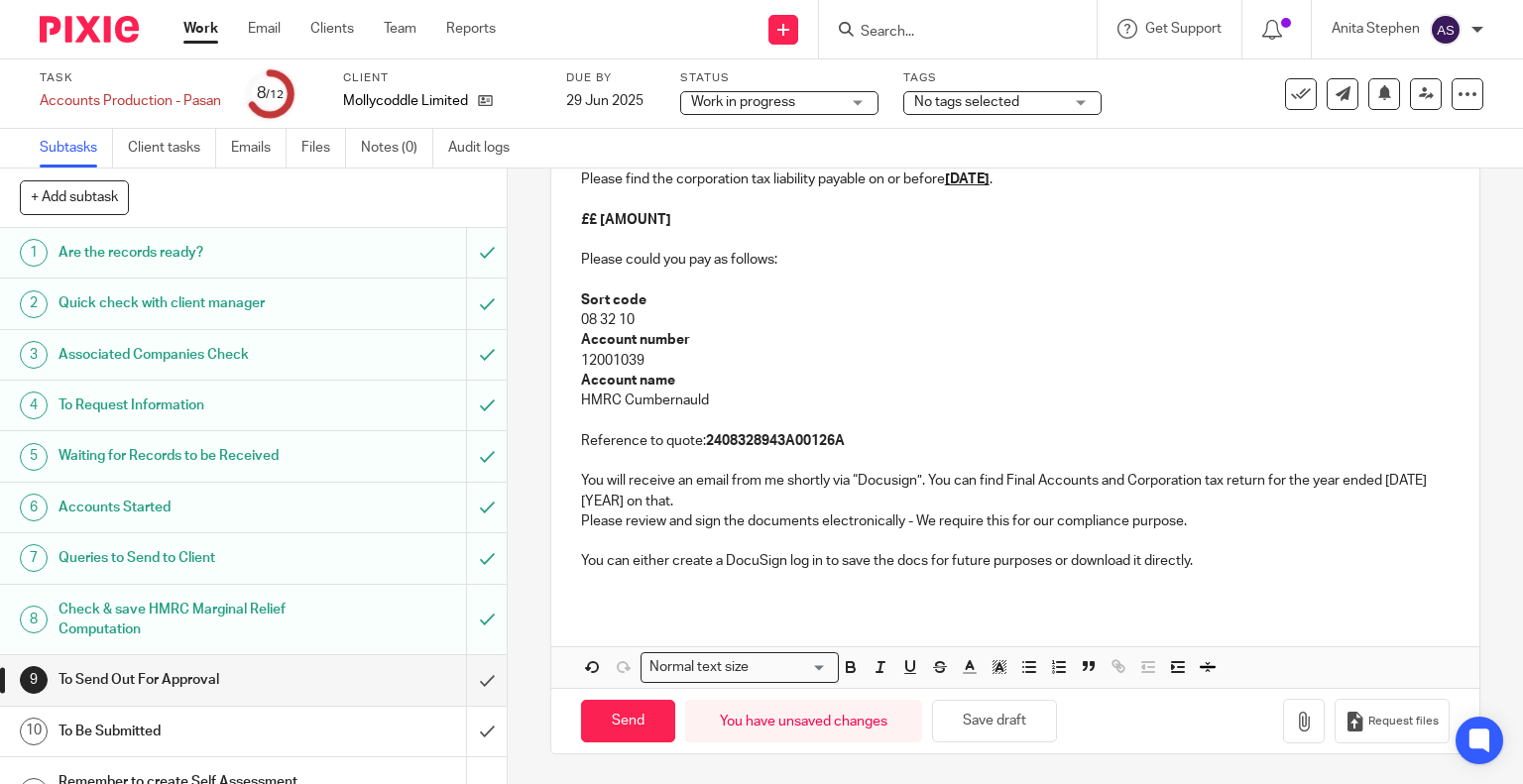 click on "You can either create a DocuSign log in to save the docs for future purposes or download it directly." at bounding box center [1015, 561] 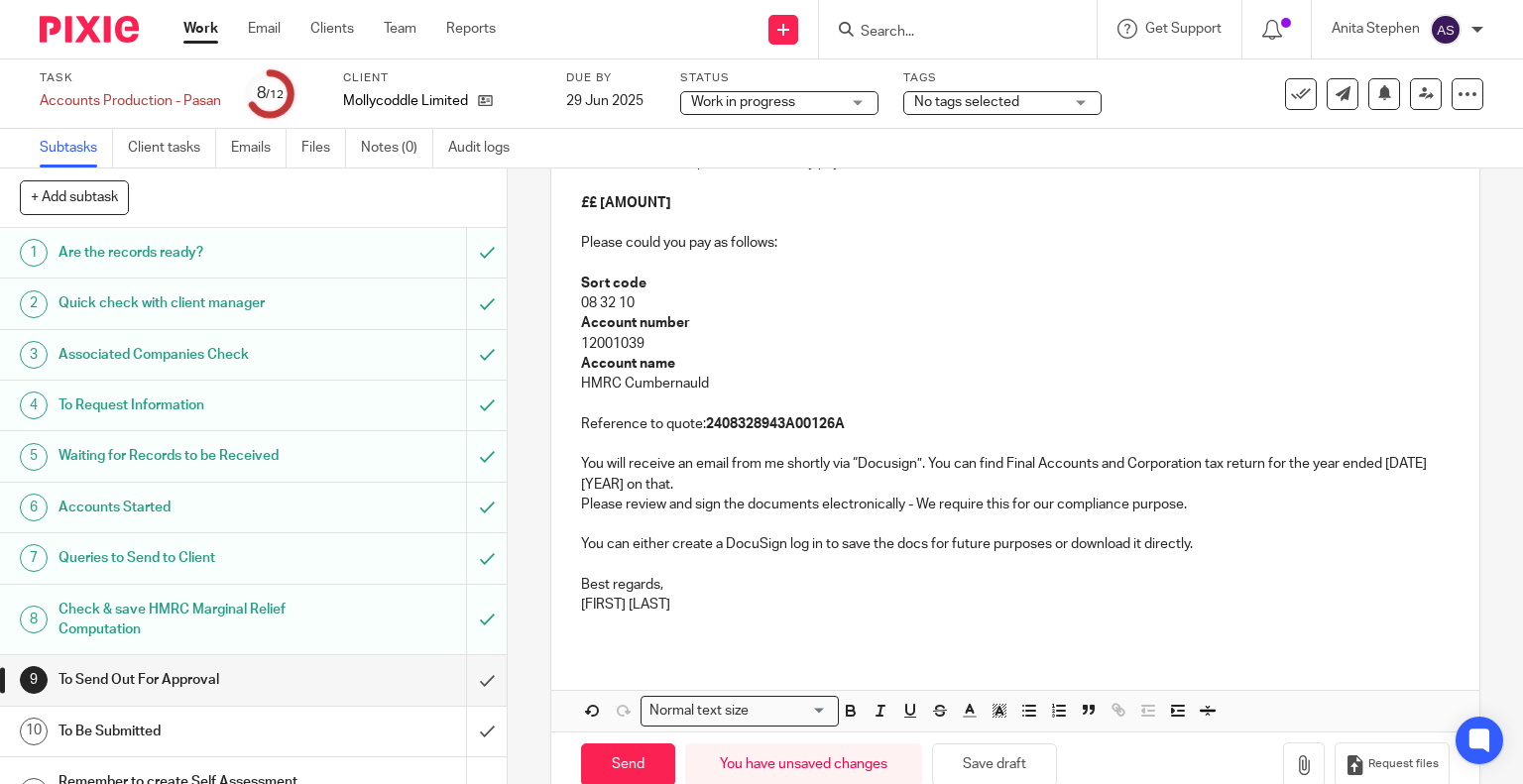 click on "[FIRST] [LAST]" at bounding box center (1015, 605) 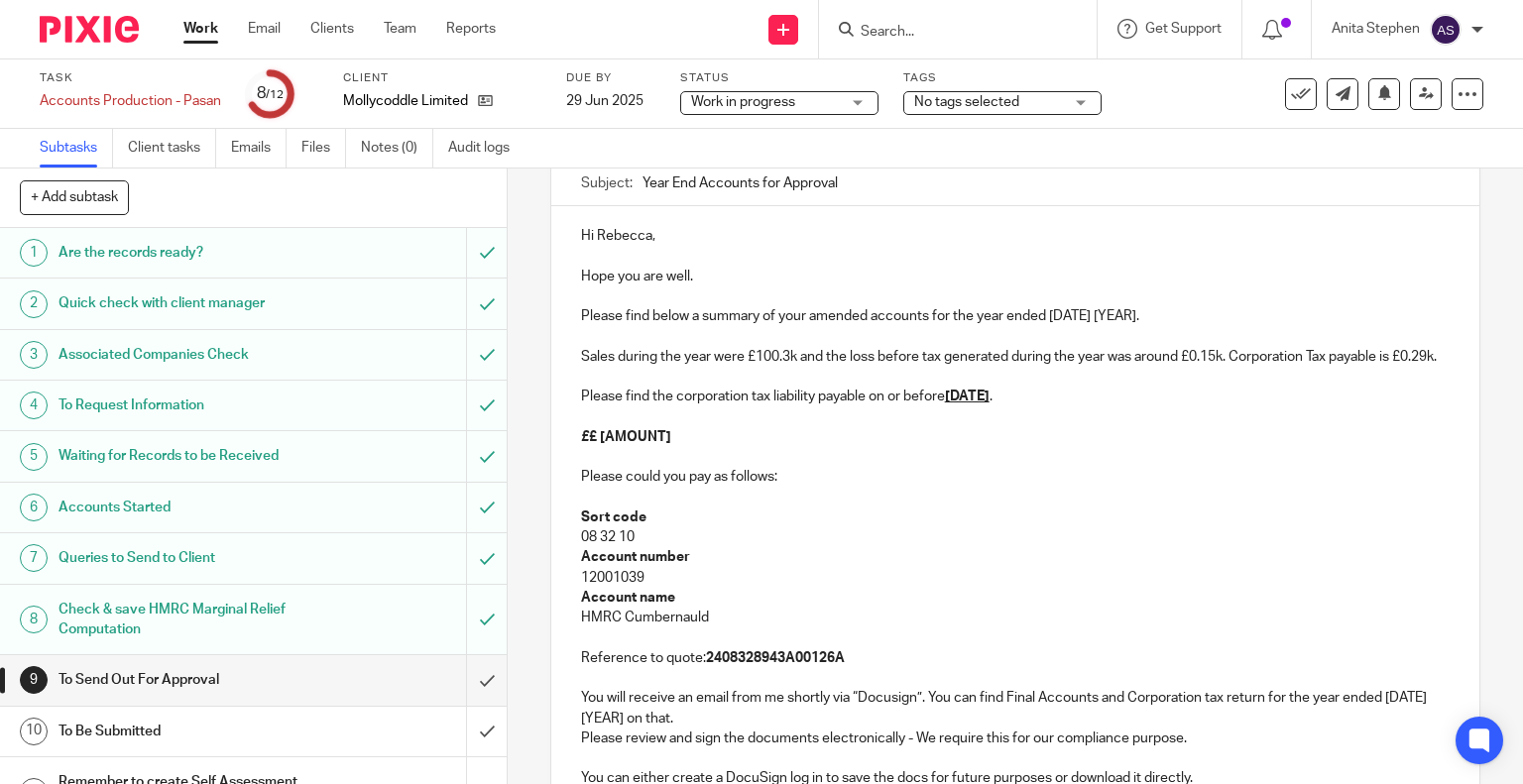 scroll, scrollTop: 0, scrollLeft: 0, axis: both 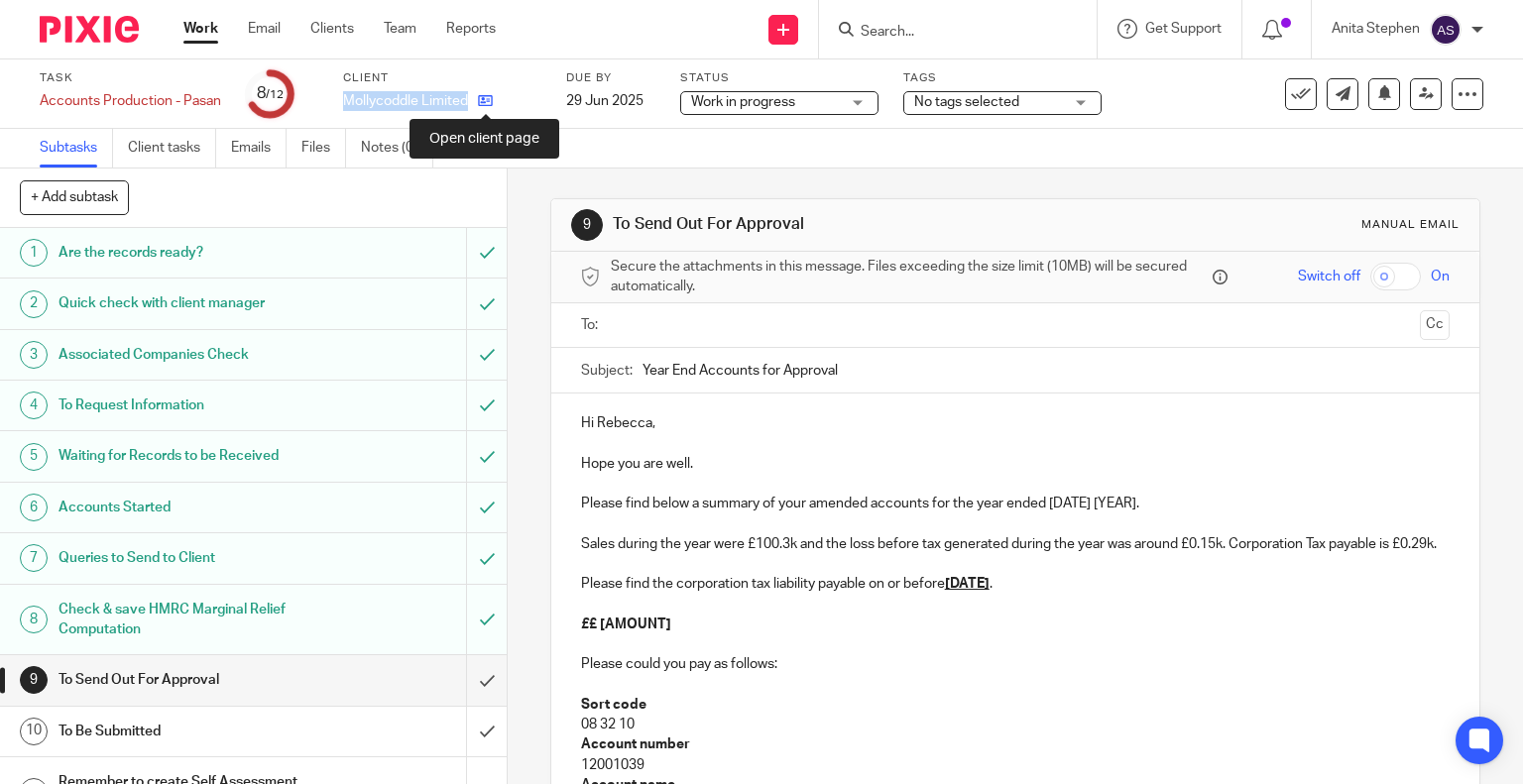 drag, startPoint x: 345, startPoint y: 97, endPoint x: 489, endPoint y: 98, distance: 144.00347 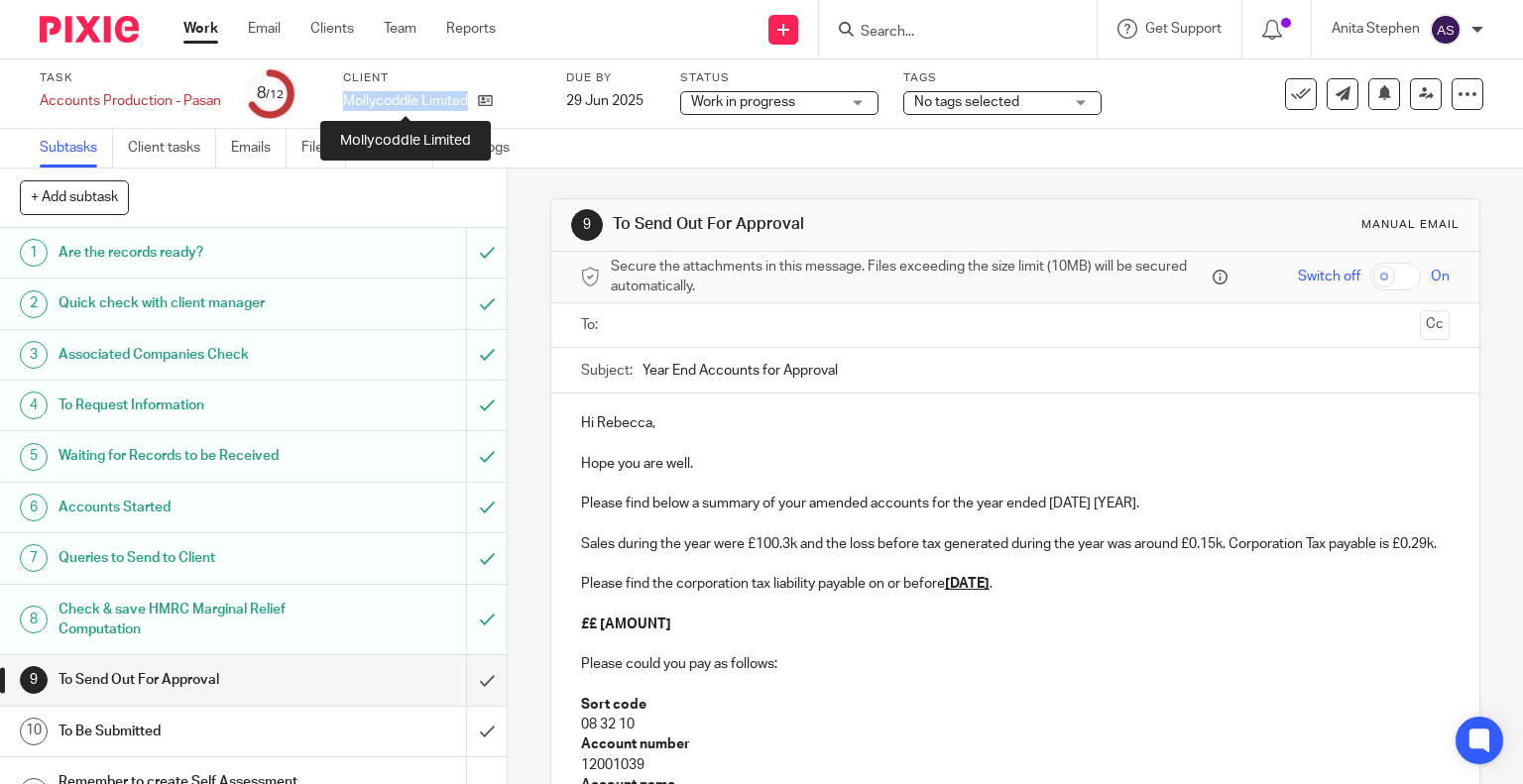 copy on "Mollycoddle Limited" 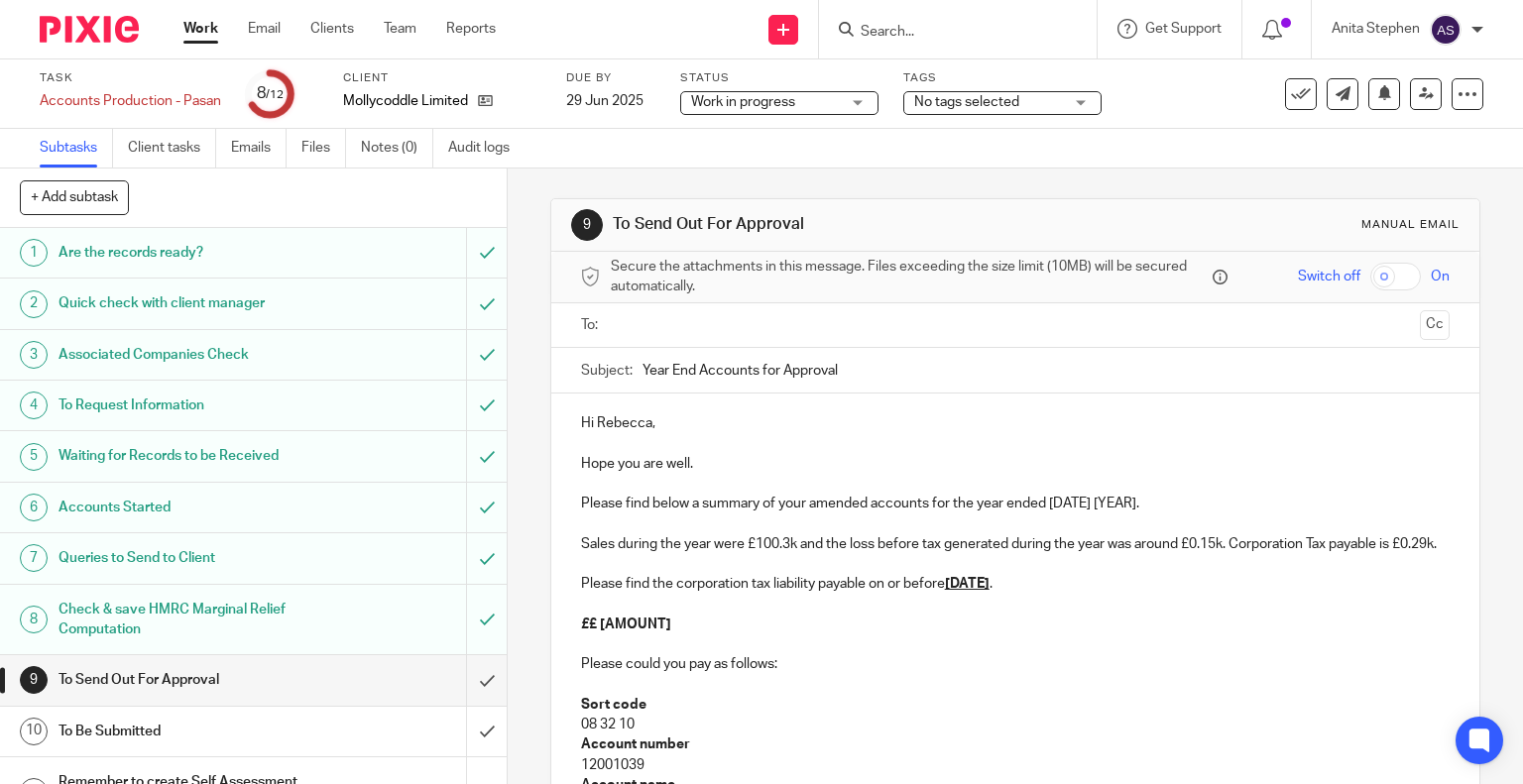 click on "Client" at bounding box center [442, 78] 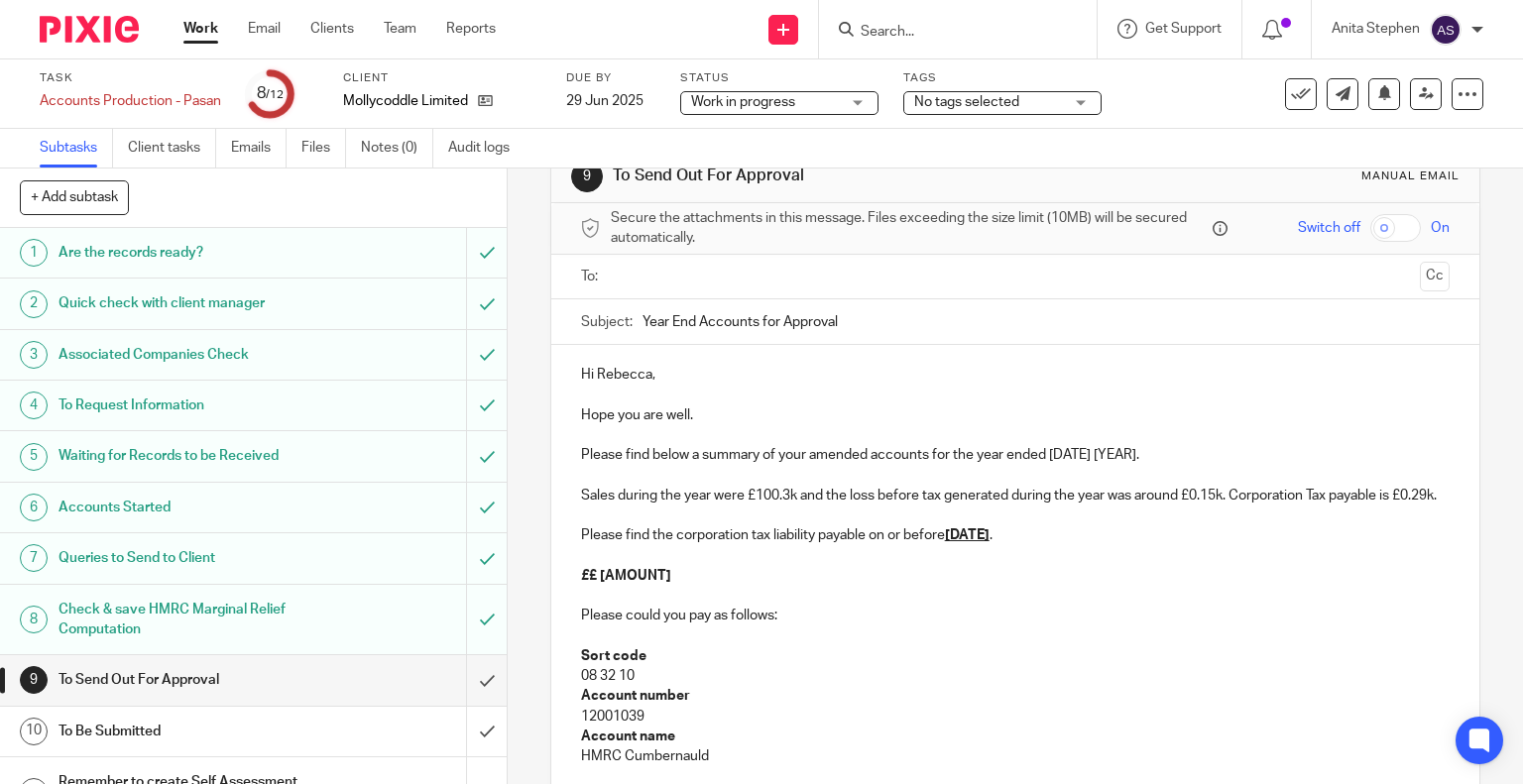 scroll, scrollTop: 46, scrollLeft: 0, axis: vertical 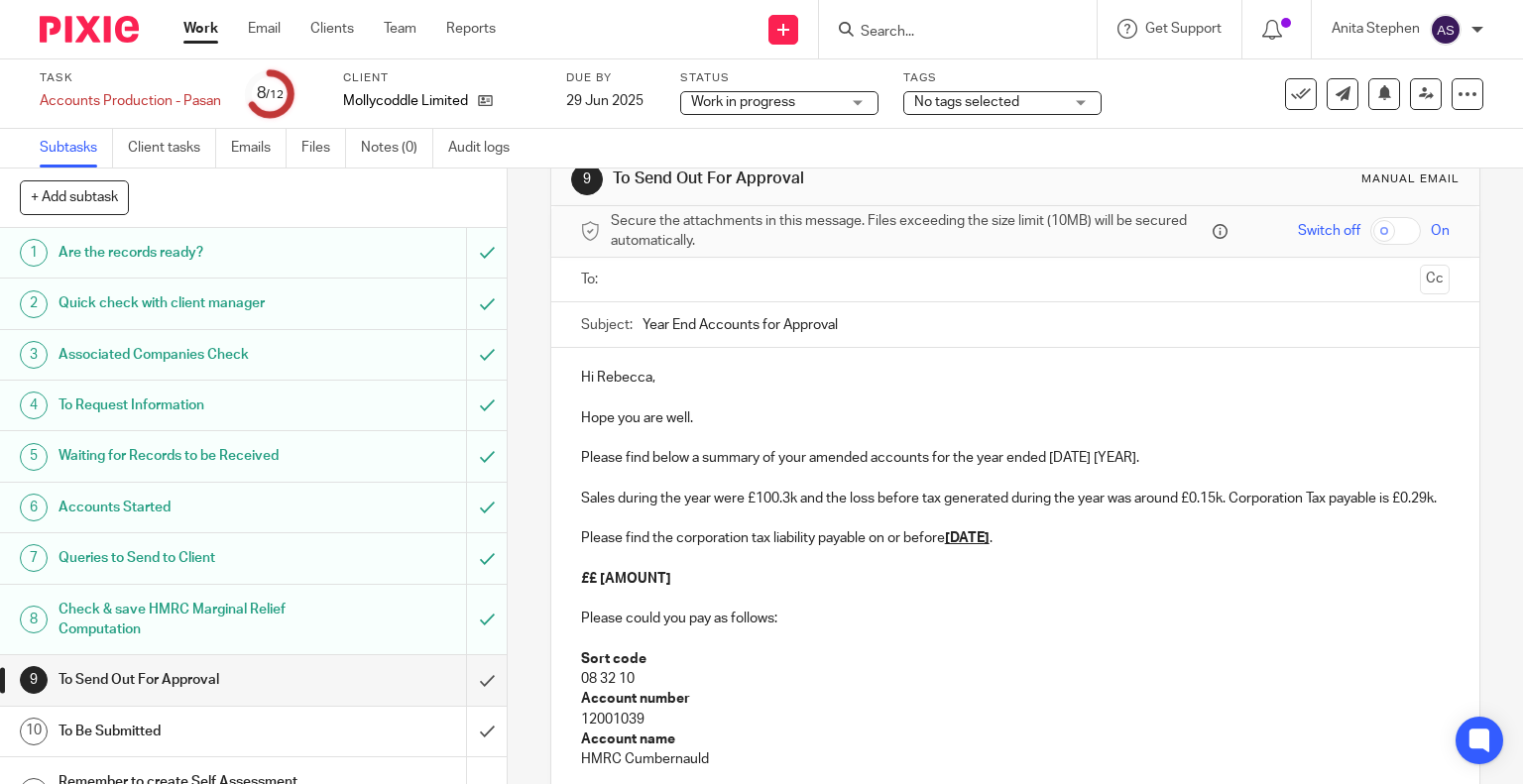 click at bounding box center (1014, 280) 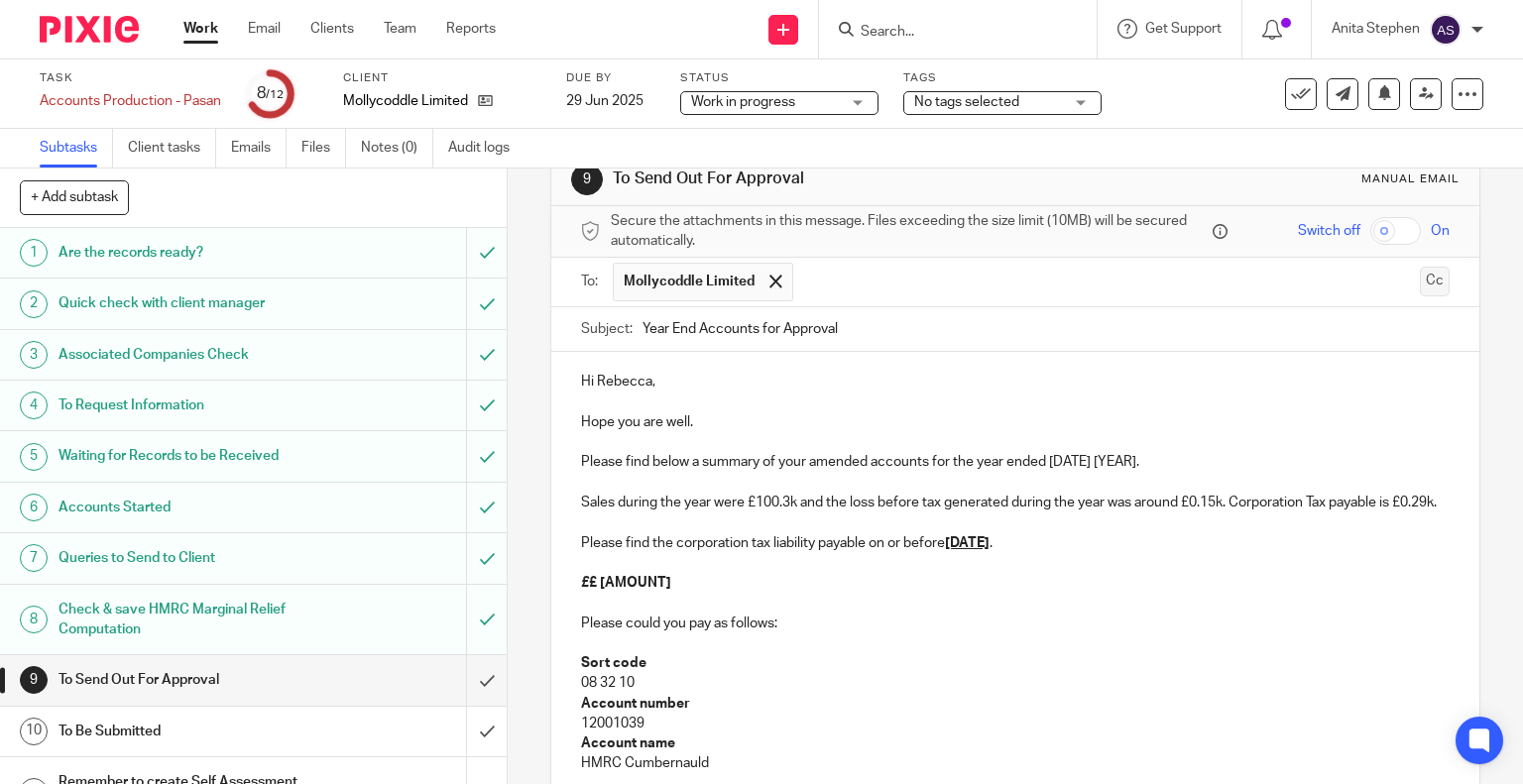 click on "Cc" at bounding box center (1435, 281) 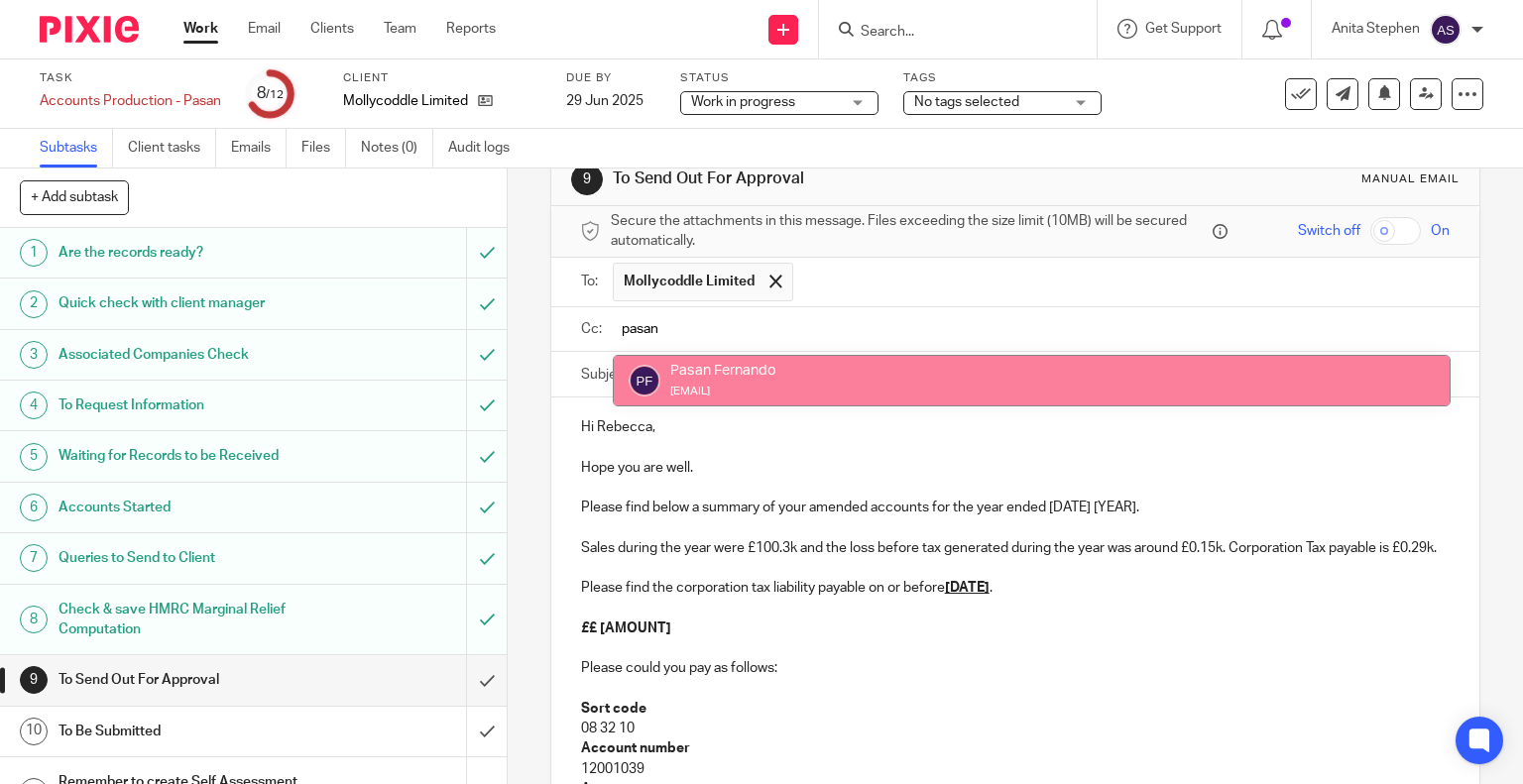 type on "pasan" 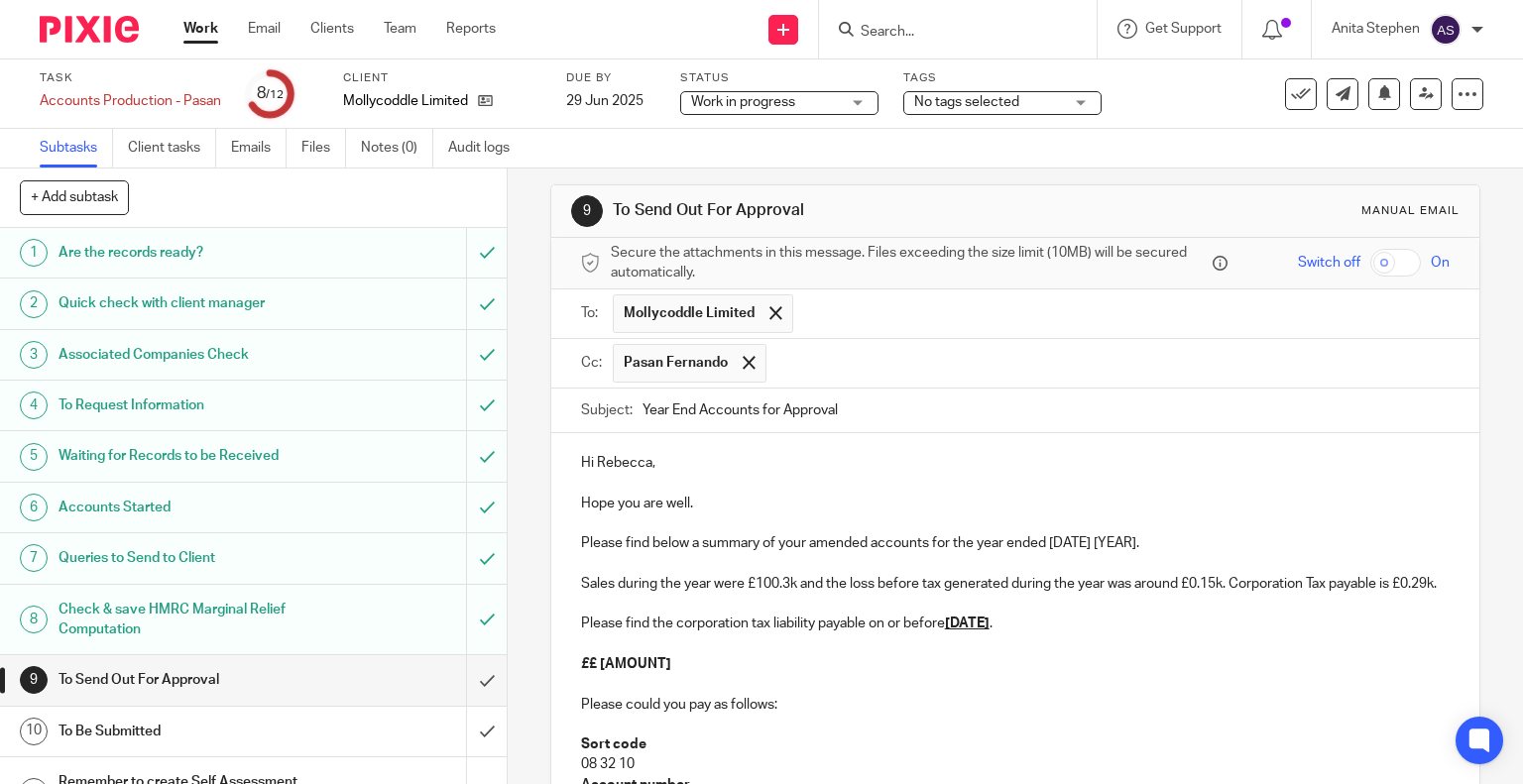 scroll, scrollTop: 0, scrollLeft: 0, axis: both 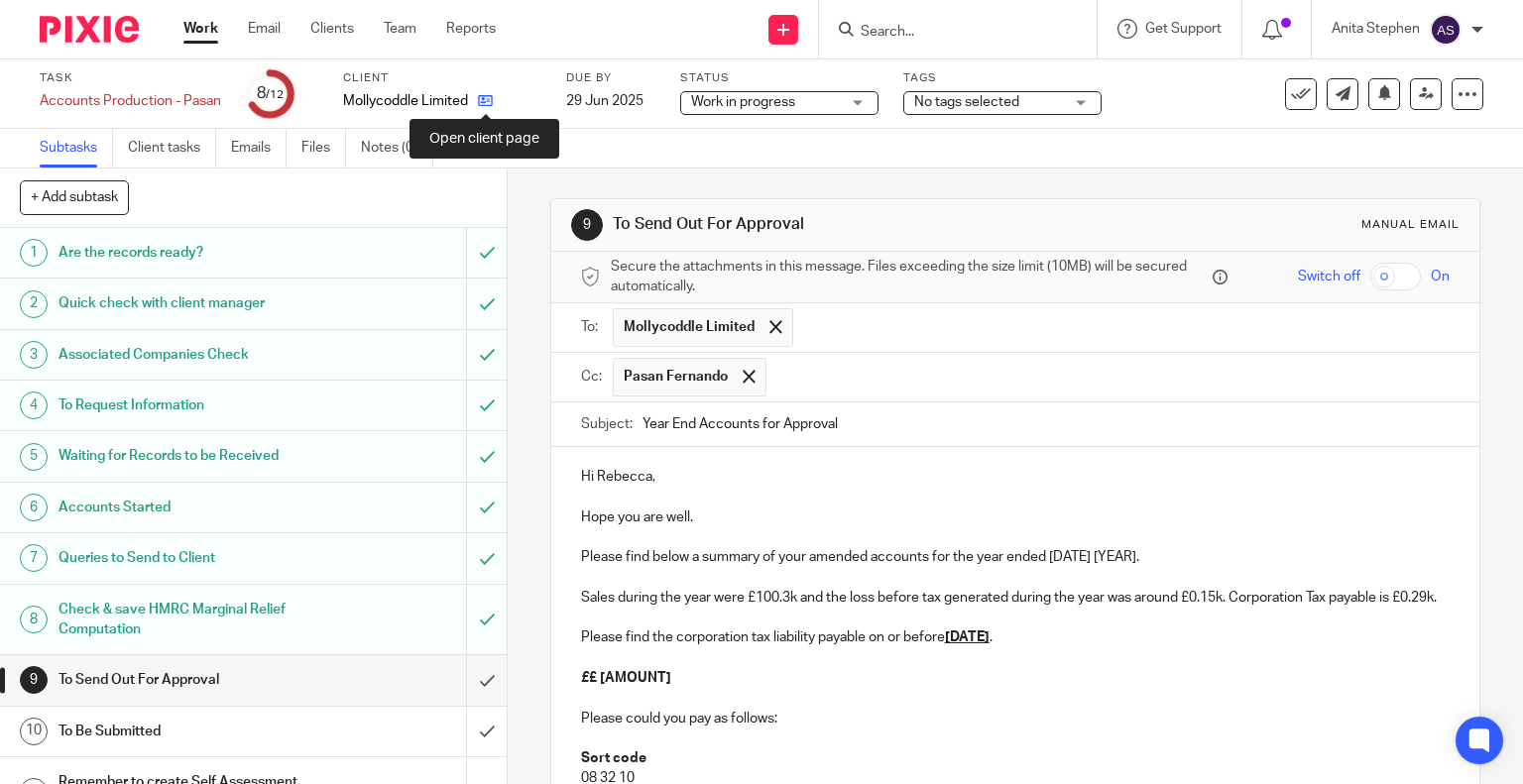 click at bounding box center [485, 100] 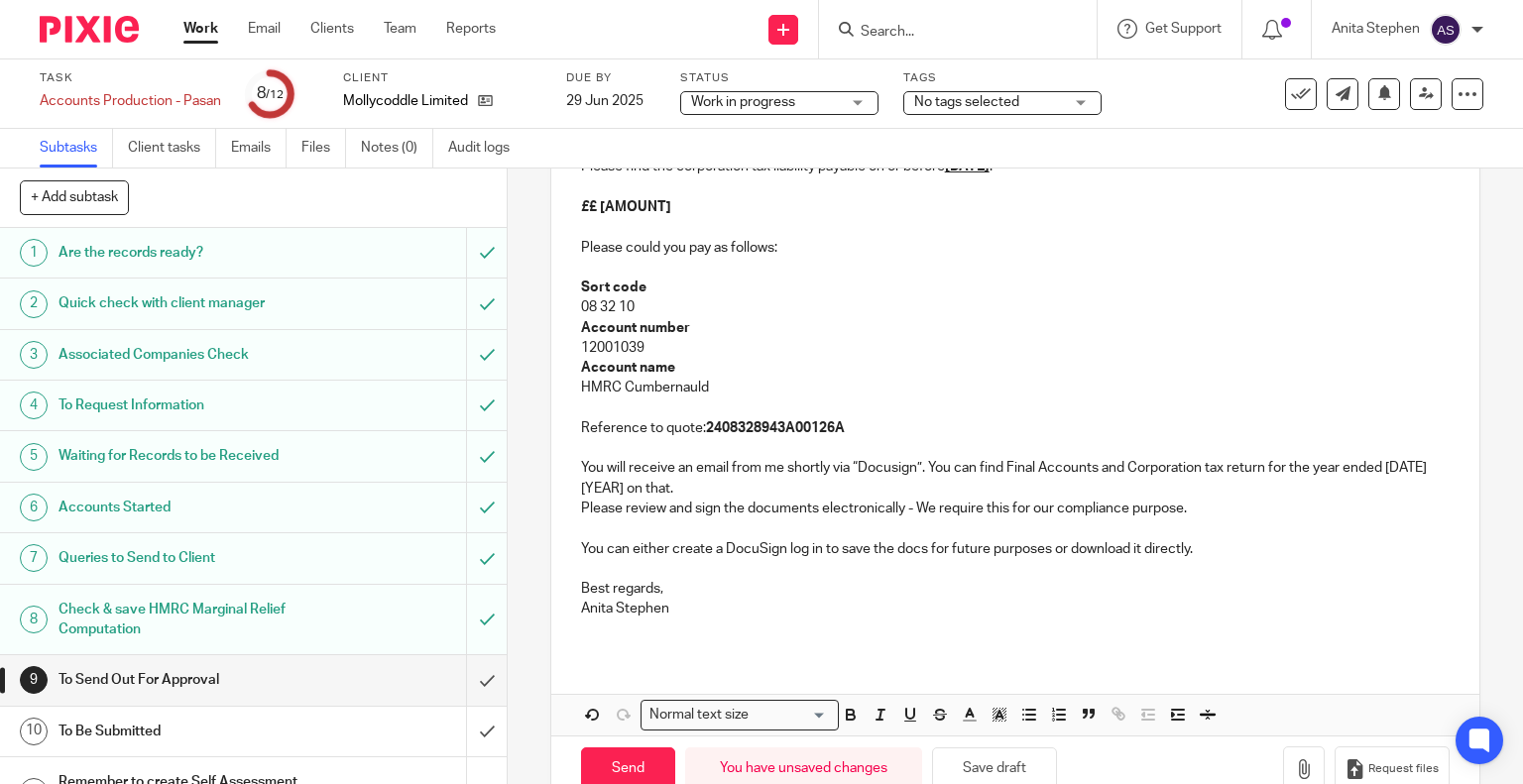 scroll, scrollTop: 436, scrollLeft: 0, axis: vertical 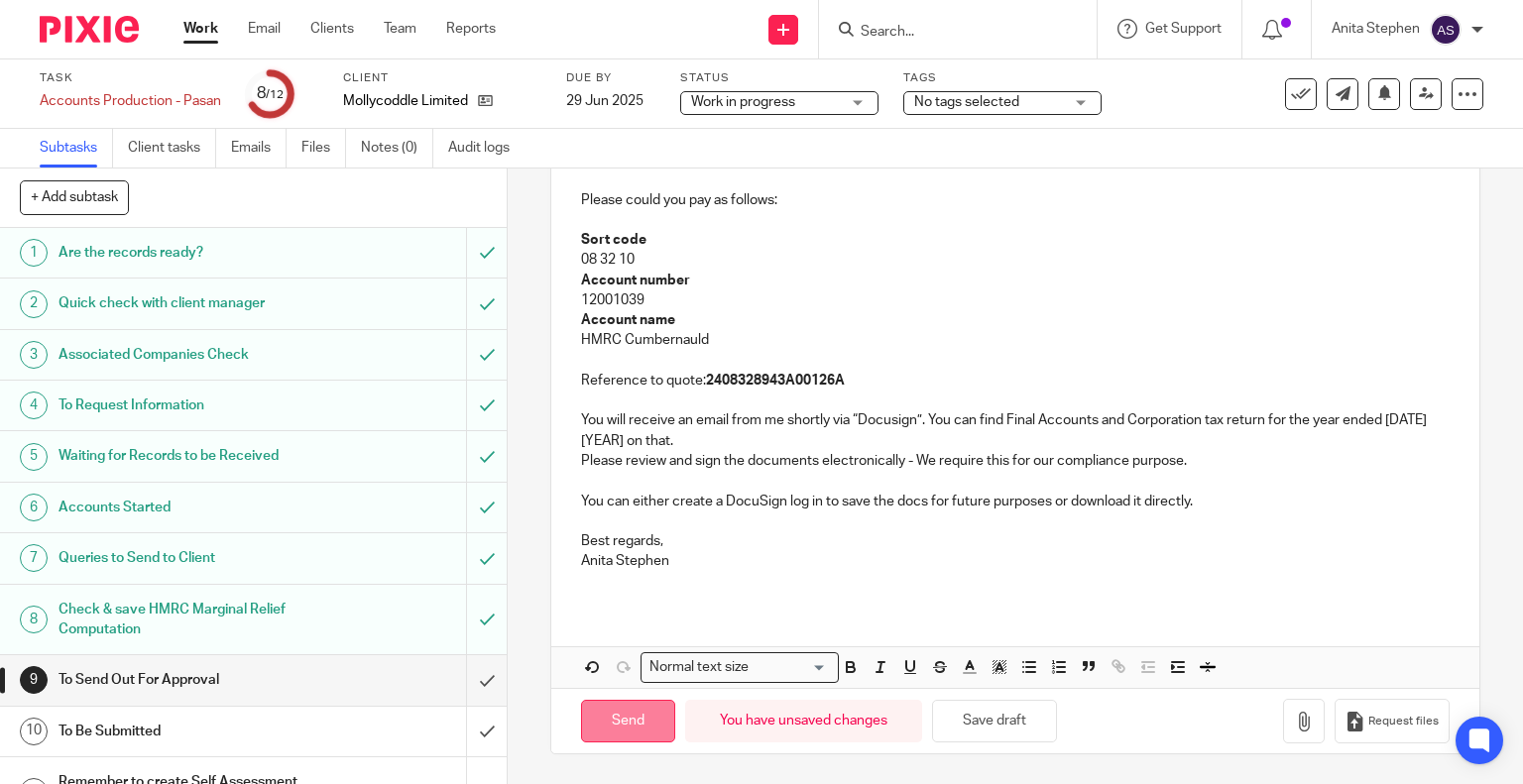 click on "Send" at bounding box center [628, 721] 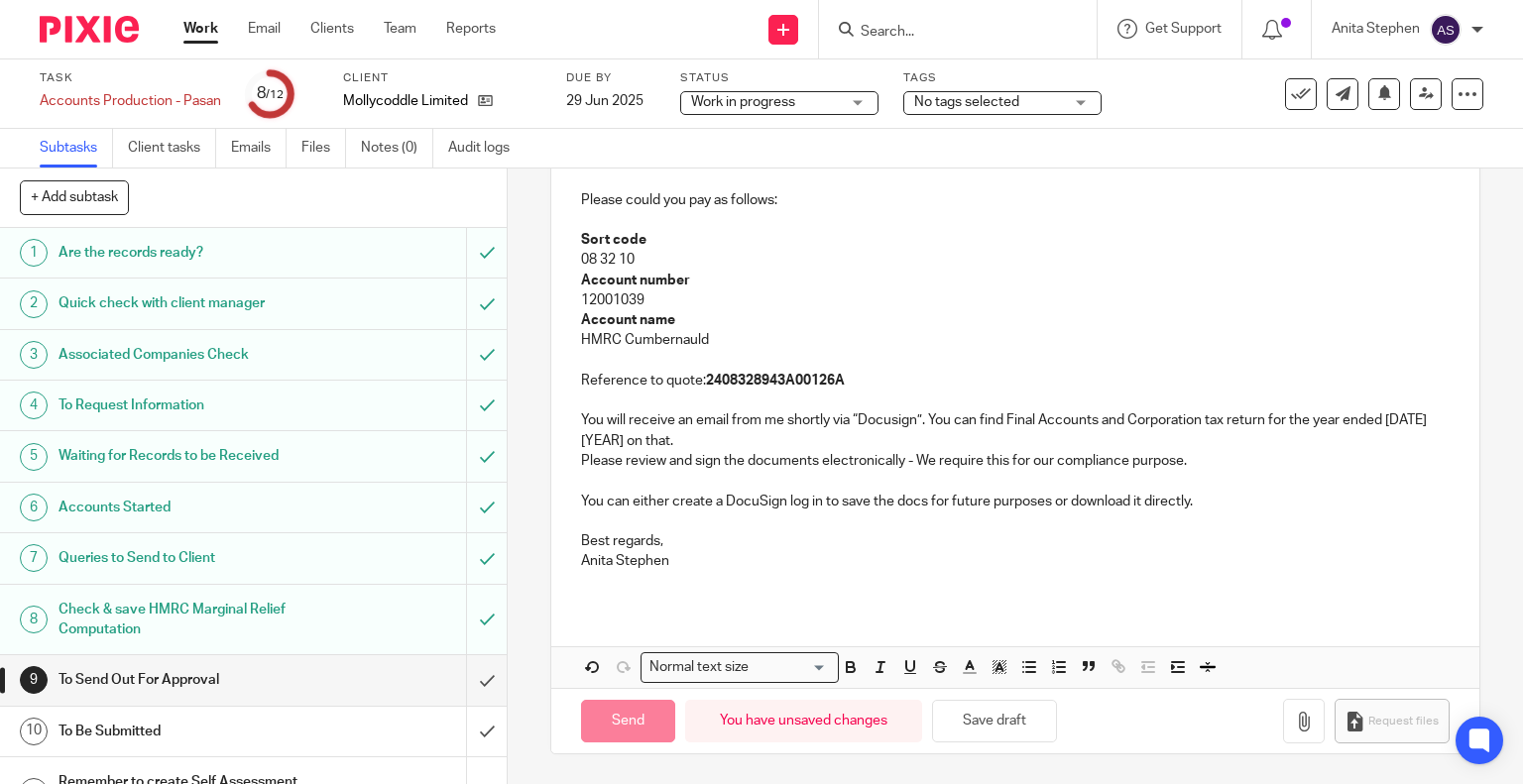 type on "Sent" 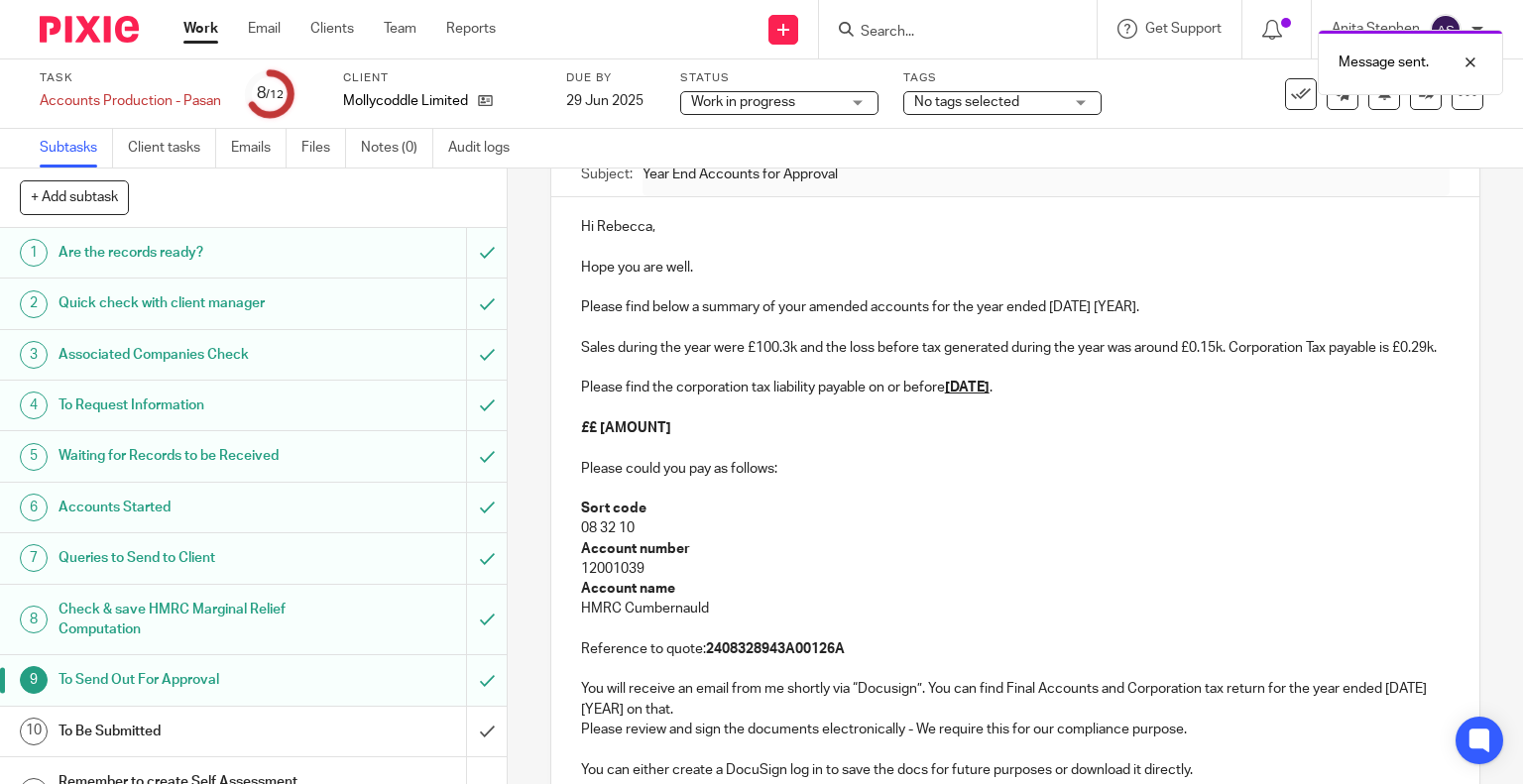 scroll, scrollTop: 238, scrollLeft: 0, axis: vertical 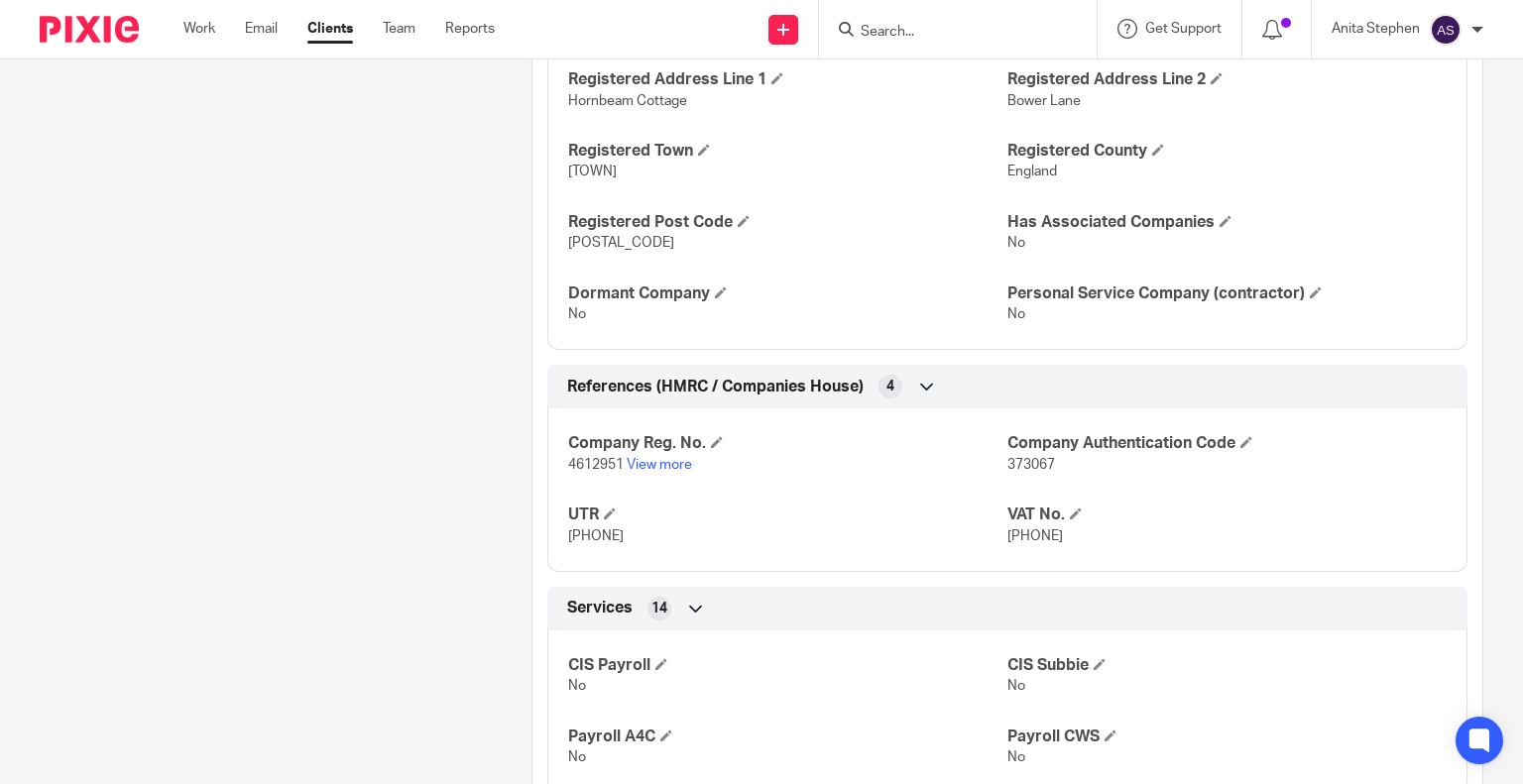 drag, startPoint x: 563, startPoint y: 534, endPoint x: 619, endPoint y: 530, distance: 56.142675 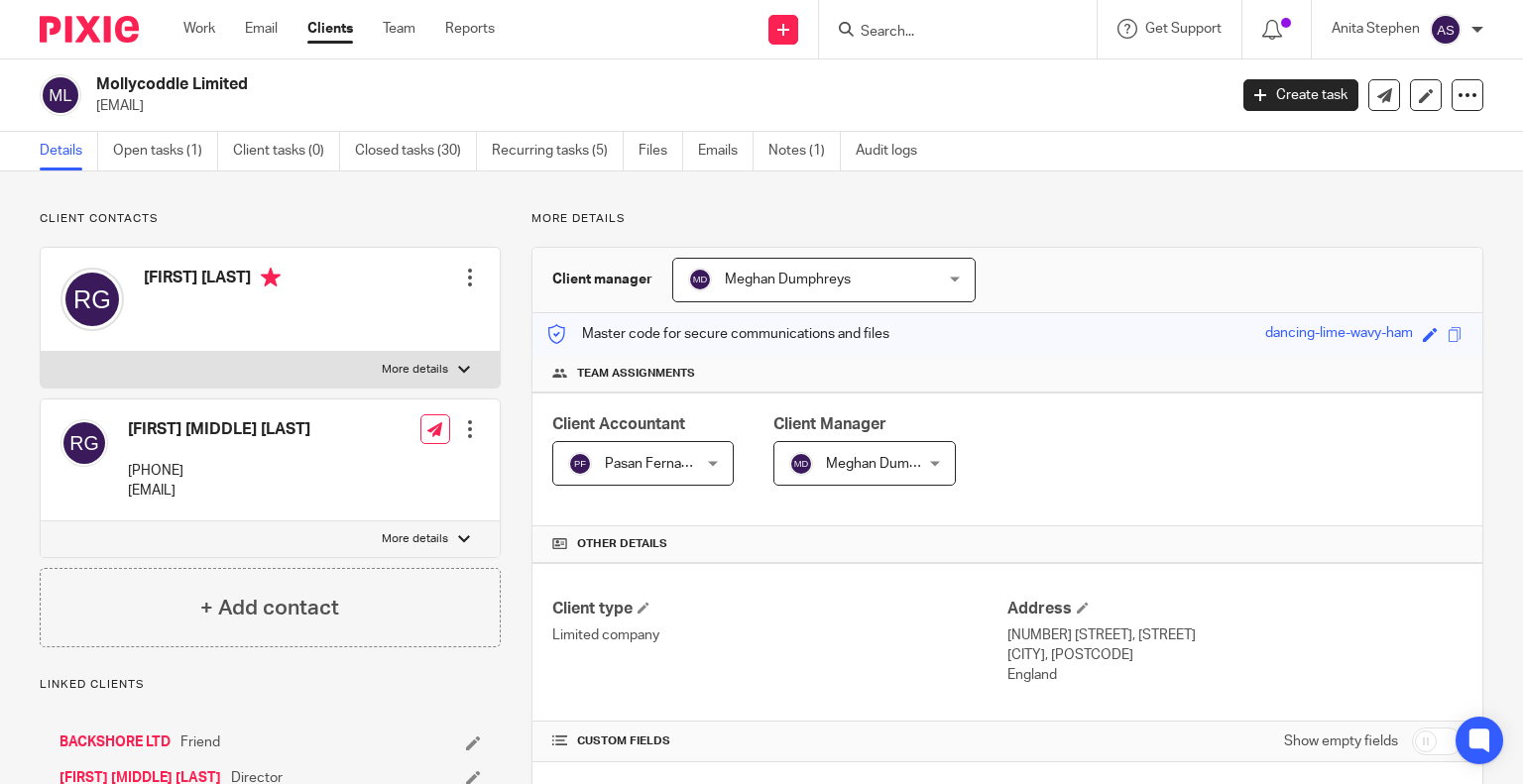 scroll, scrollTop: 0, scrollLeft: 0, axis: both 